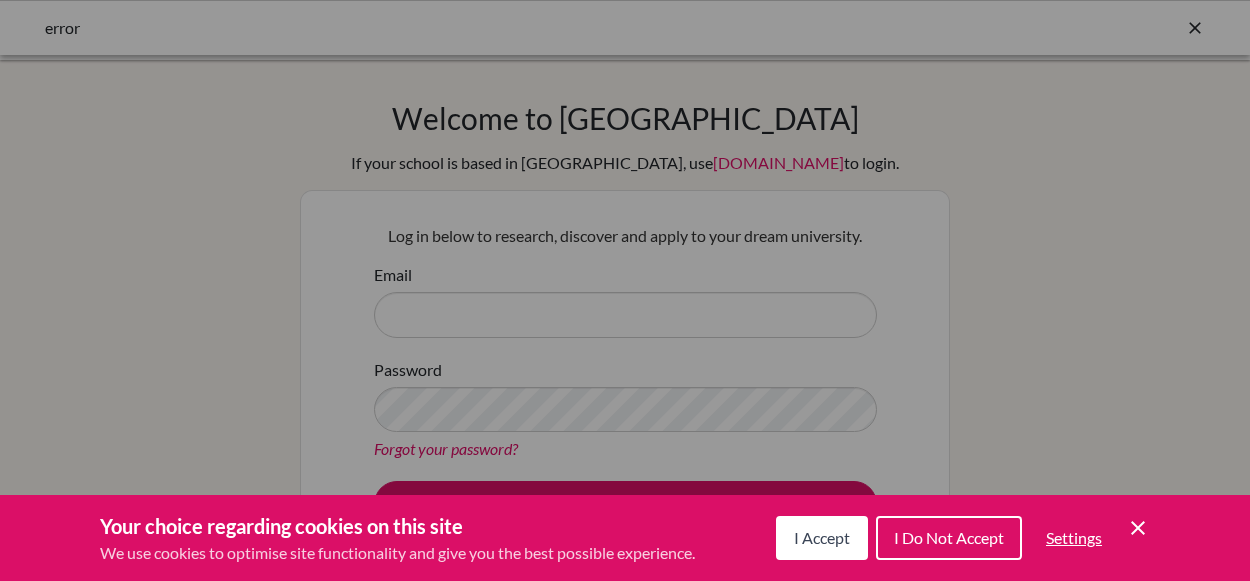 scroll, scrollTop: 0, scrollLeft: 0, axis: both 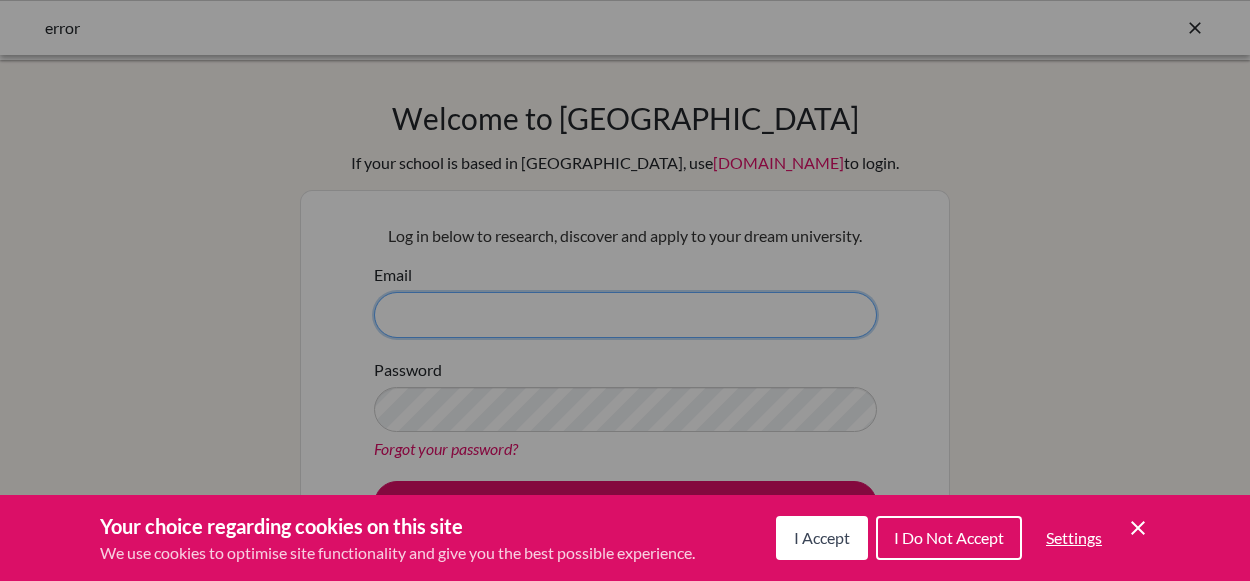 type on "lanewbould@gmail.com" 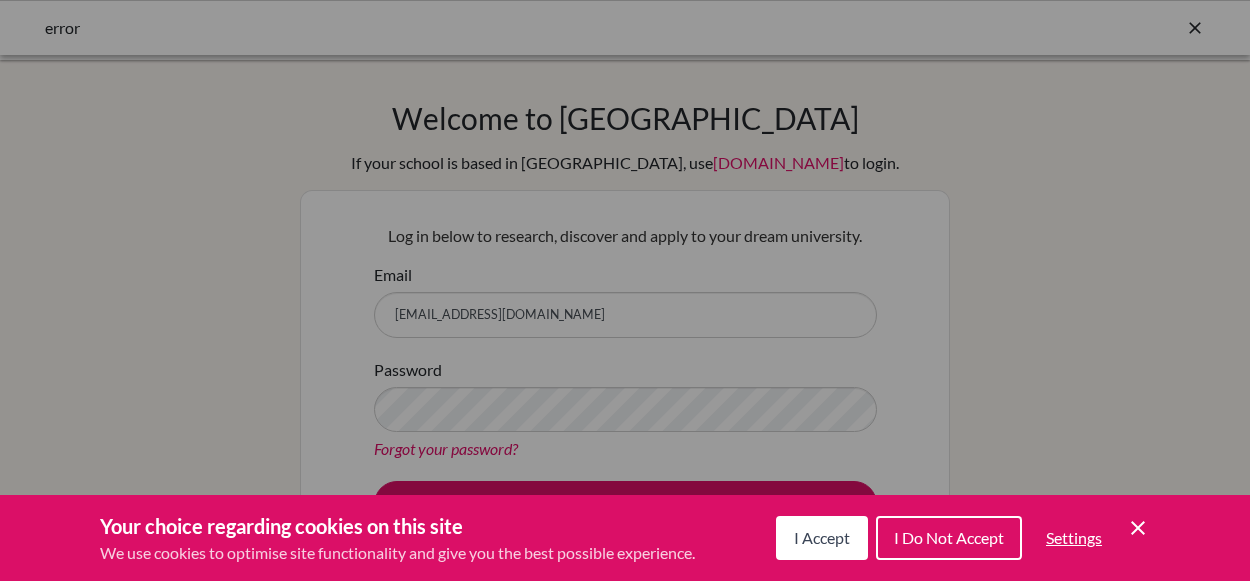 click on "I Accept" at bounding box center [822, 538] 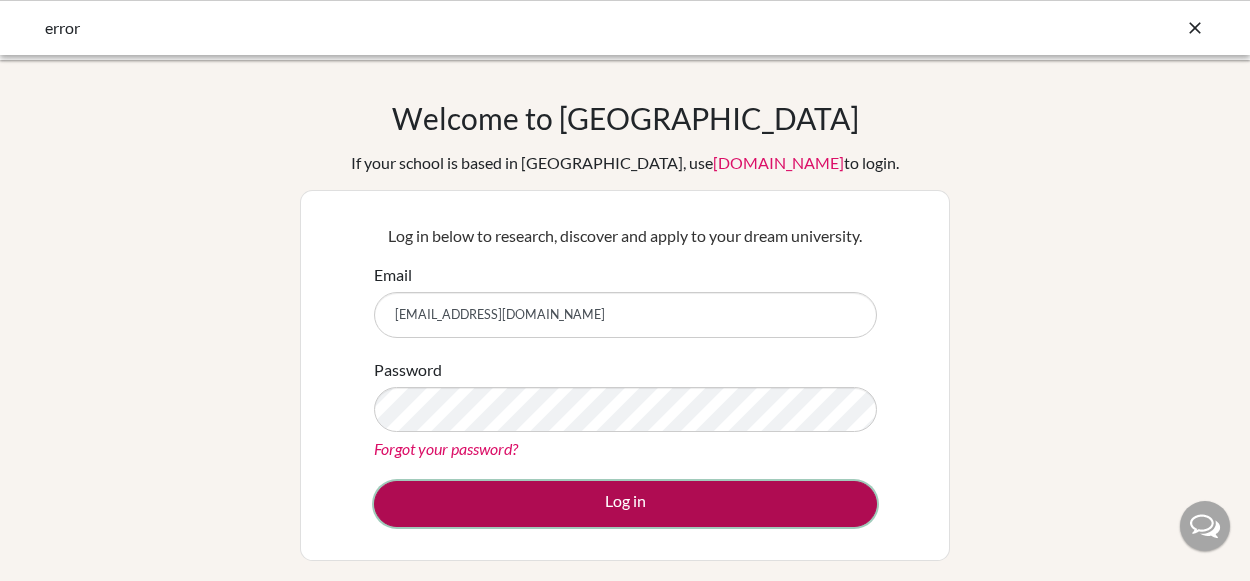 click on "Log in" at bounding box center (625, 504) 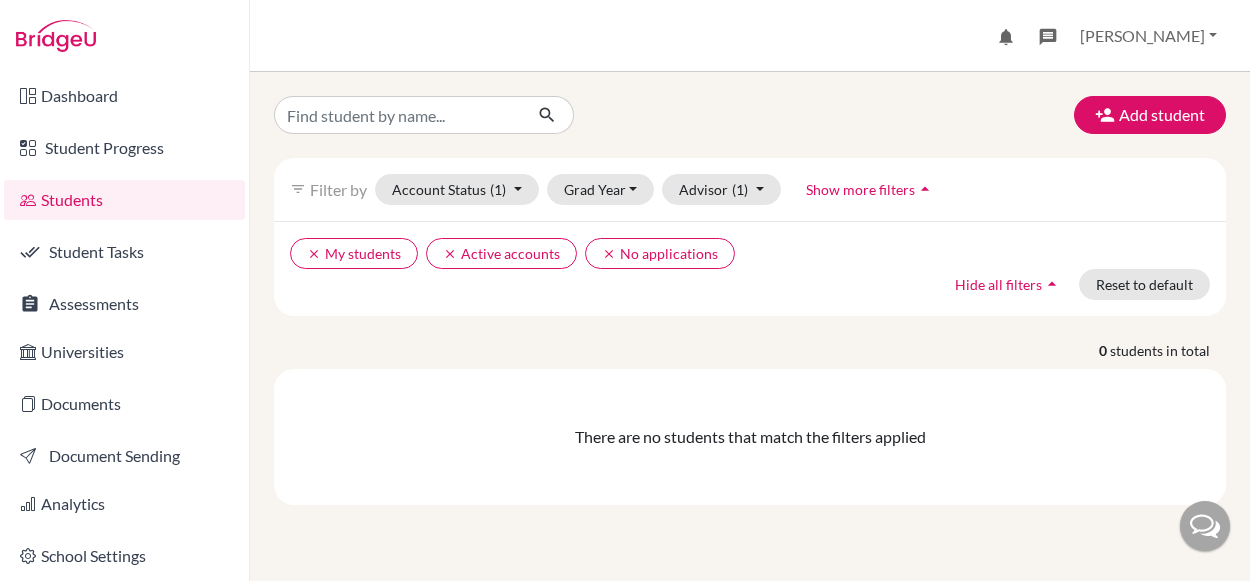 scroll, scrollTop: 0, scrollLeft: 0, axis: both 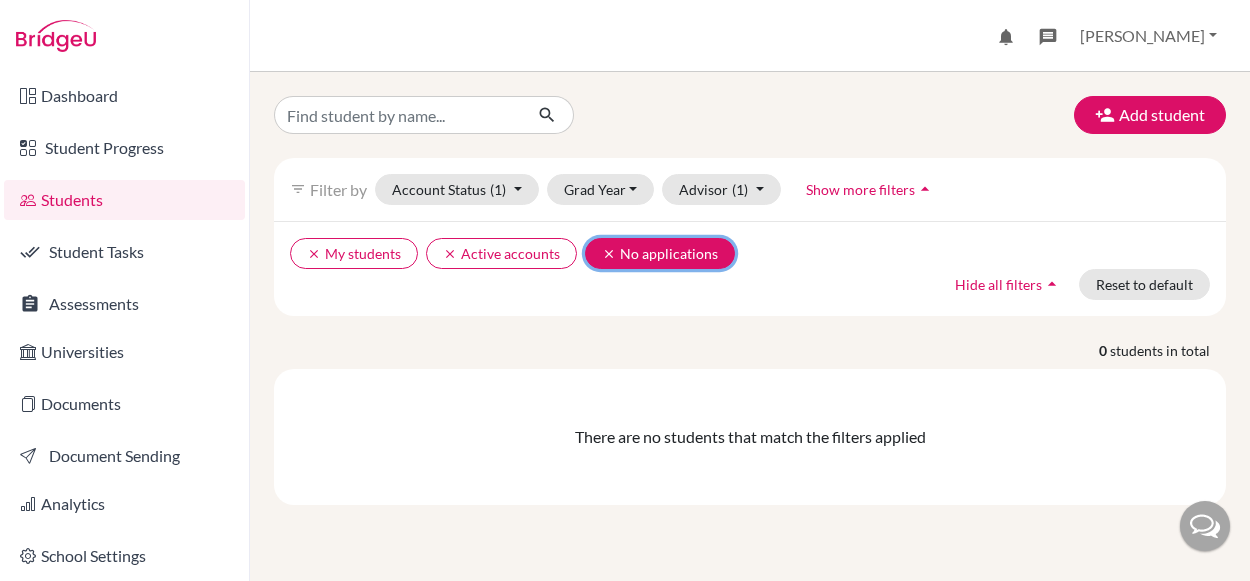 click on "clear" at bounding box center (609, 254) 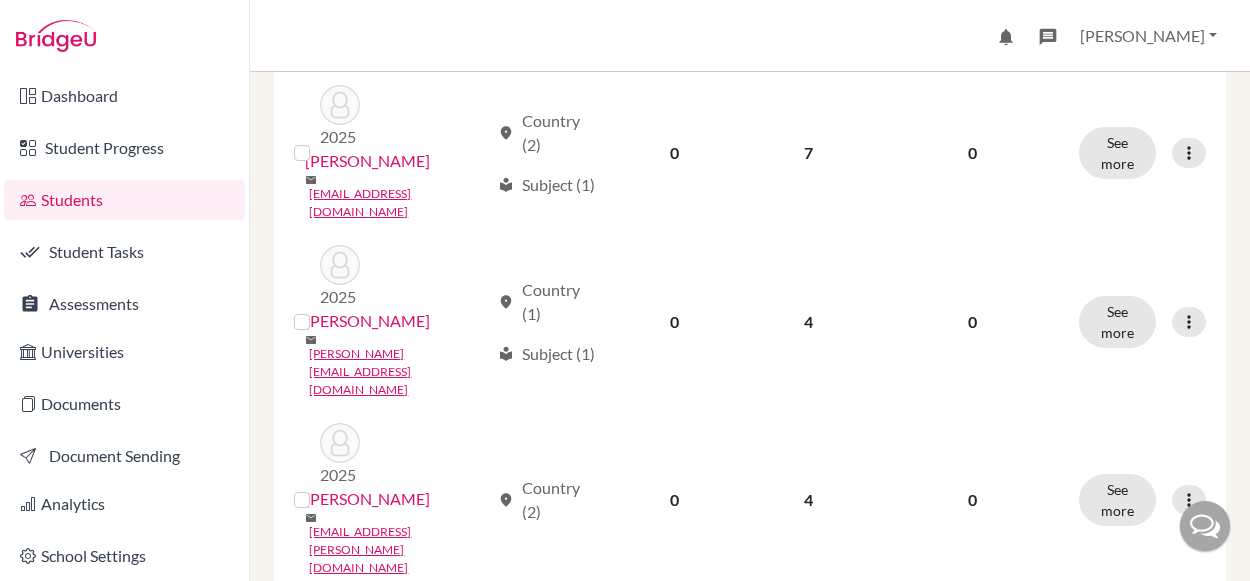 scroll, scrollTop: 706, scrollLeft: 0, axis: vertical 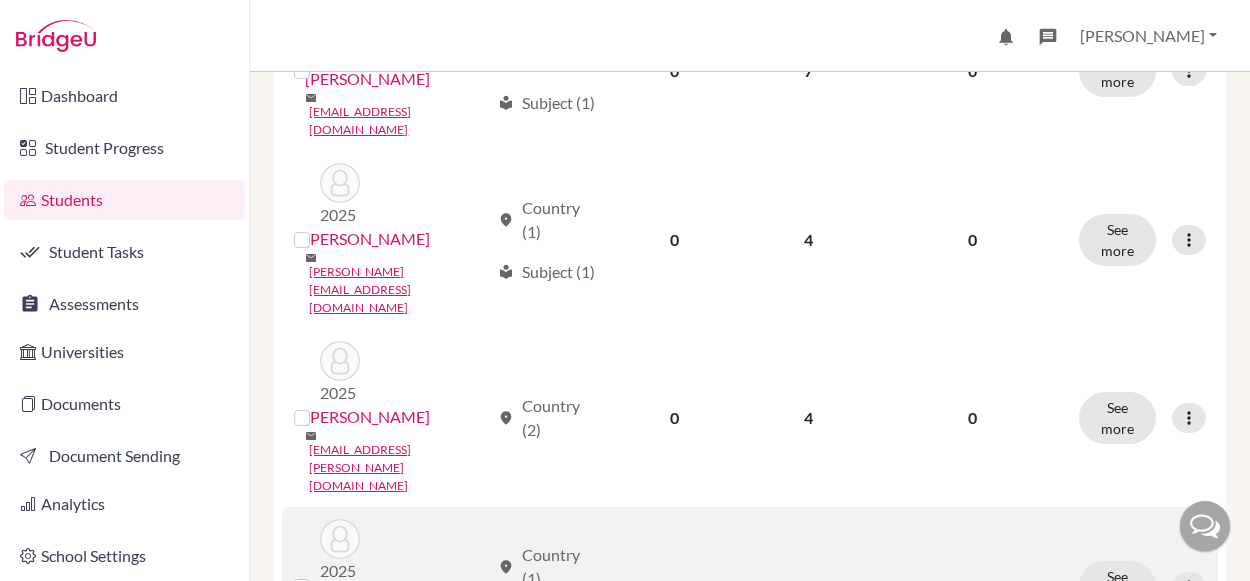click on "[PERSON_NAME]" at bounding box center [367, 595] 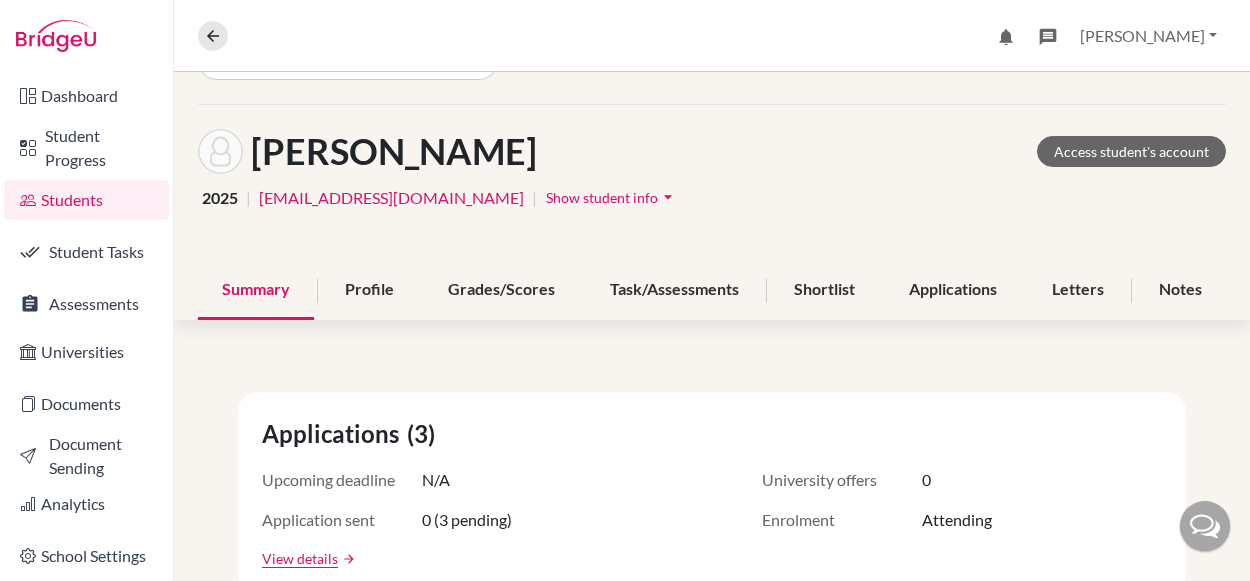 scroll, scrollTop: 50, scrollLeft: 0, axis: vertical 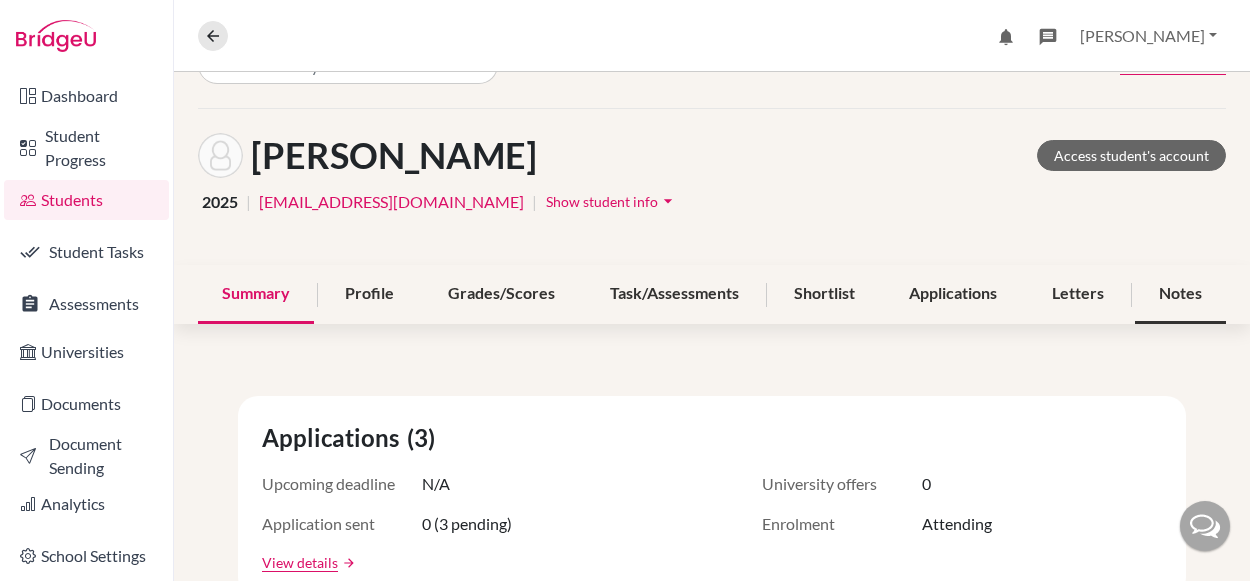 click on "Notes" at bounding box center (1180, 294) 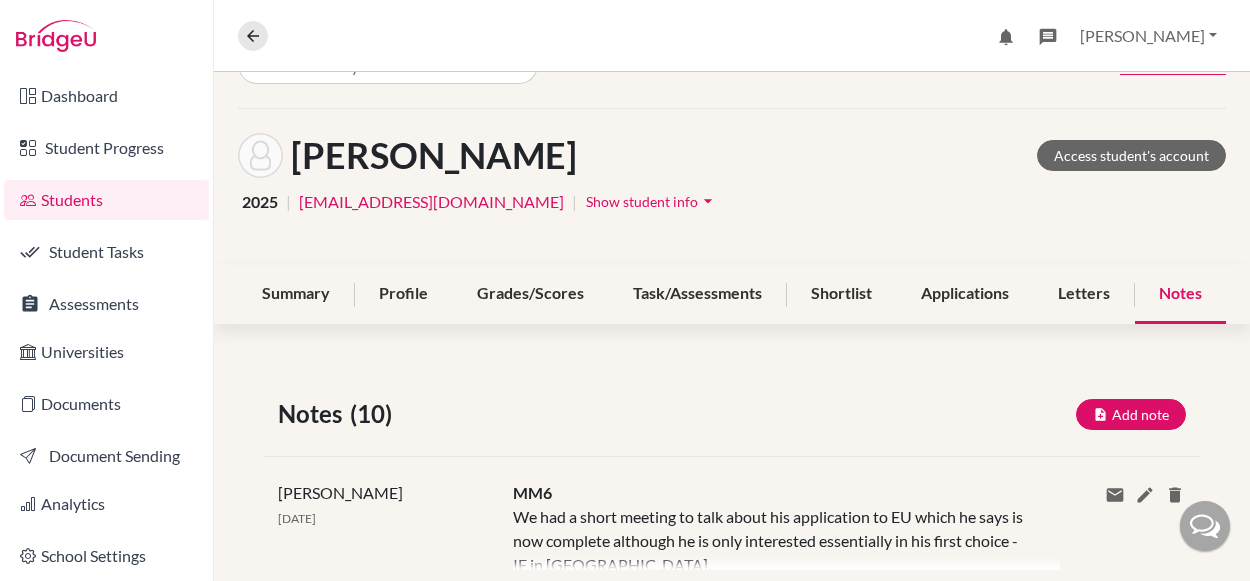 scroll, scrollTop: 0, scrollLeft: 0, axis: both 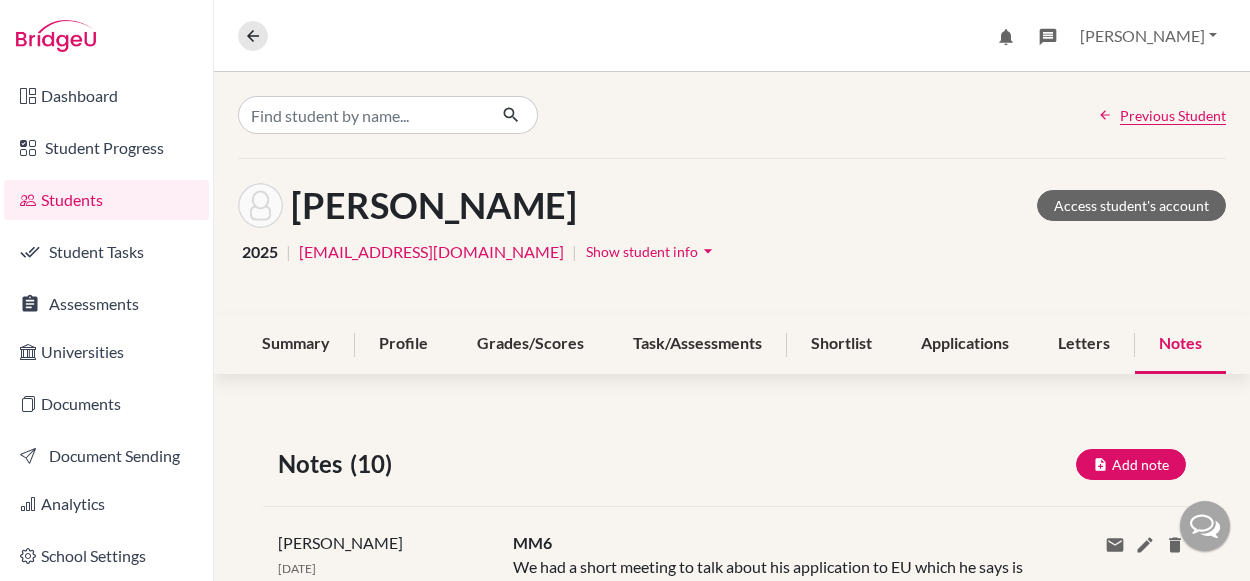 click on "Notes (10)  Add note Title Content Private note Save Cancel [PERSON_NAME] [DATE] MM6 We had a short meeting to talk about his application to EU which he says is now complete although he is only interested essentially in his first choice - IE in [GEOGRAPHIC_DATA].
He has applied for accommodation in [GEOGRAPHIC_DATA] and has requested the one closest to campus as he thinks that will simplify life and also be where most of the international students are so he will feel more part of a community. Show more Show less Share via email Email address Send Delete this note? Cancel [PERSON_NAME] [DATE] Title MM6 Content We had a short meeting to talk about his application to EU which he says is now complete although he is only interested essentially in his first choice - IE in [GEOGRAPHIC_DATA].
He has applied for accommodation in [GEOGRAPHIC_DATA] and has requested the one closest to campus as he thinks that will simplify life and also be where most of the international students are so he will feel more part of a community. Private note Save" 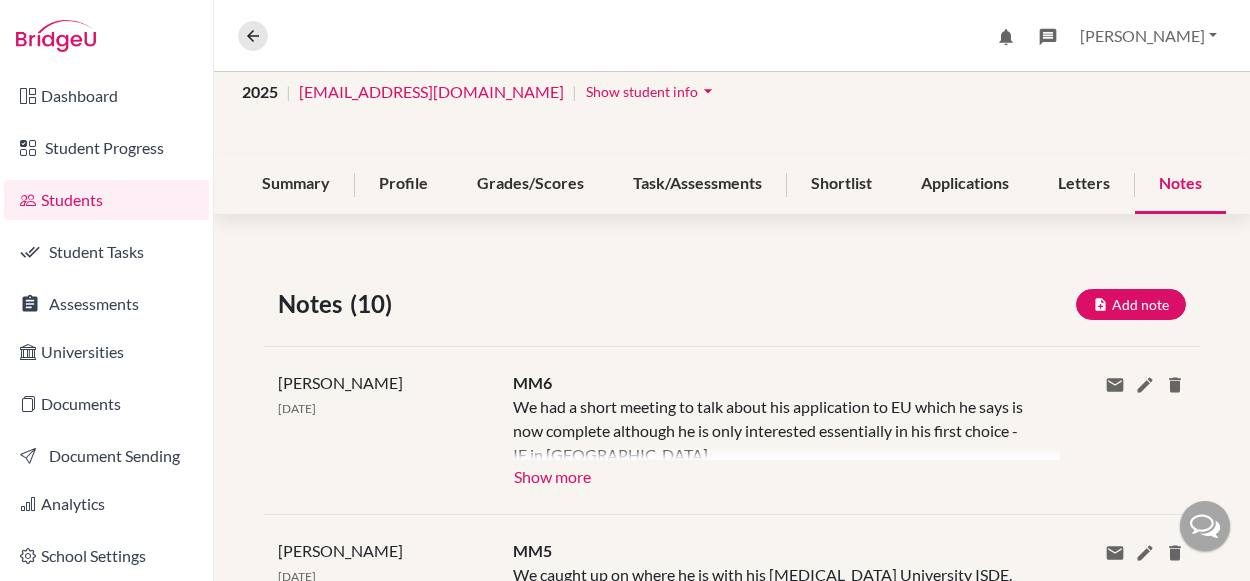 scroll, scrollTop: 200, scrollLeft: 0, axis: vertical 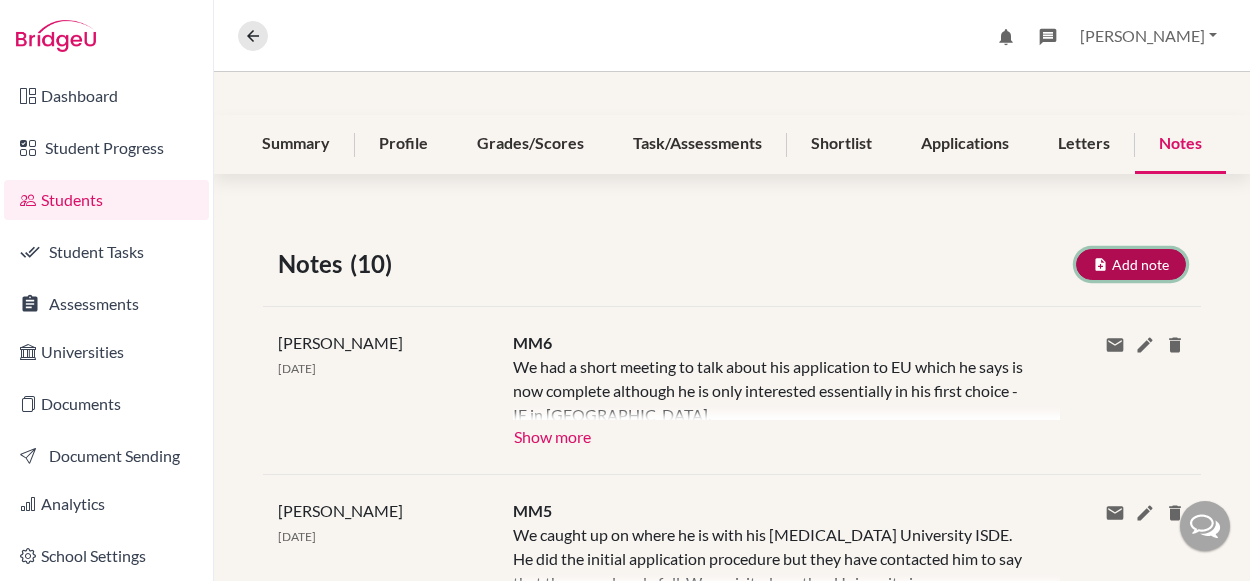 click on "Add note" at bounding box center [1131, 264] 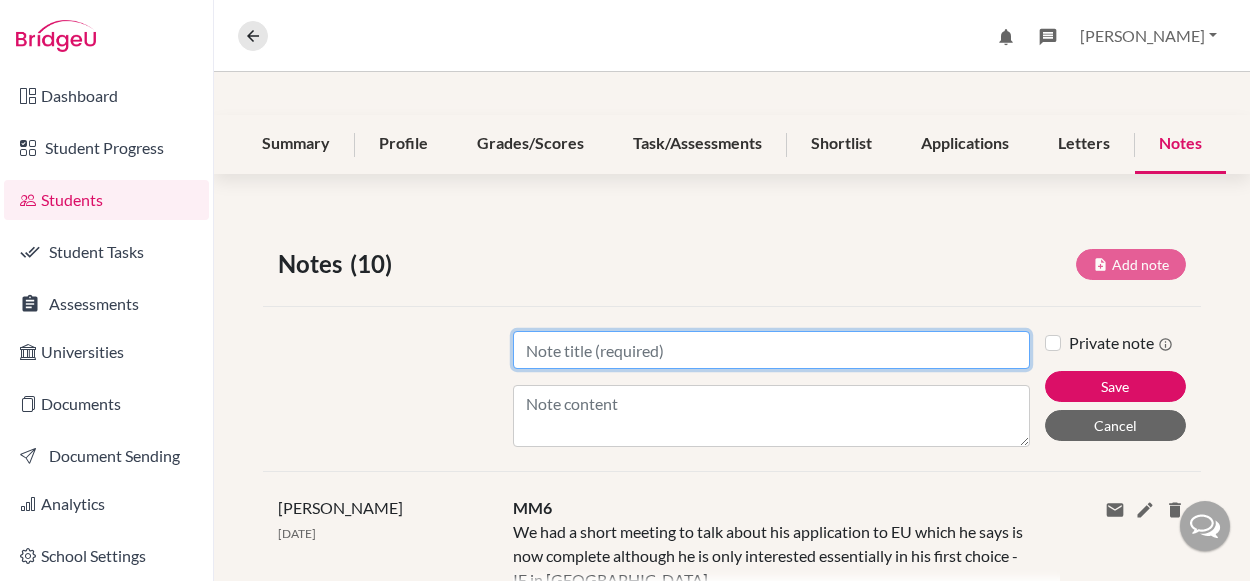 click on "Title" at bounding box center [771, 350] 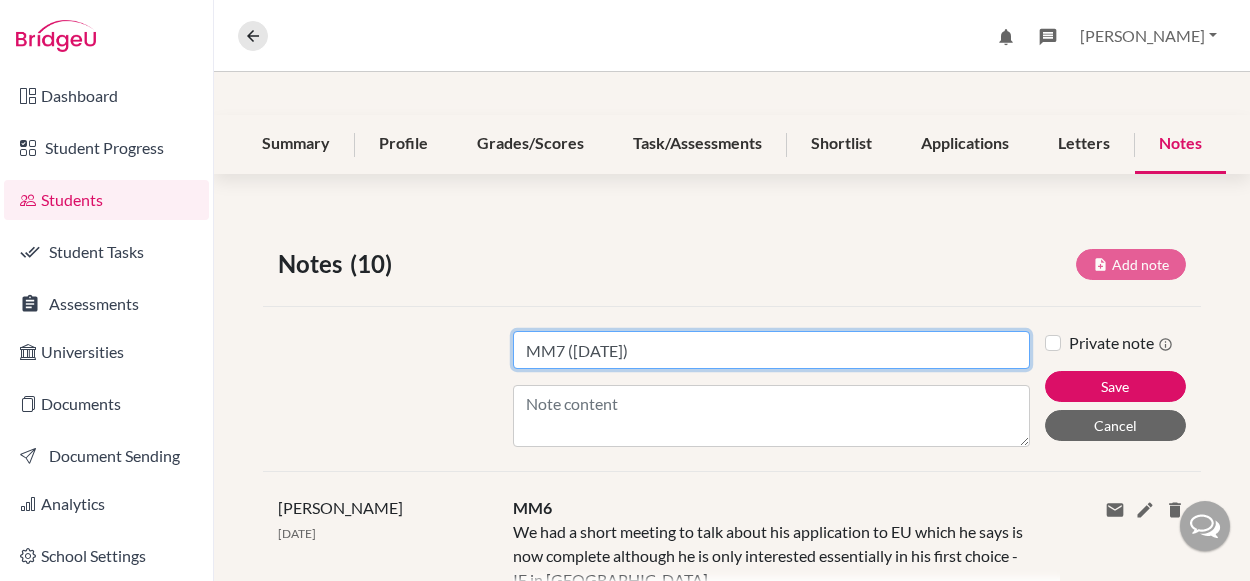 type on "MM7 ([DATE])" 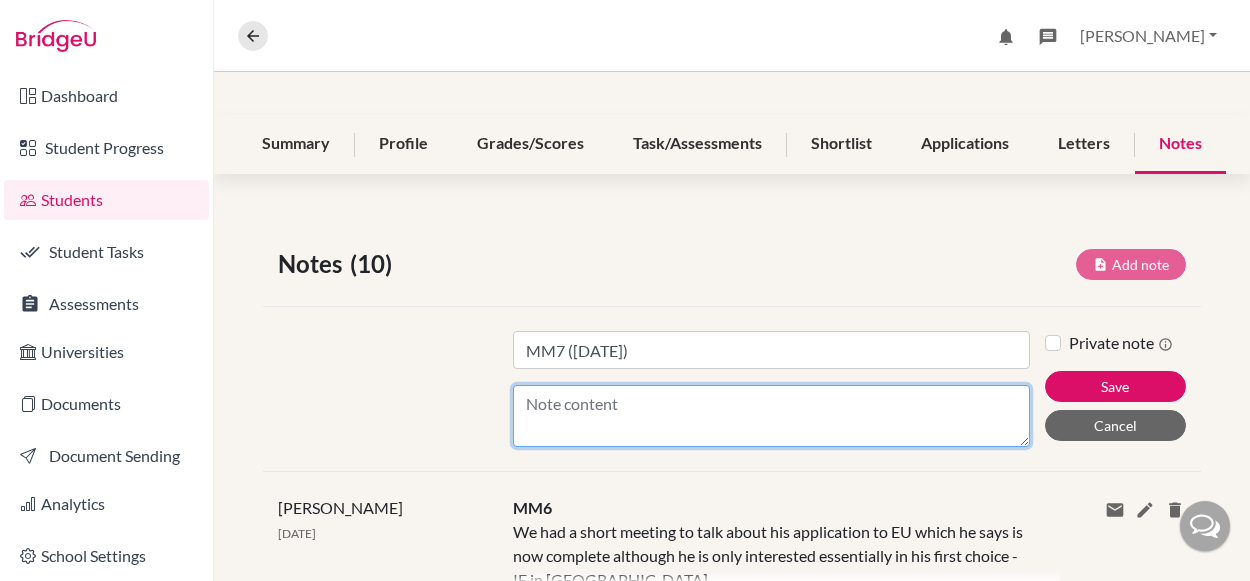 click on "Content" at bounding box center [771, 416] 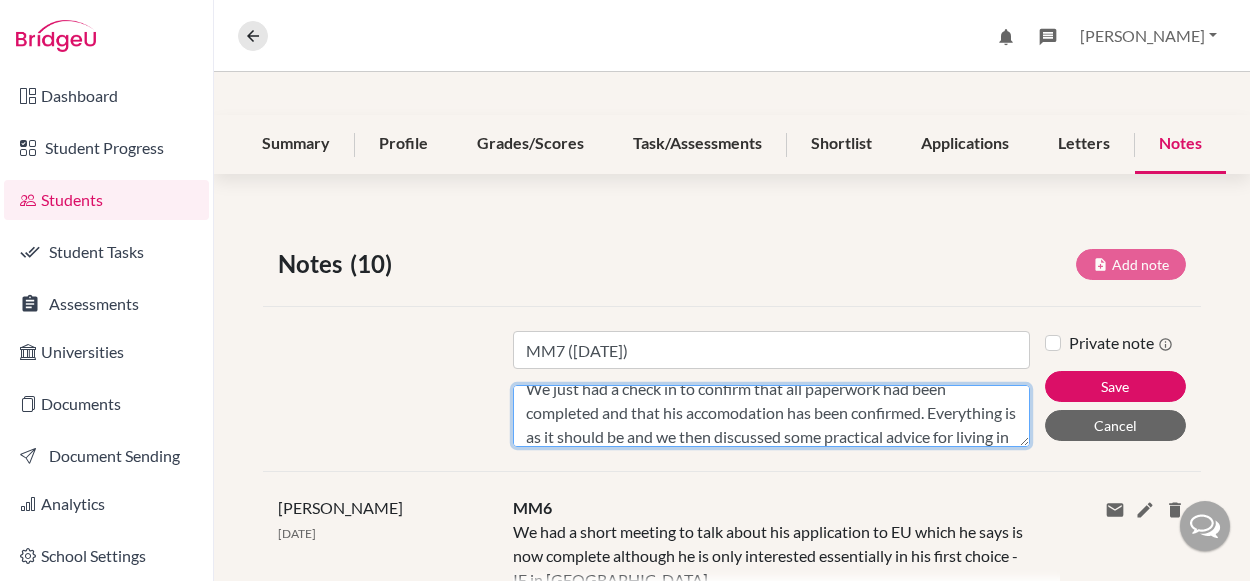 scroll, scrollTop: 39, scrollLeft: 0, axis: vertical 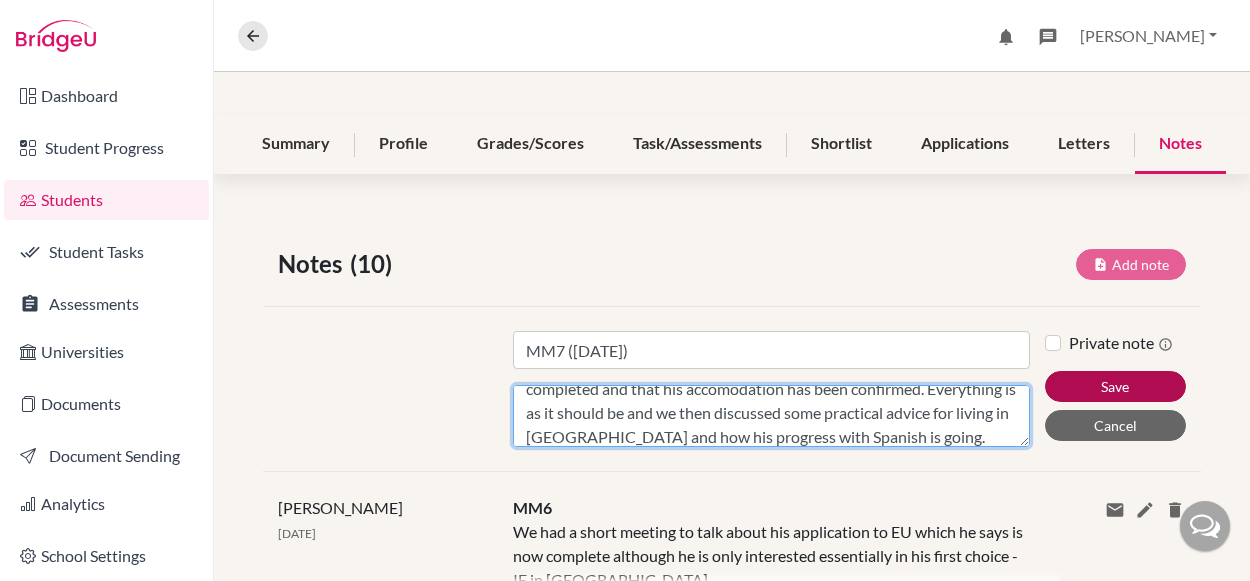 type on "We just had a check in to confirm that all paperwork had been completed and that his accomodation has been confirmed. Everything is as it should be and we then discussed some practical advice for living in [GEOGRAPHIC_DATA] and how his progress with Spanish is going." 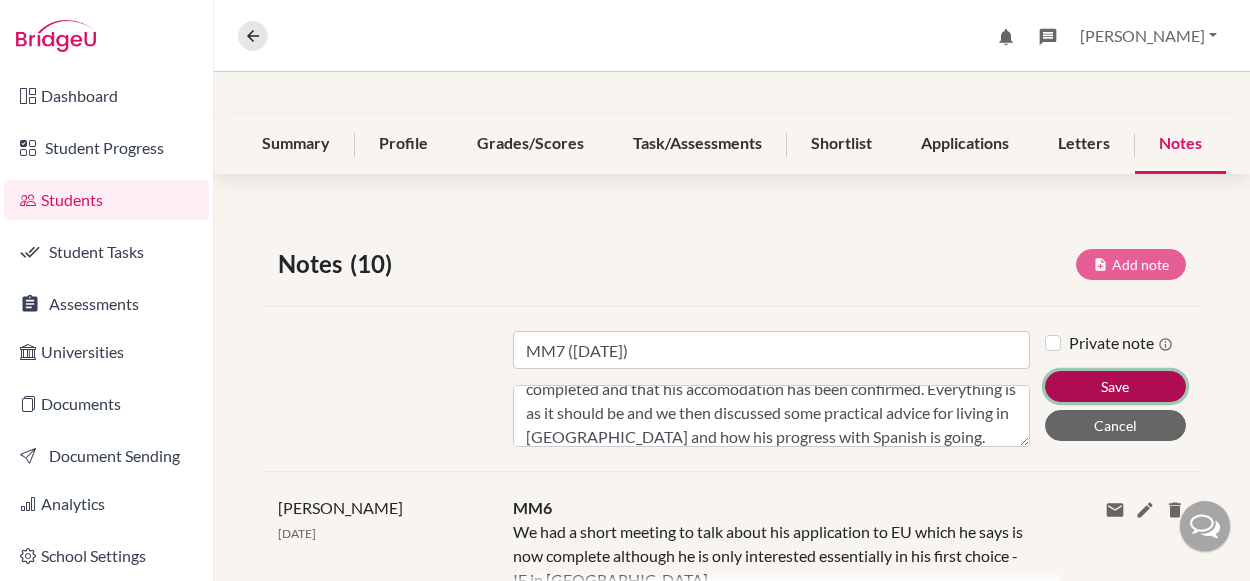 click on "Save" at bounding box center (1115, 386) 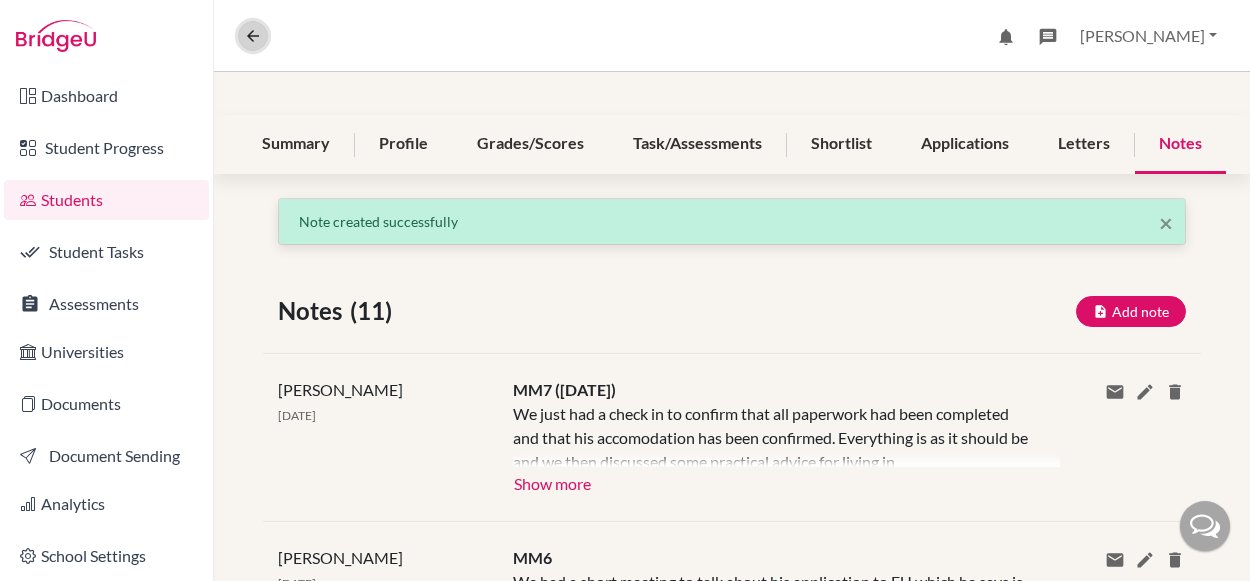 click at bounding box center (253, 36) 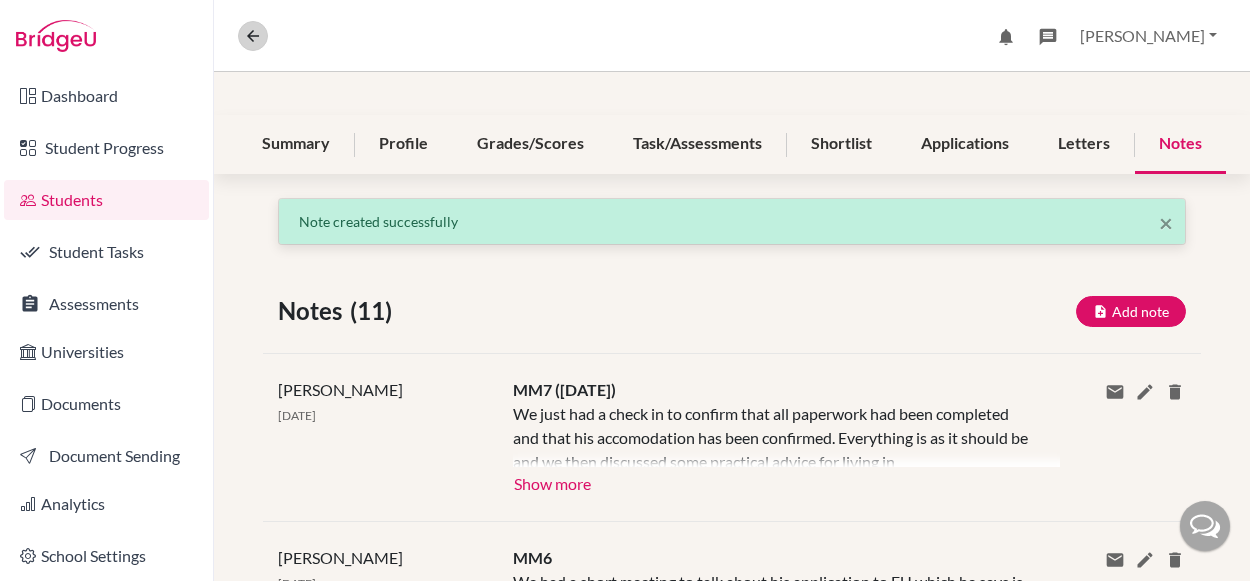 scroll, scrollTop: 0, scrollLeft: 0, axis: both 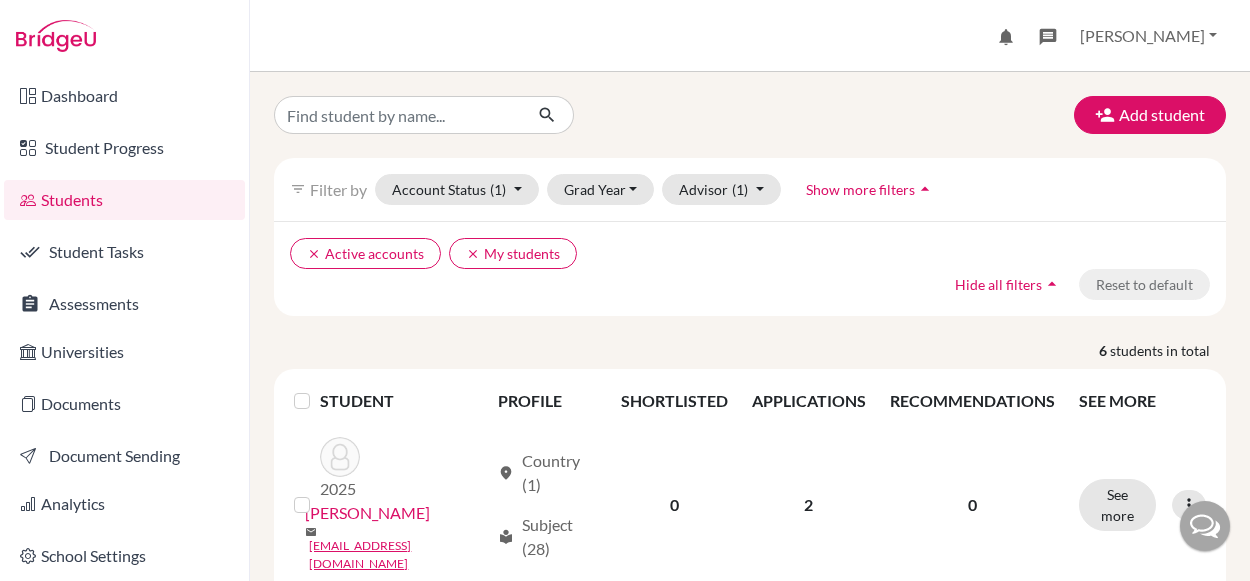 click on "clear Active accounts clear My students Hide all filters arrow_drop_up Reset to default" at bounding box center (750, 268) 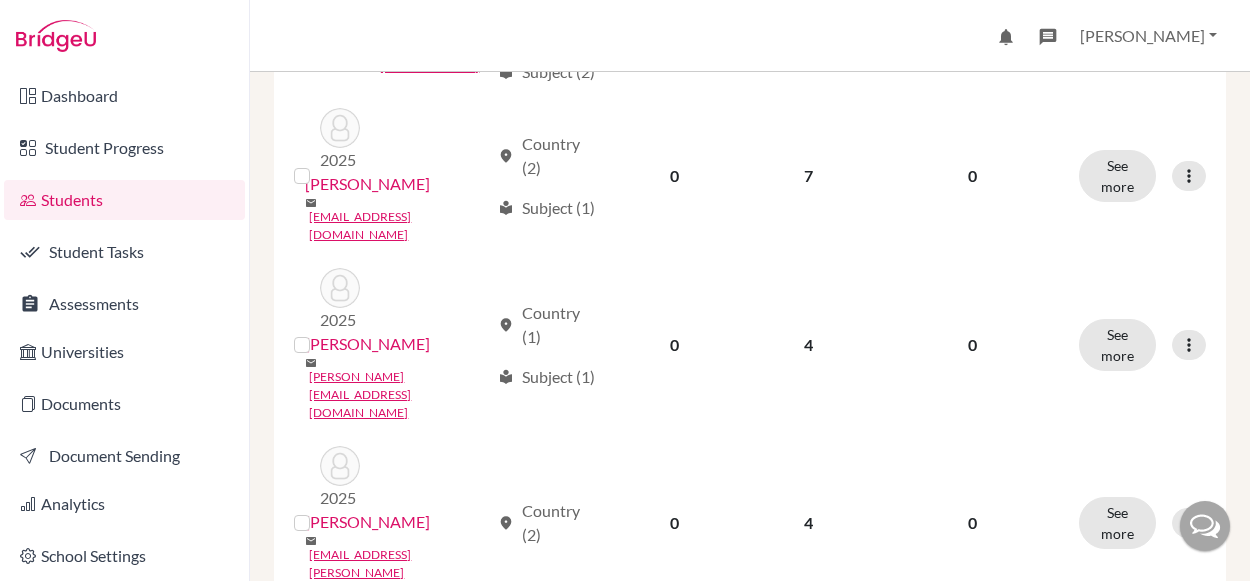 scroll, scrollTop: 640, scrollLeft: 0, axis: vertical 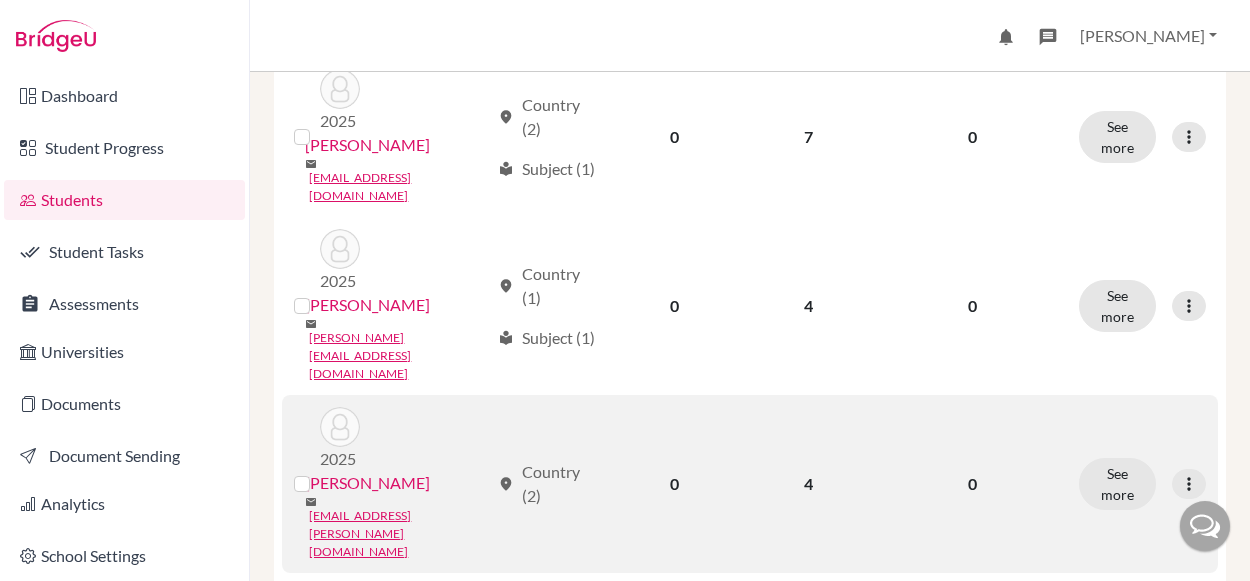 click on "[PERSON_NAME]" at bounding box center [367, 483] 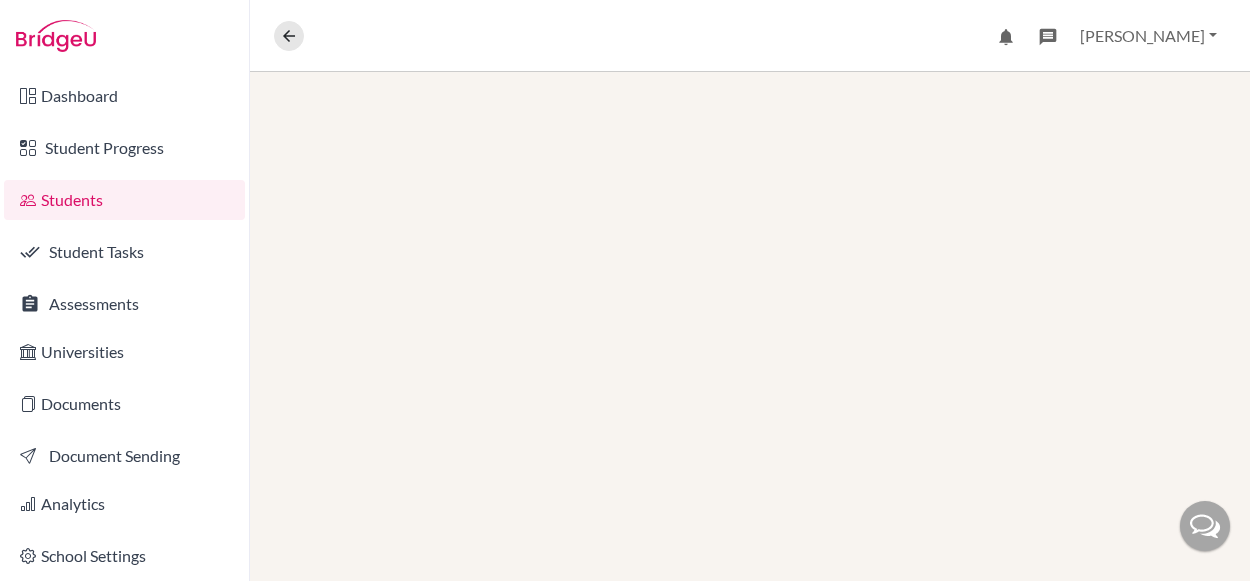 scroll, scrollTop: 0, scrollLeft: 0, axis: both 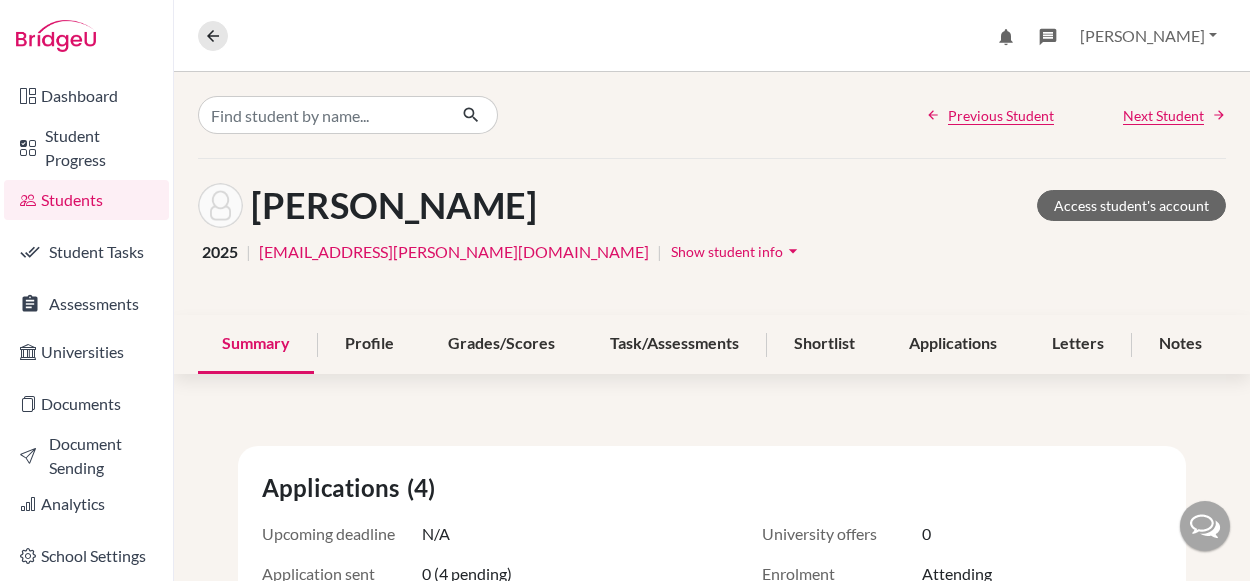 click on "[PERSON_NAME] Access student's account" at bounding box center (712, 205) 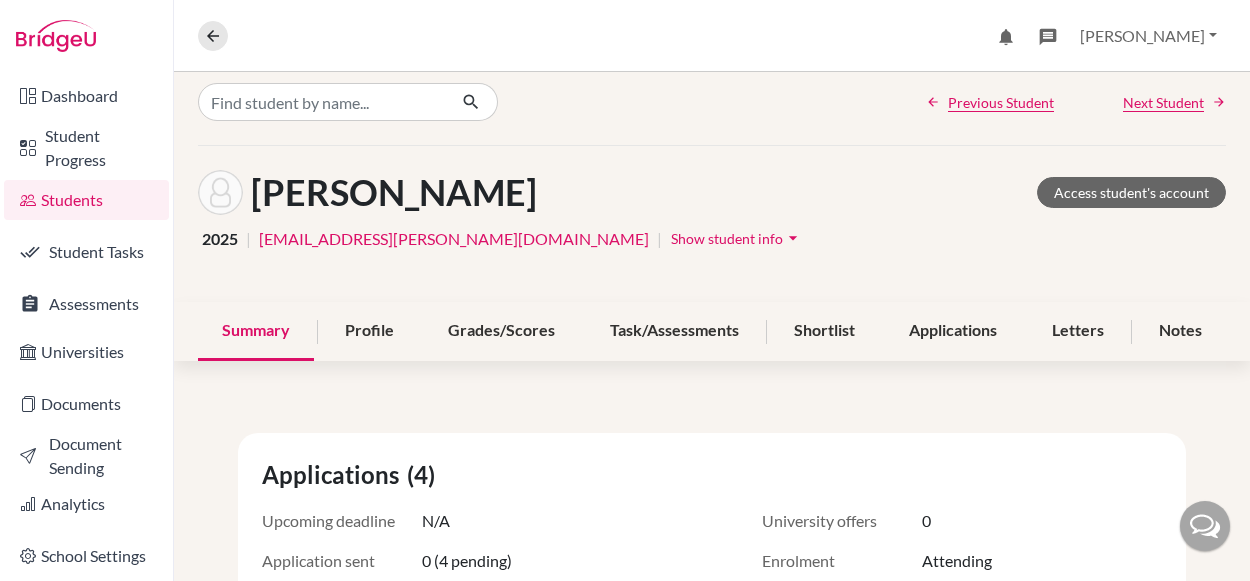 scroll, scrollTop: 0, scrollLeft: 0, axis: both 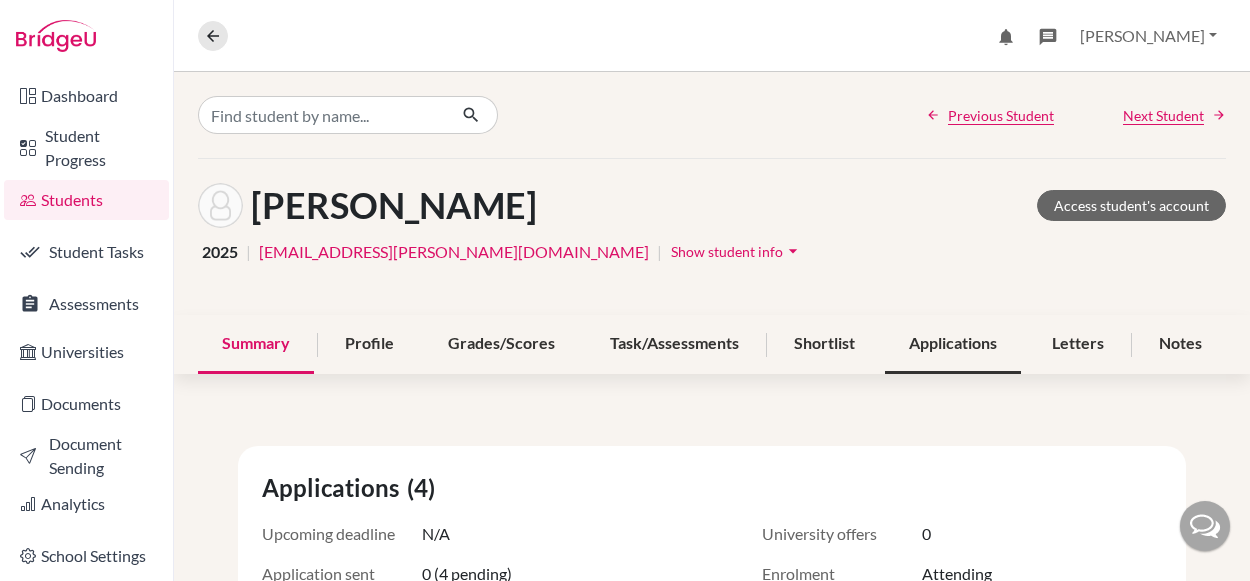 click on "Applications" at bounding box center [953, 344] 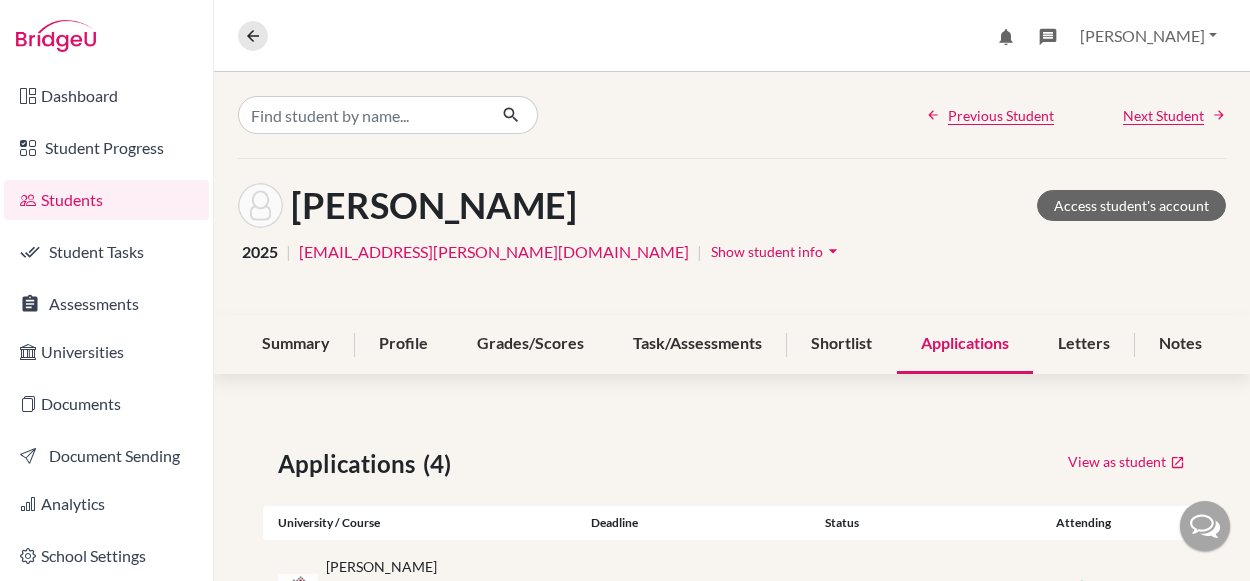 click on "[PERSON_NAME] Access student's account 2025 | [PERSON_NAME][EMAIL_ADDRESS][DOMAIN_NAME] | Show student info arrow_drop_down" 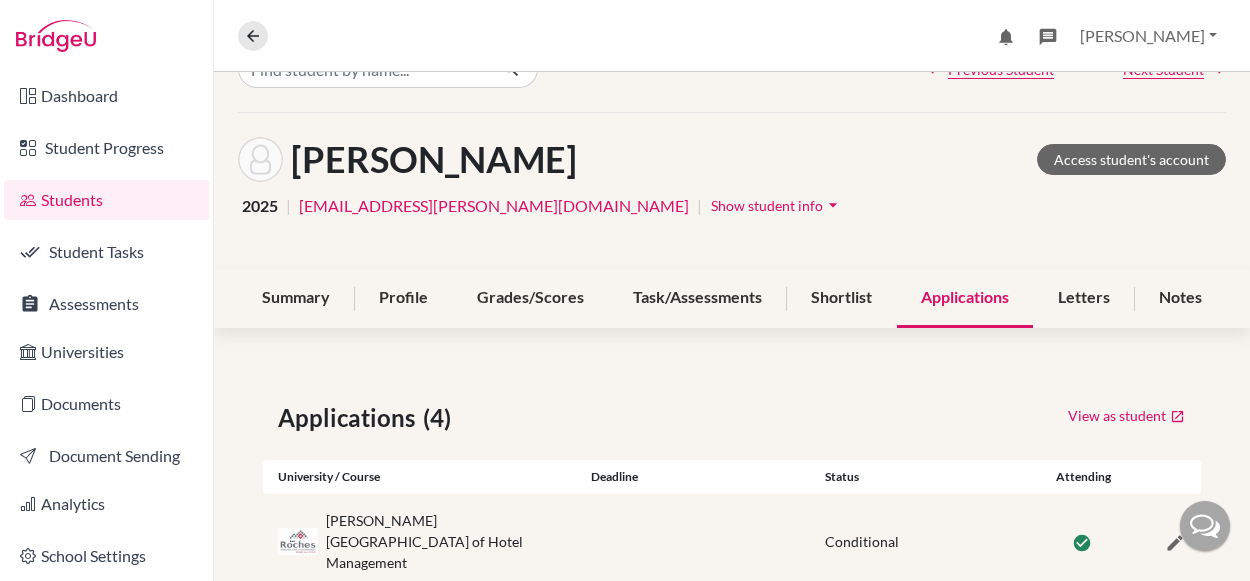 scroll, scrollTop: 19, scrollLeft: 0, axis: vertical 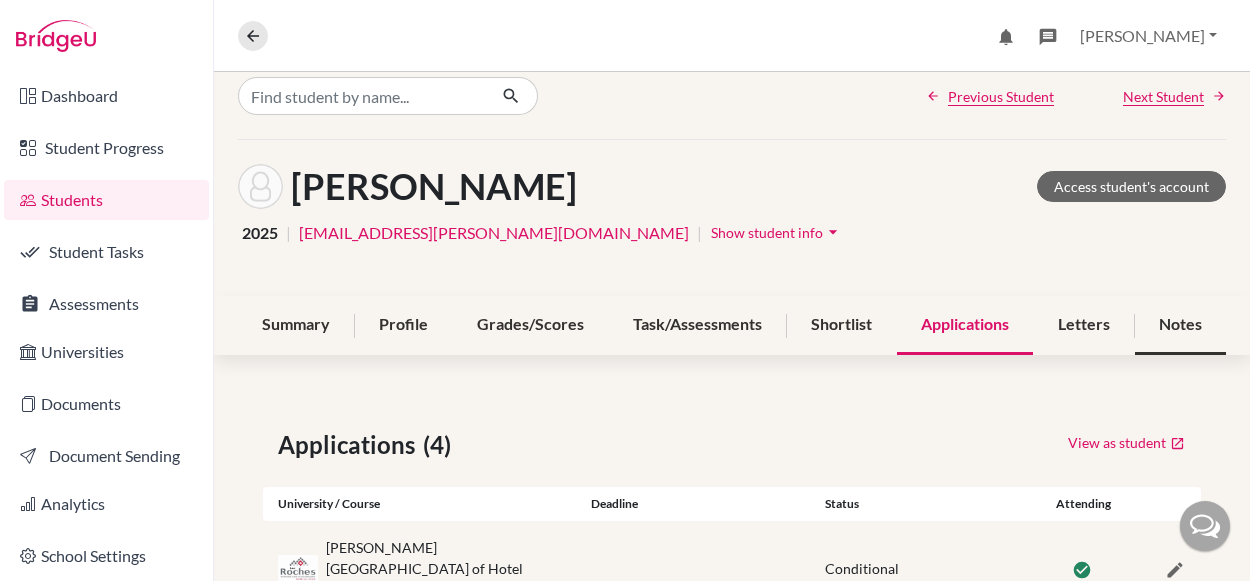 click on "Notes" at bounding box center (1180, 325) 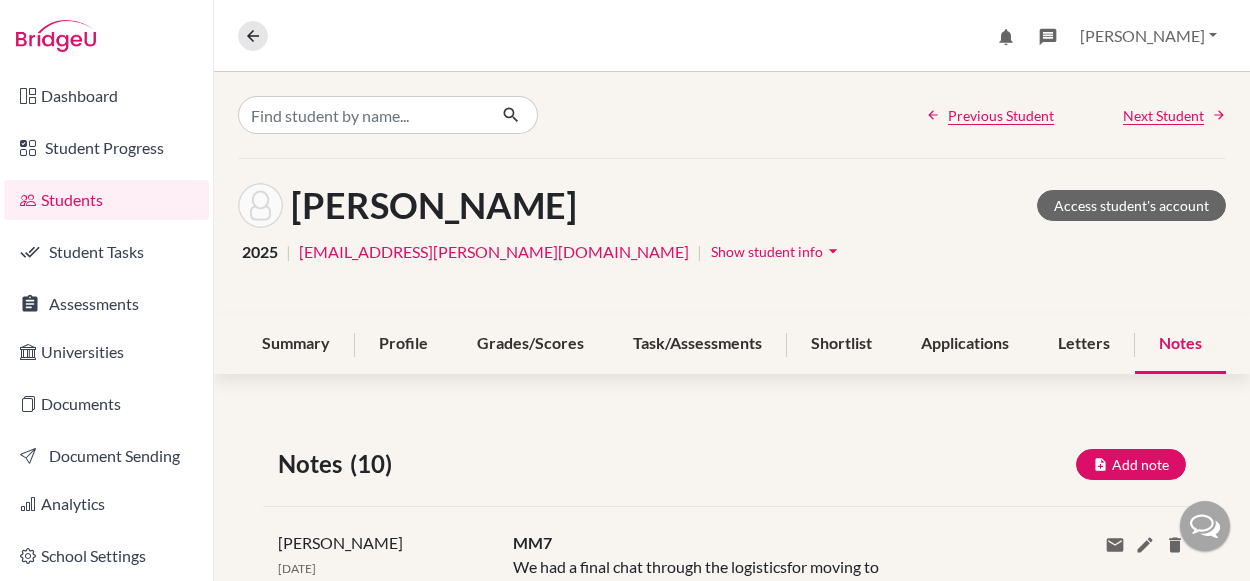 click on "Notes (10)  Add note" at bounding box center (732, 464) 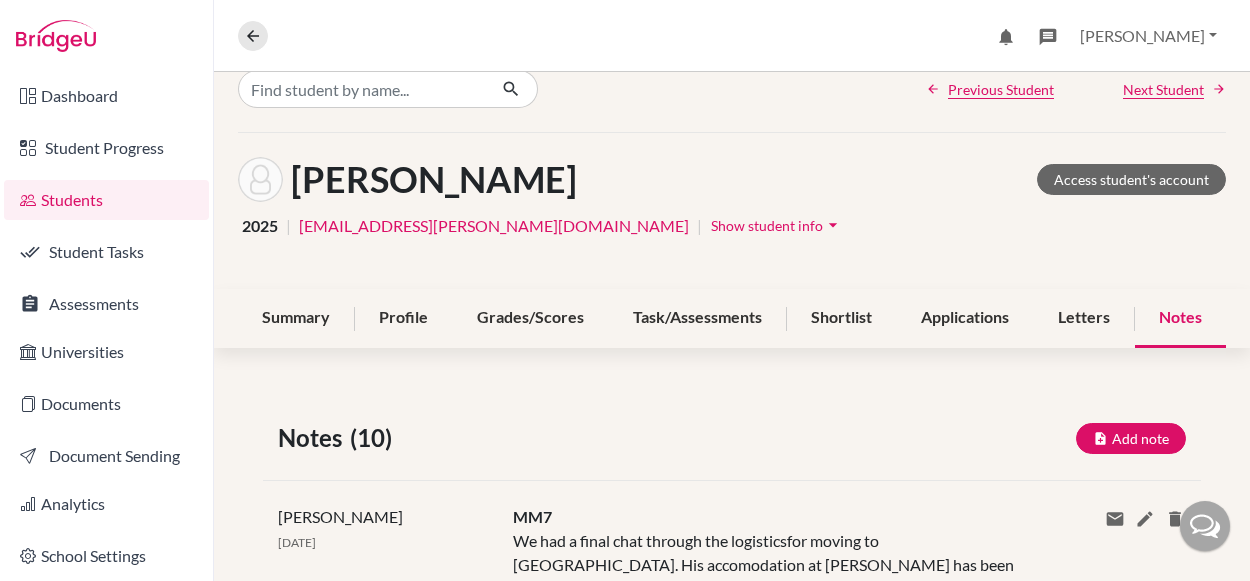 scroll, scrollTop: 0, scrollLeft: 0, axis: both 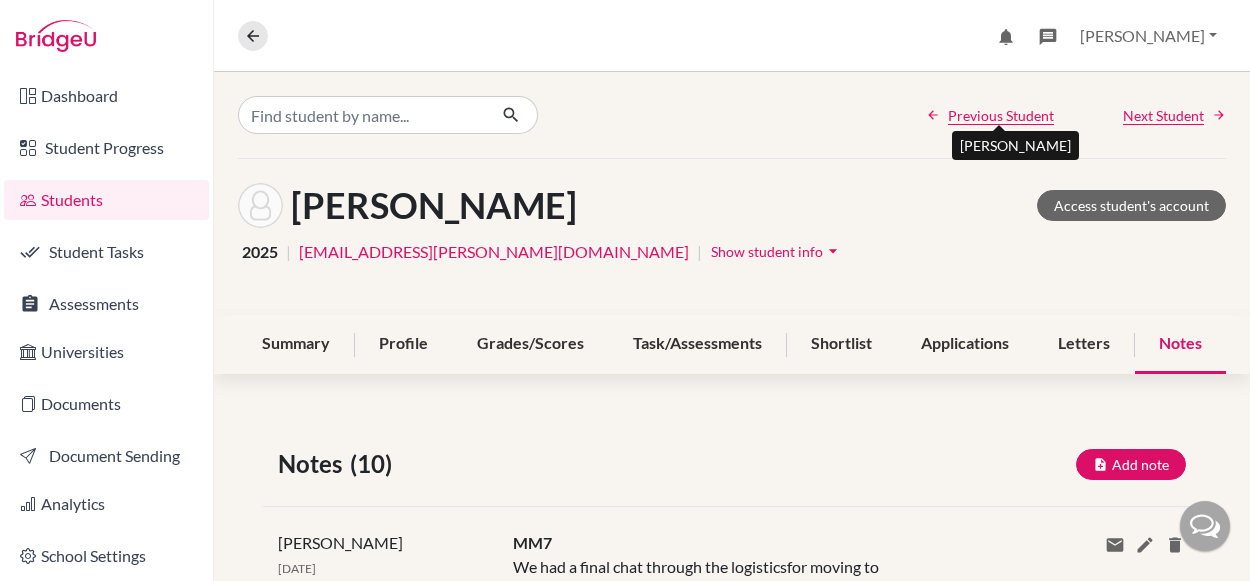 click on "Previous Student" at bounding box center [1001, 115] 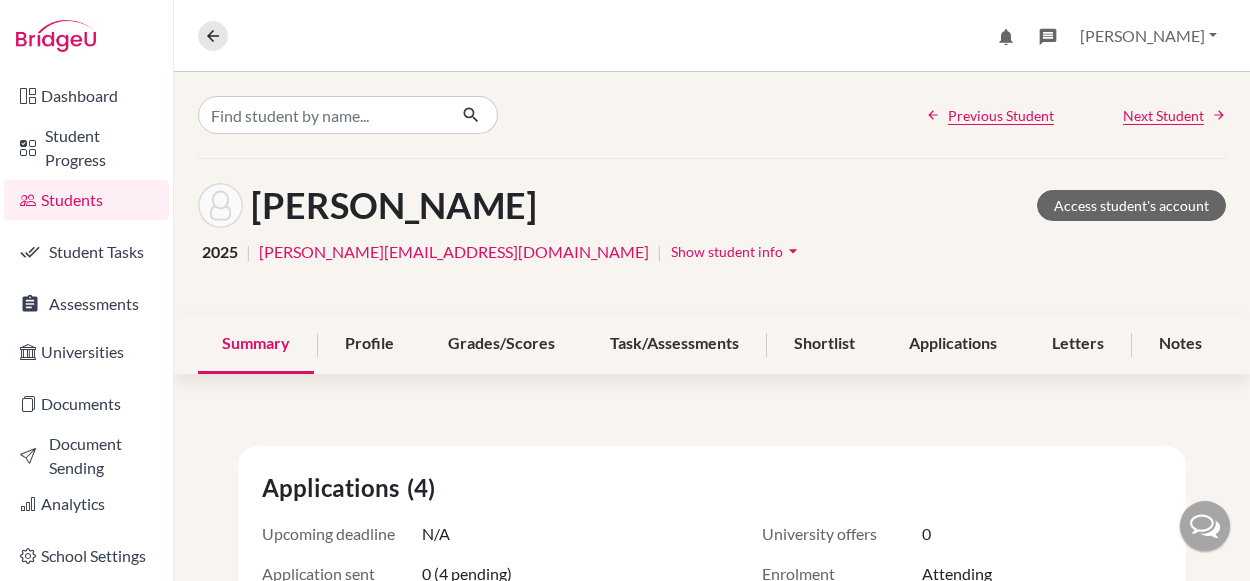 click on "2025 | [PERSON_NAME][EMAIL_ADDRESS][DOMAIN_NAME] | Show student info arrow_drop_down" at bounding box center [712, 251] 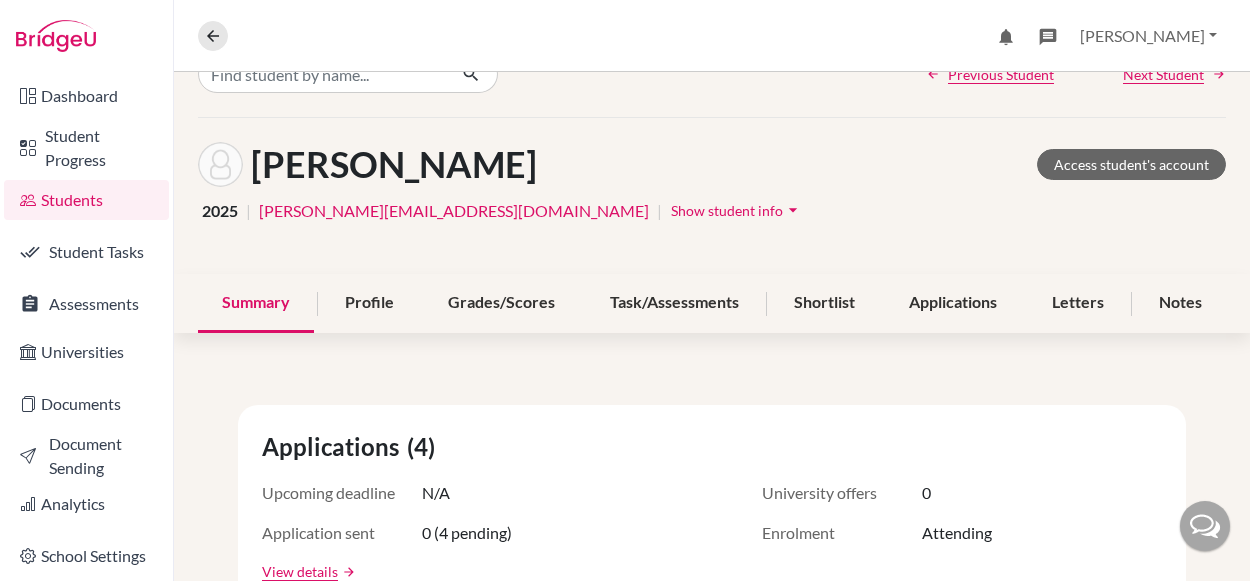 scroll, scrollTop: 80, scrollLeft: 0, axis: vertical 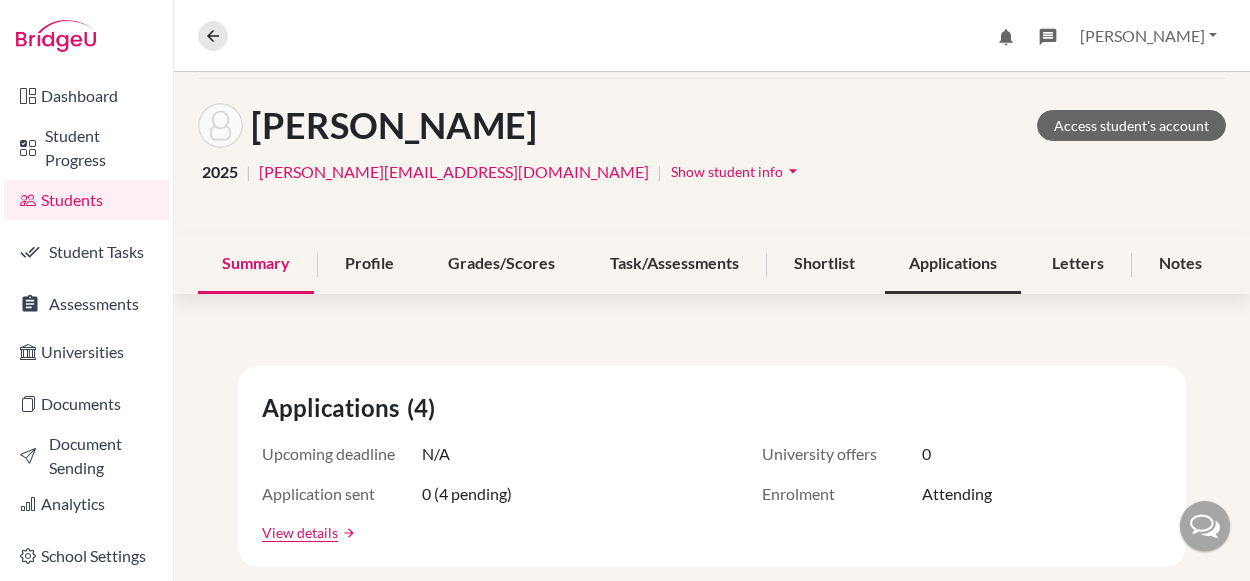 click on "Applications" at bounding box center [953, 264] 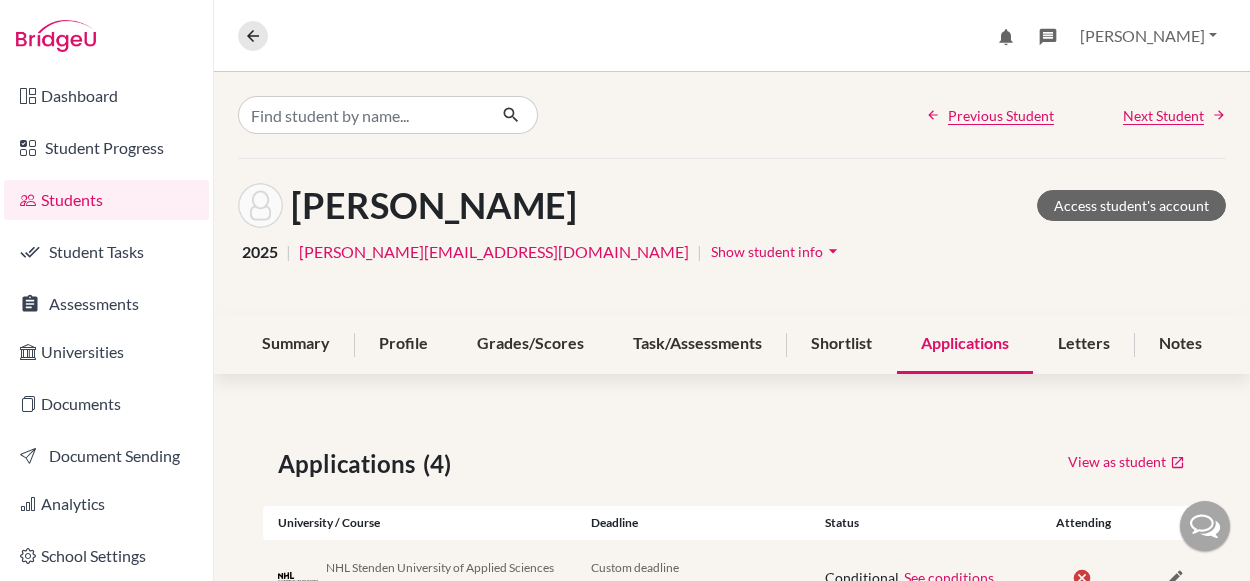click on "Applications" at bounding box center (965, 344) 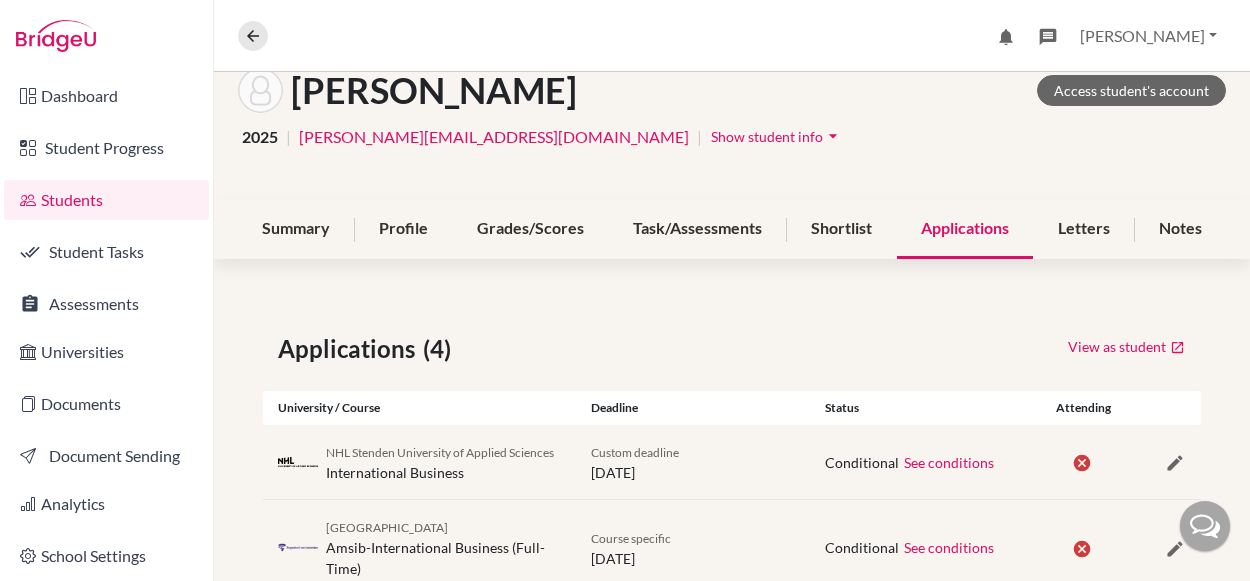 scroll, scrollTop: 85, scrollLeft: 0, axis: vertical 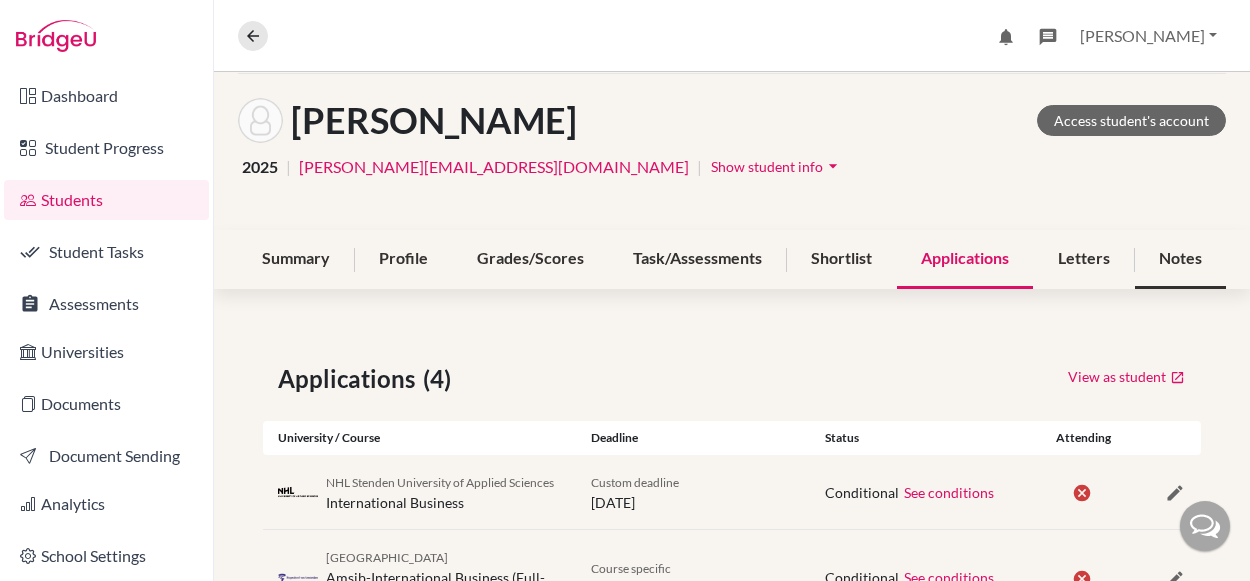 click on "Notes" at bounding box center (1180, 259) 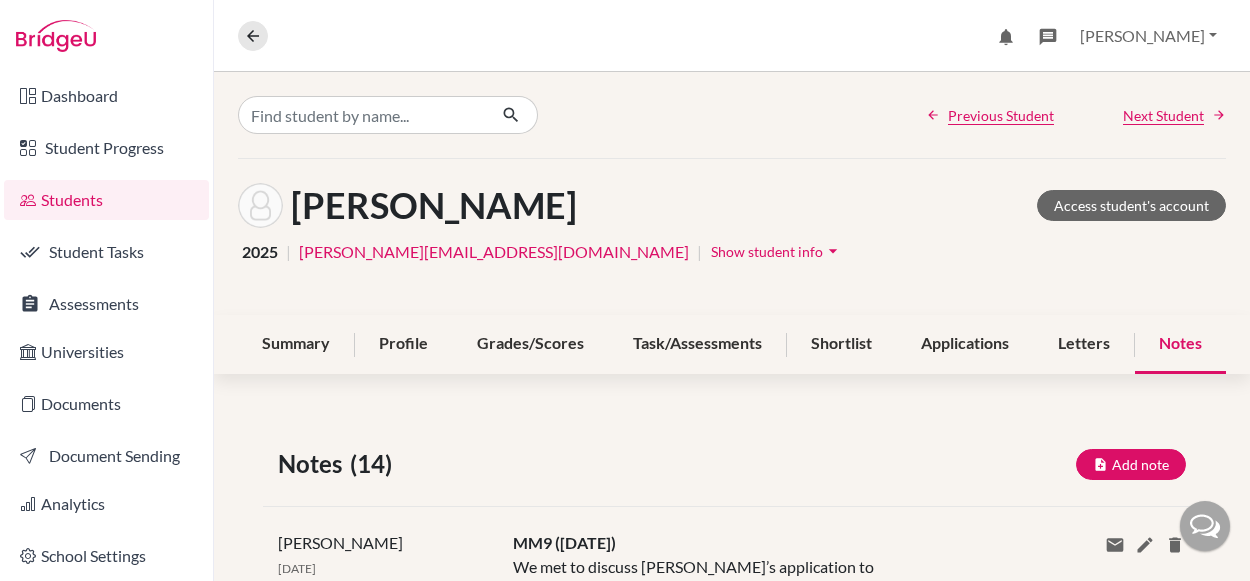 click on "Notes (14)  Add note Title Content Private note Save Cancel [PERSON_NAME] [DATE] MM9 ([DATE]) We met to discuss [PERSON_NAME]’s application to [GEOGRAPHIC_DATA].
She has decided not to apply as she is very happy with her choices in the [GEOGRAPHIC_DATA] and is worried about the late announcement of results in [GEOGRAPHIC_DATA]. We spent a long time discussing the pros and cons of this to make sure she is sure about the decision but we both feel that the Netherlands is better for her - especially if she gets the course in [GEOGRAPHIC_DATA].
She is going to remove it from [GEOGRAPHIC_DATA] but I have said that if she doesn’t meet the rankings for [GEOGRAPHIC_DATA] we can come back to it if she wants. Show more Show less Share via email Email address Send Delete this note? Cancel Delete [PERSON_NAME] [DATE] Title MM9 ([DATE]) Content Private note Save Cancel [PERSON_NAME] [DATE] Email from [PERSON_NAME] regarding [GEOGRAPHIC_DATA] Show more Show less Share via email Email address Send Delete this note? Cancel Delete [PERSON_NAME] [DATE] Title Content Save Cancel" 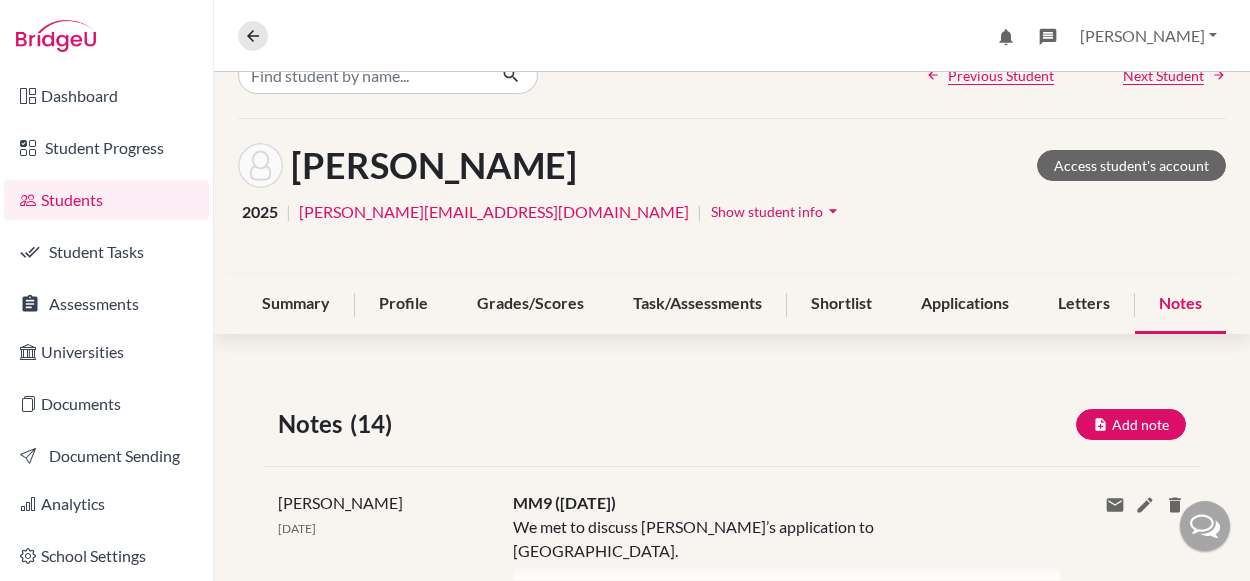 scroll, scrollTop: 80, scrollLeft: 0, axis: vertical 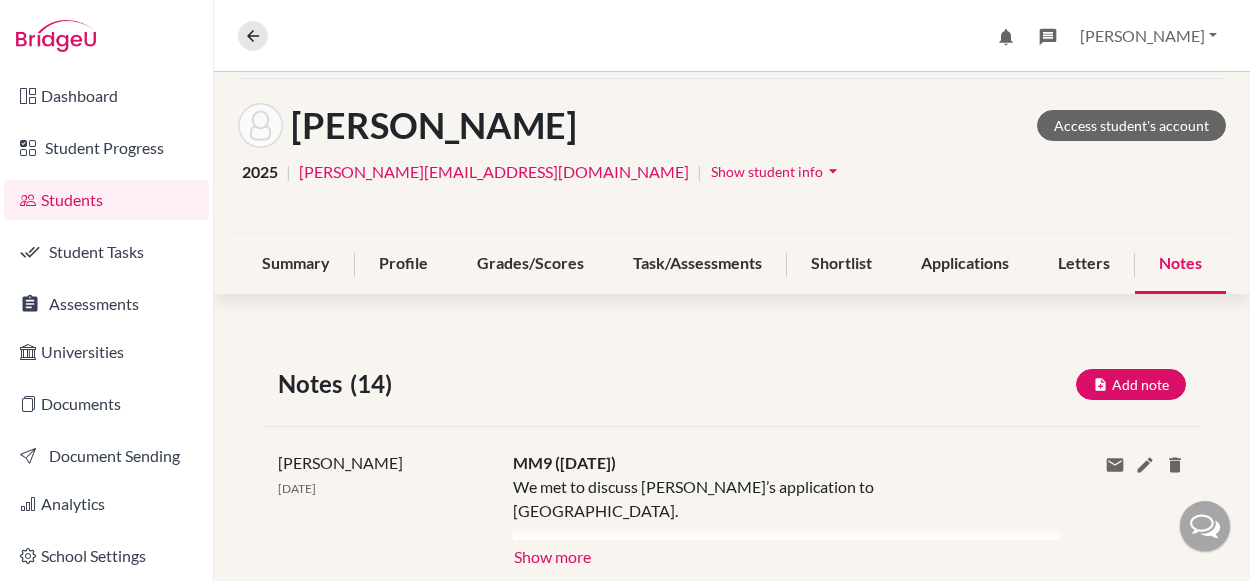 click on "Notes (14)  Add note Title Content Private note Save Cancel [PERSON_NAME] [DATE] MM9 ([DATE]) We met to discuss [PERSON_NAME]’s application to [GEOGRAPHIC_DATA].
She has decided not to apply as she is very happy with her choices in the [GEOGRAPHIC_DATA] and is worried about the late announcement of results in [GEOGRAPHIC_DATA]. We spent a long time discussing the pros and cons of this to make sure she is sure about the decision but we both feel that the Netherlands is better for her - especially if she gets the course in [GEOGRAPHIC_DATA].
She is going to remove it from [GEOGRAPHIC_DATA] but I have said that if she doesn’t meet the rankings for [GEOGRAPHIC_DATA] we can come back to it if she wants. Show more Show less Share via email Email address Send Delete this note? Cancel Delete [PERSON_NAME] [DATE] Title MM9 ([DATE]) Content Private note Save Cancel [PERSON_NAME] [DATE] Email from [PERSON_NAME] regarding [GEOGRAPHIC_DATA] Show more Show less Share via email Email address Send Delete this note? Cancel Delete [PERSON_NAME] [DATE] Title Content Save Cancel" 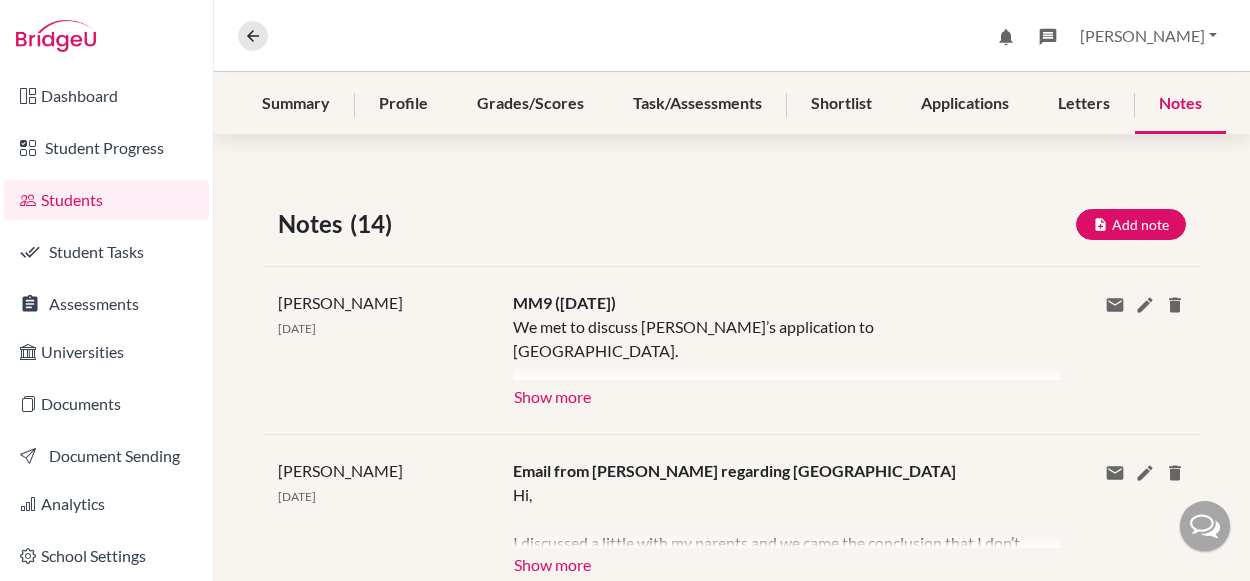 scroll, scrollTop: 280, scrollLeft: 0, axis: vertical 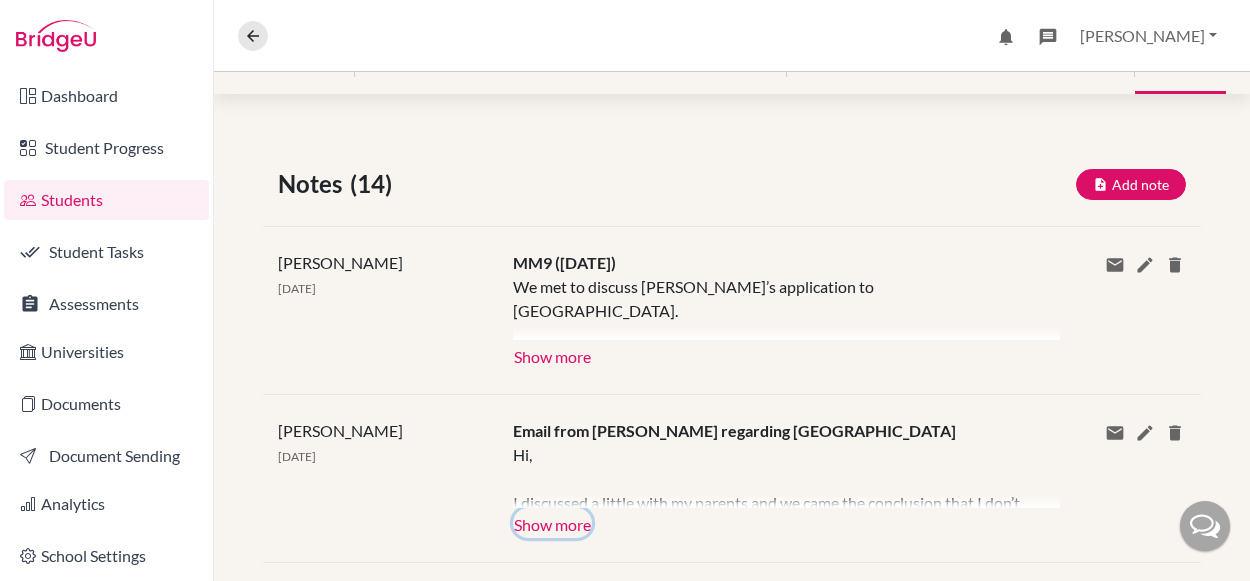 click on "Show more" 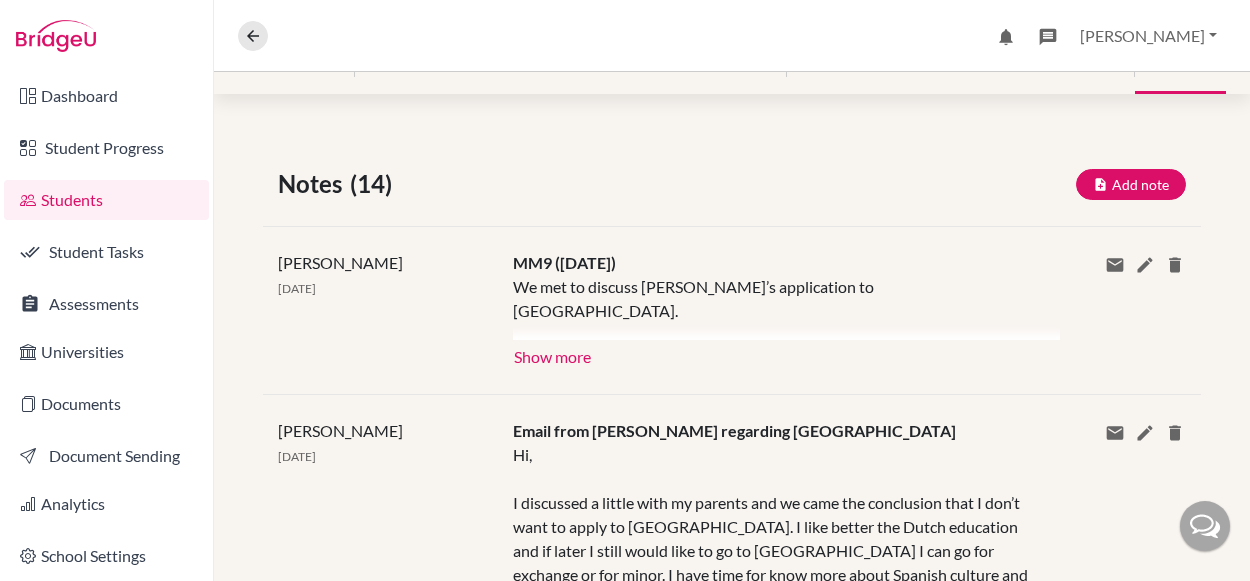 click on "Notes (14)  Add note" at bounding box center [732, 184] 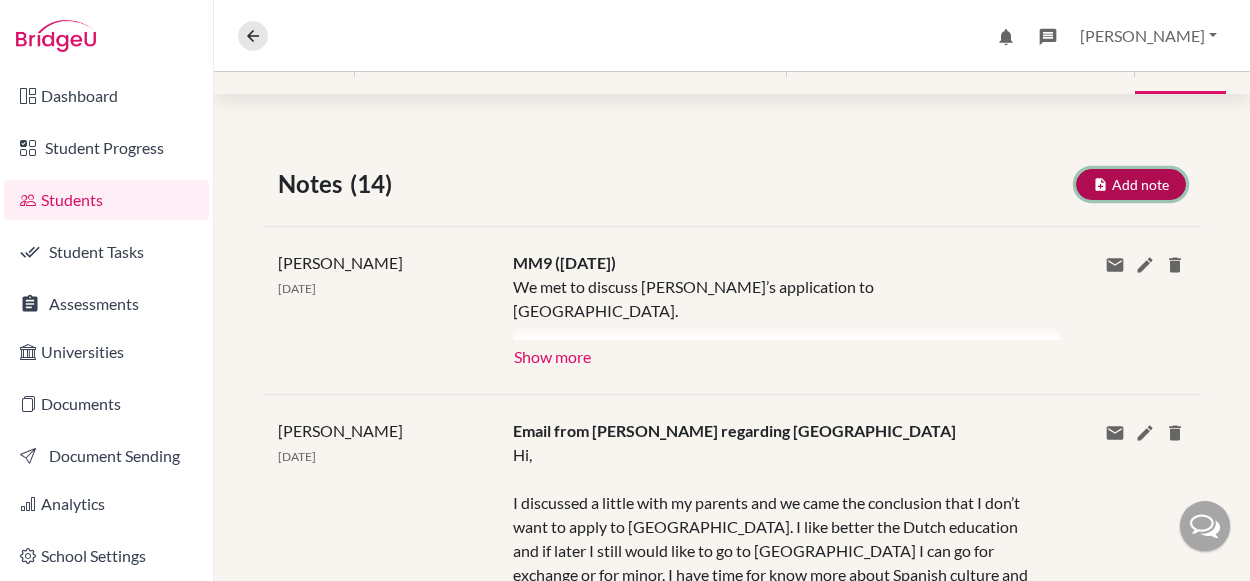 click on "Add note" at bounding box center (1131, 184) 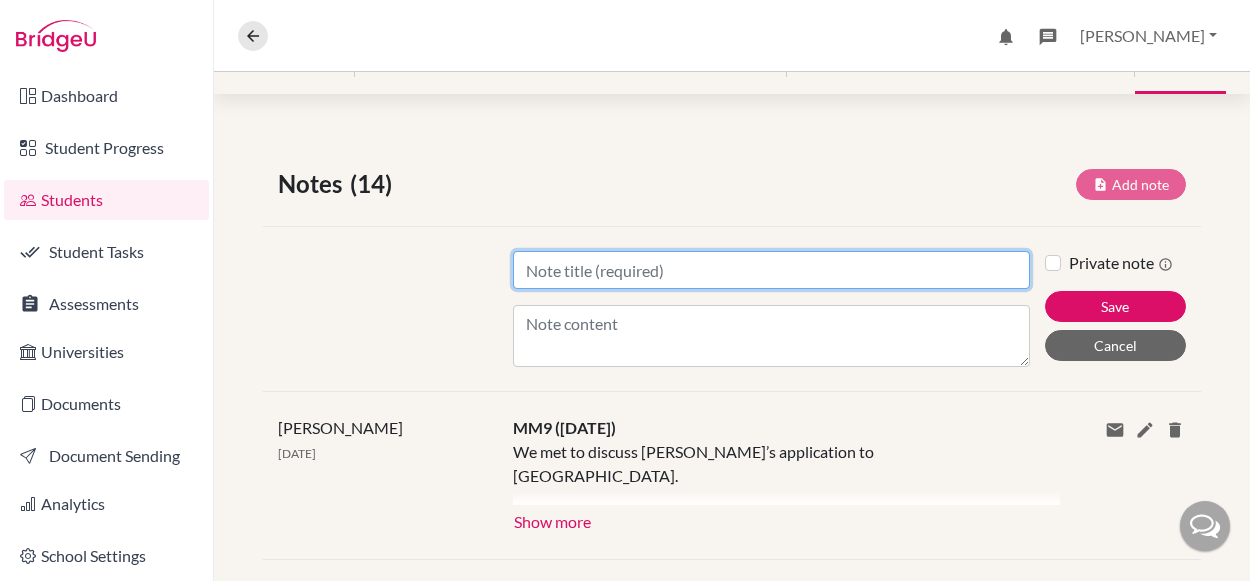 click on "Title" at bounding box center [771, 270] 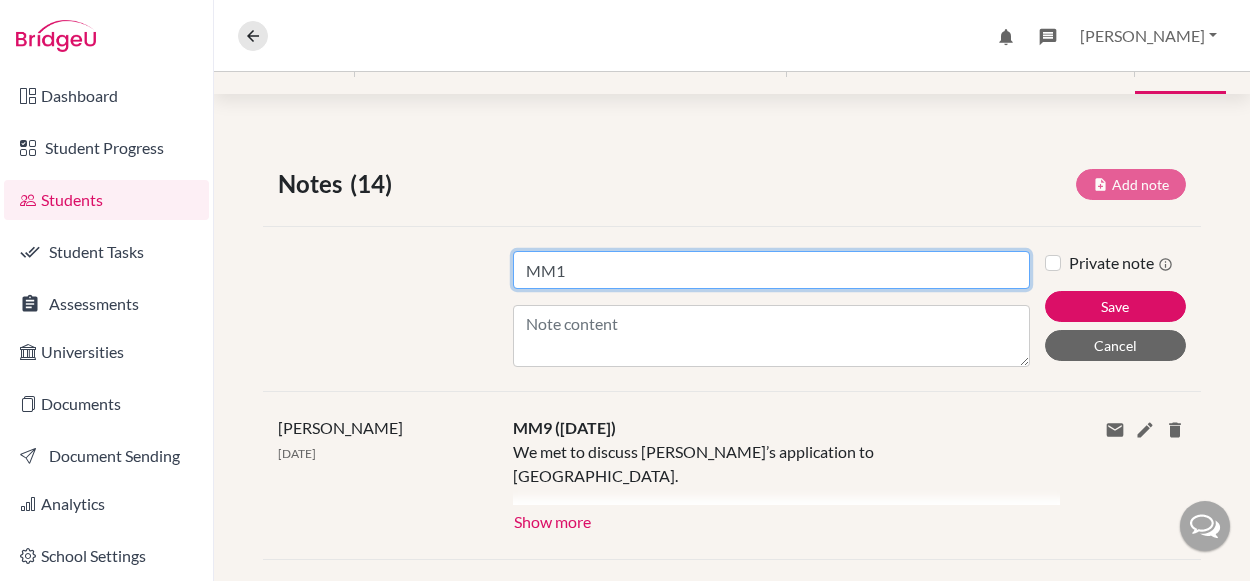 type on "MM10" 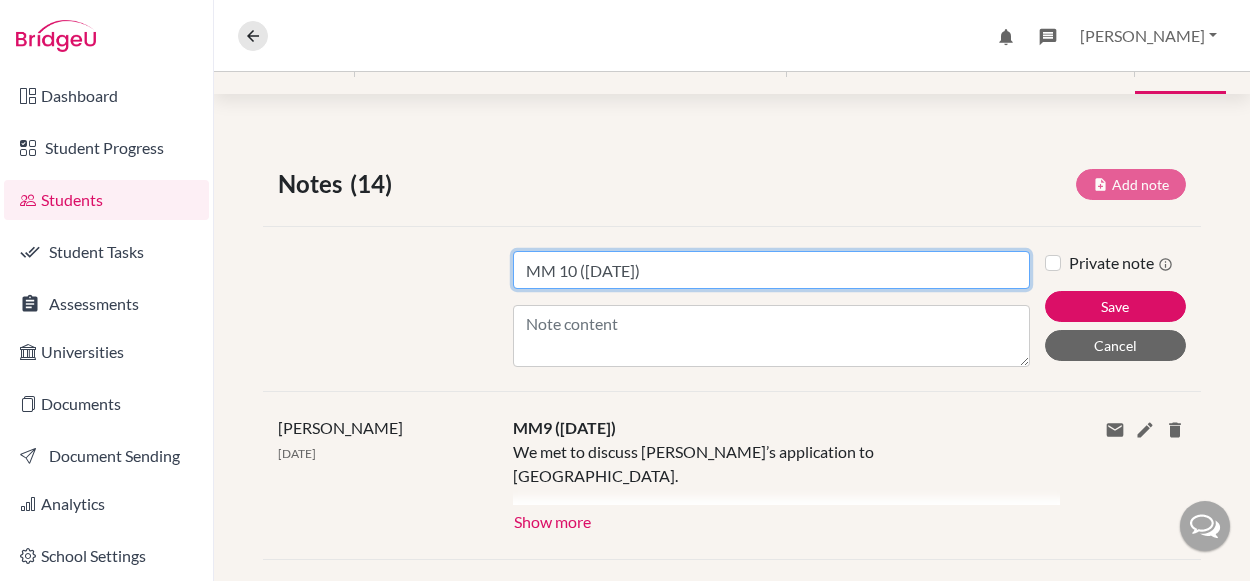 type on "MM 10 ([DATE])" 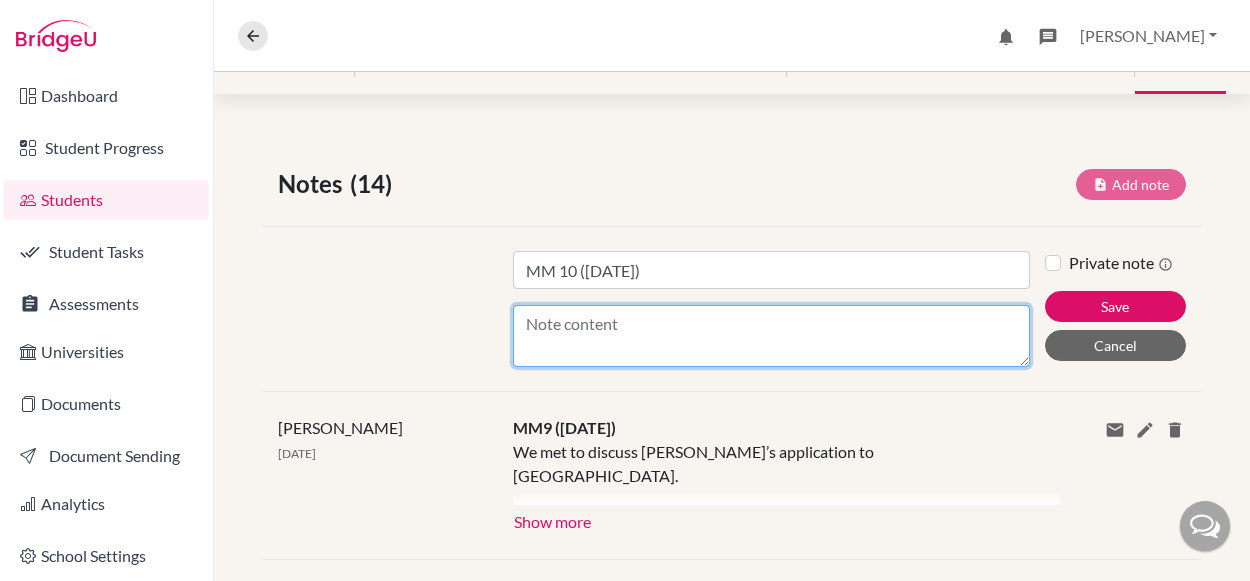 click on "Content" at bounding box center (771, 336) 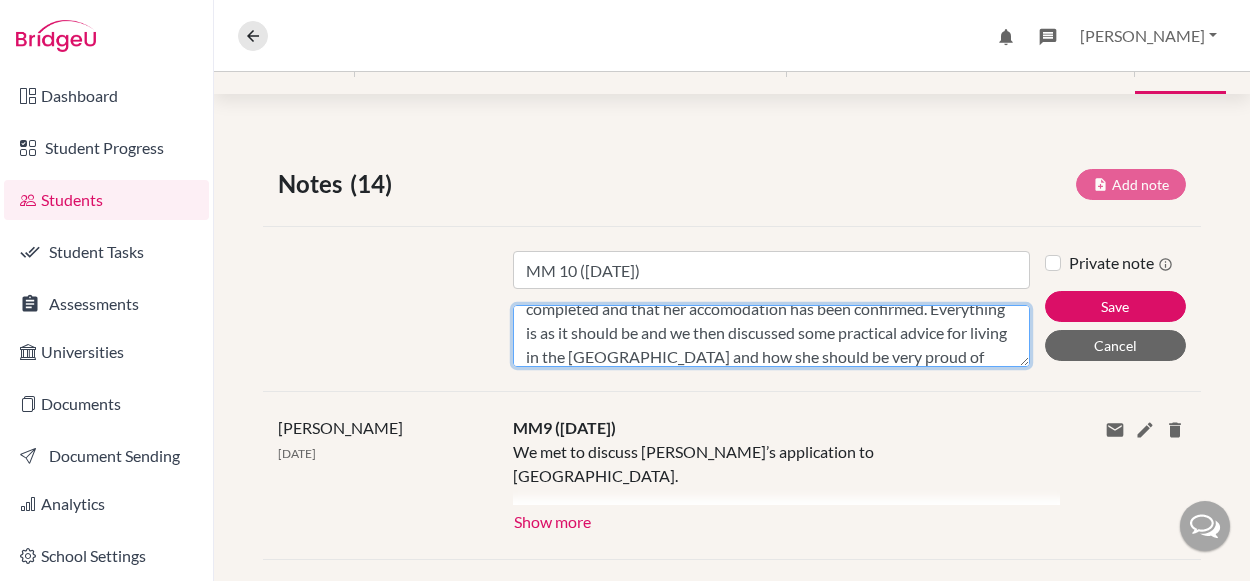 scroll, scrollTop: 63, scrollLeft: 0, axis: vertical 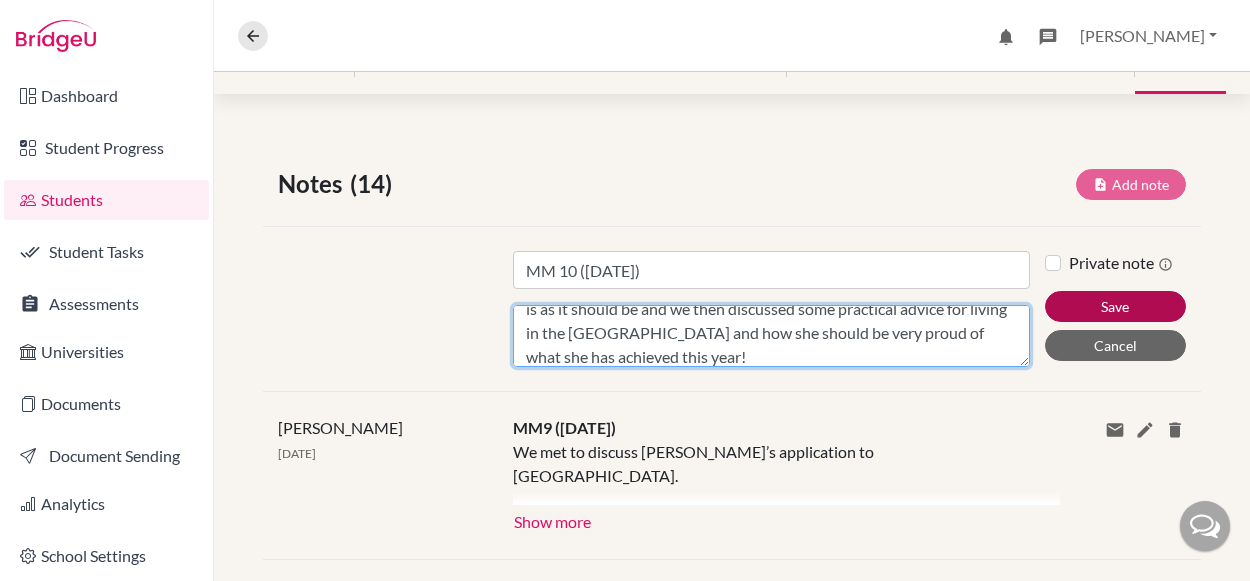 type on "We just had a check in to confirm that all paperwork had been completed and that her accomodation has been confirmed. Everything is as it should be and we then discussed some practical advice for living in the [GEOGRAPHIC_DATA] and how she should be very proud of what she has achieved this year!" 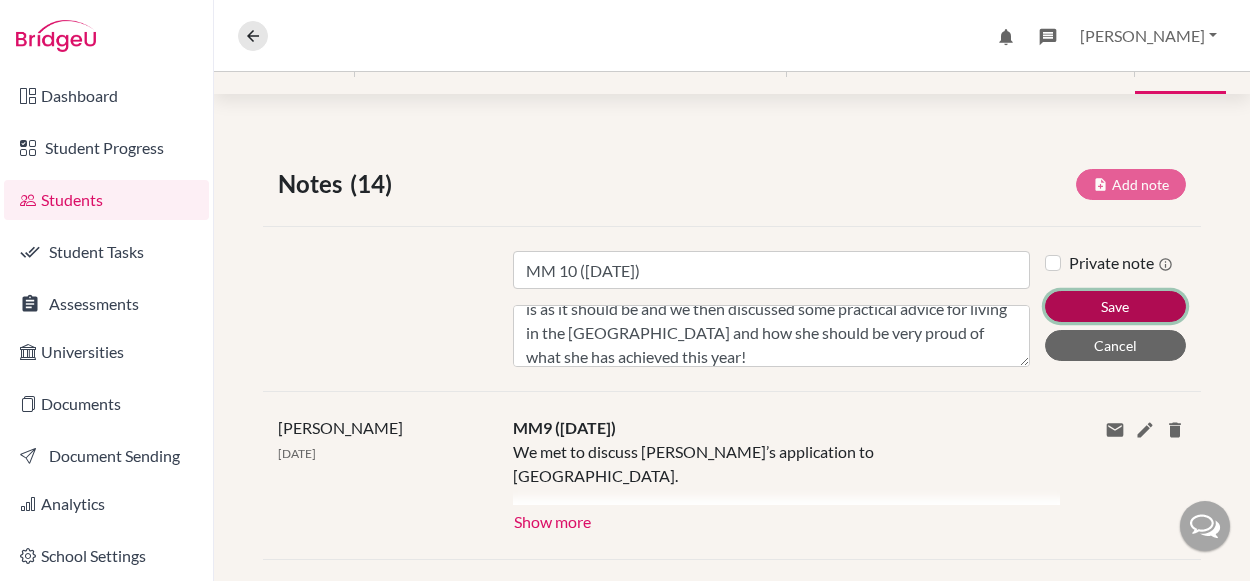click on "Save" at bounding box center [1115, 306] 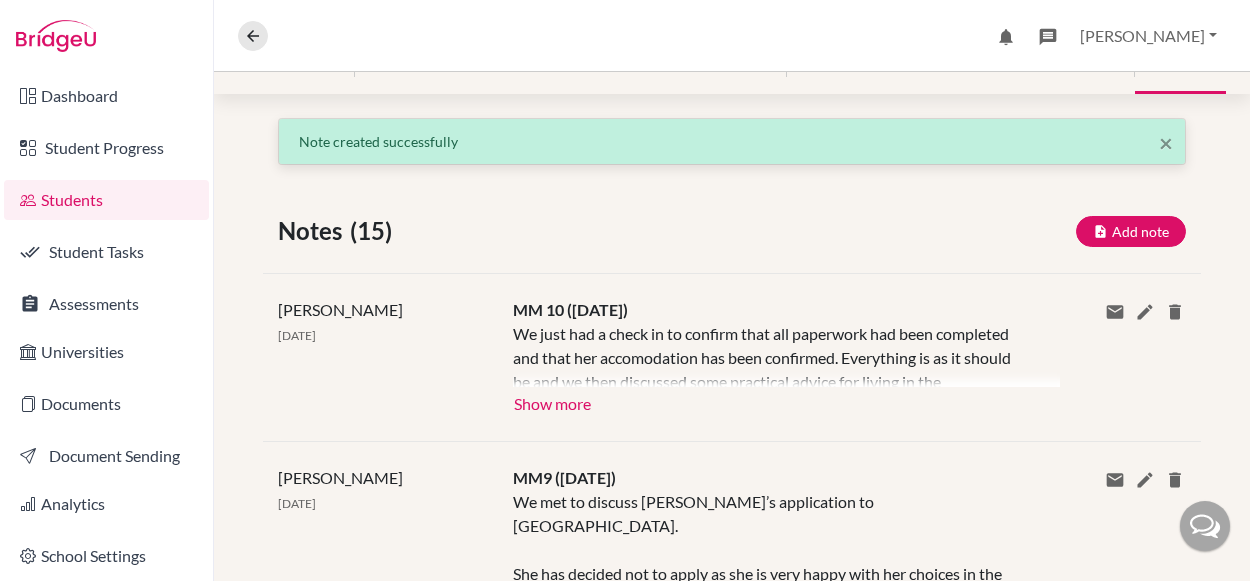 drag, startPoint x: 752, startPoint y: 360, endPoint x: 631, endPoint y: 321, distance: 127.12985 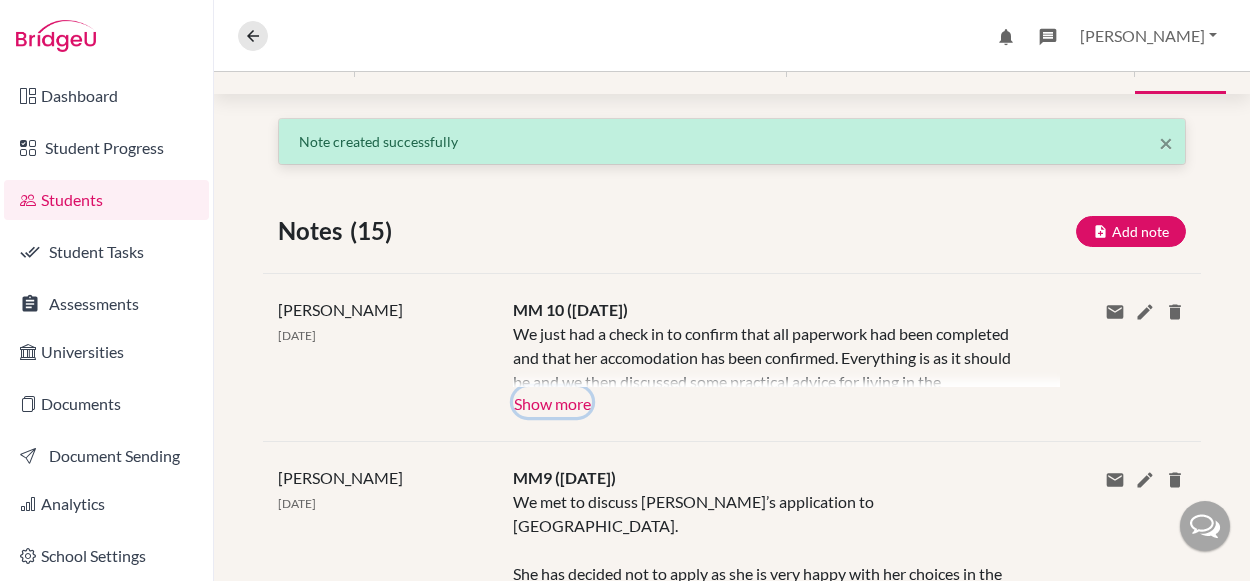 click on "Show more" 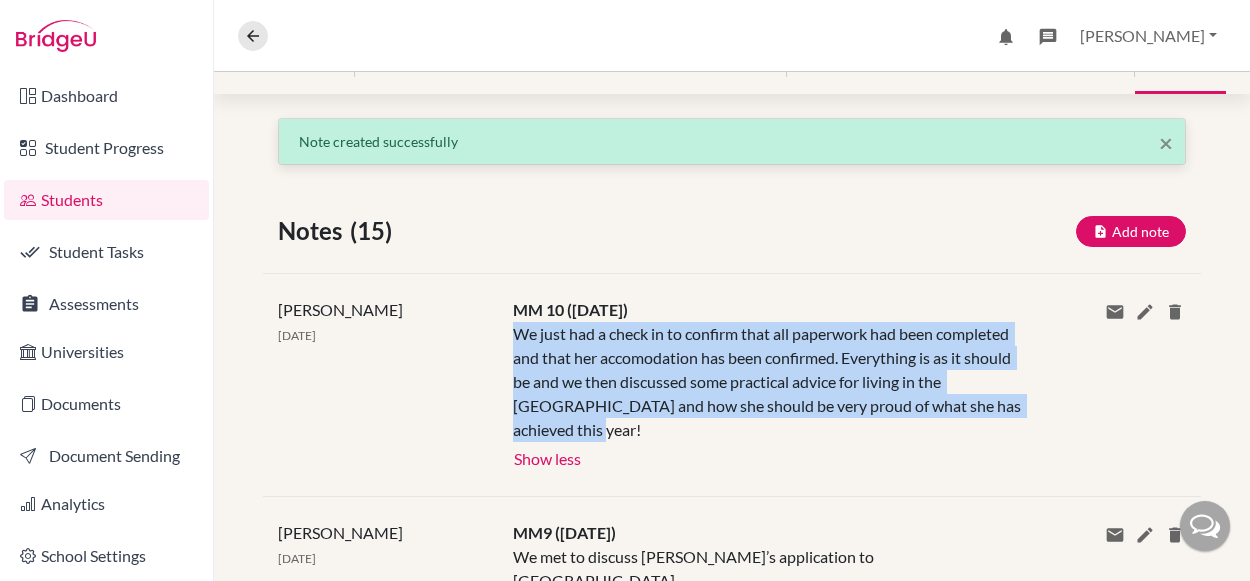 drag, startPoint x: 518, startPoint y: 324, endPoint x: 603, endPoint y: 430, distance: 135.87126 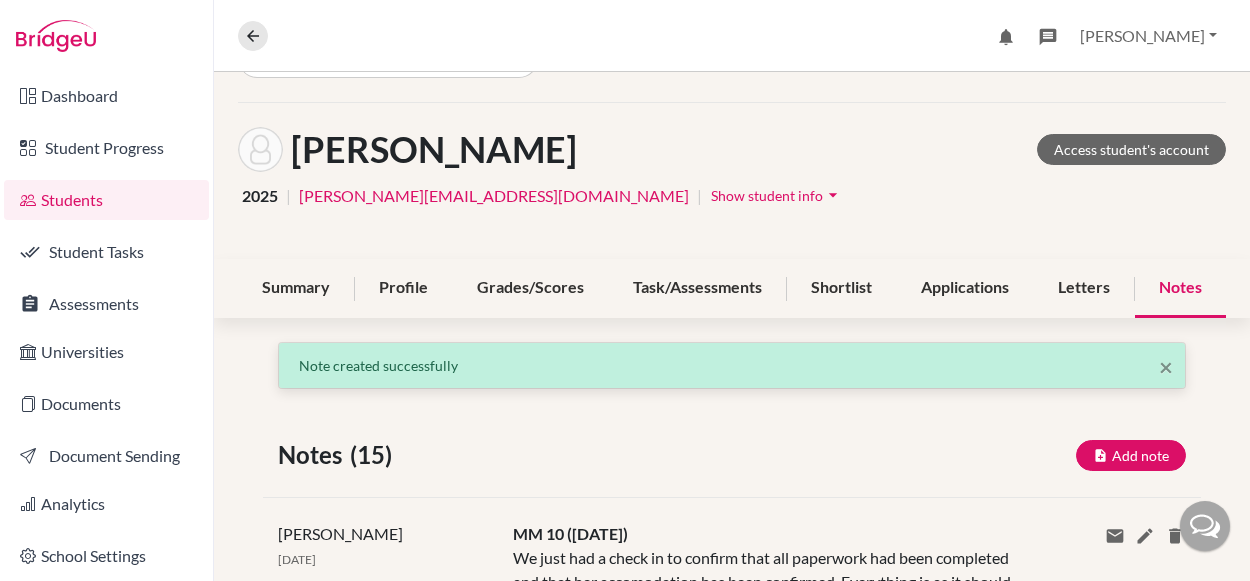 scroll, scrollTop: 0, scrollLeft: 0, axis: both 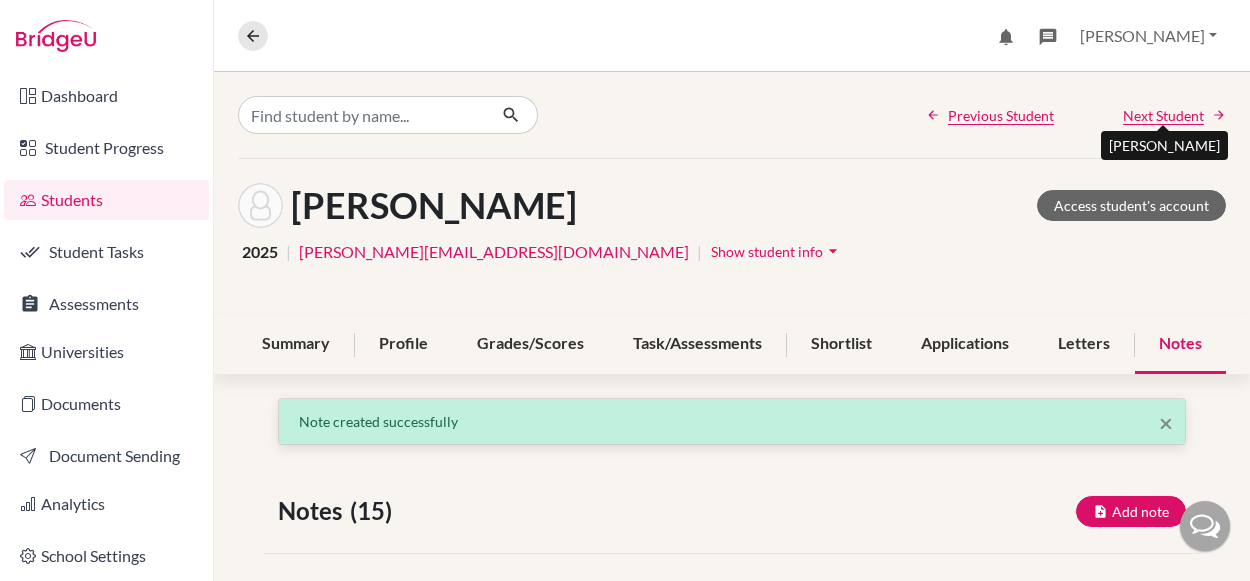 click on "Next Student" at bounding box center [1163, 115] 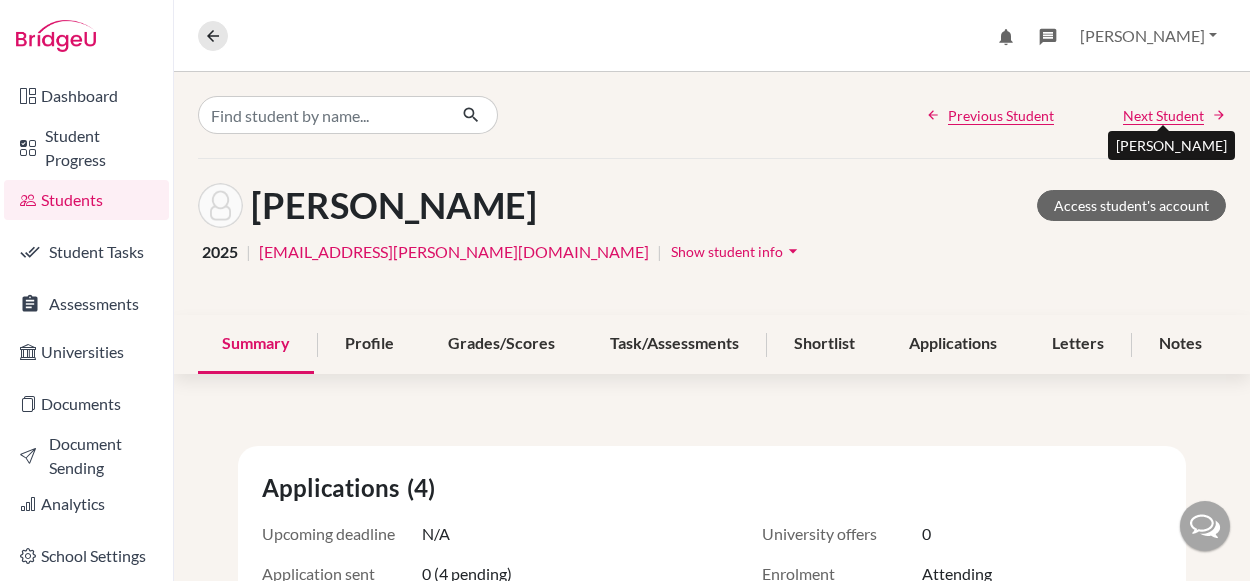 click on "Next Student" at bounding box center [1163, 115] 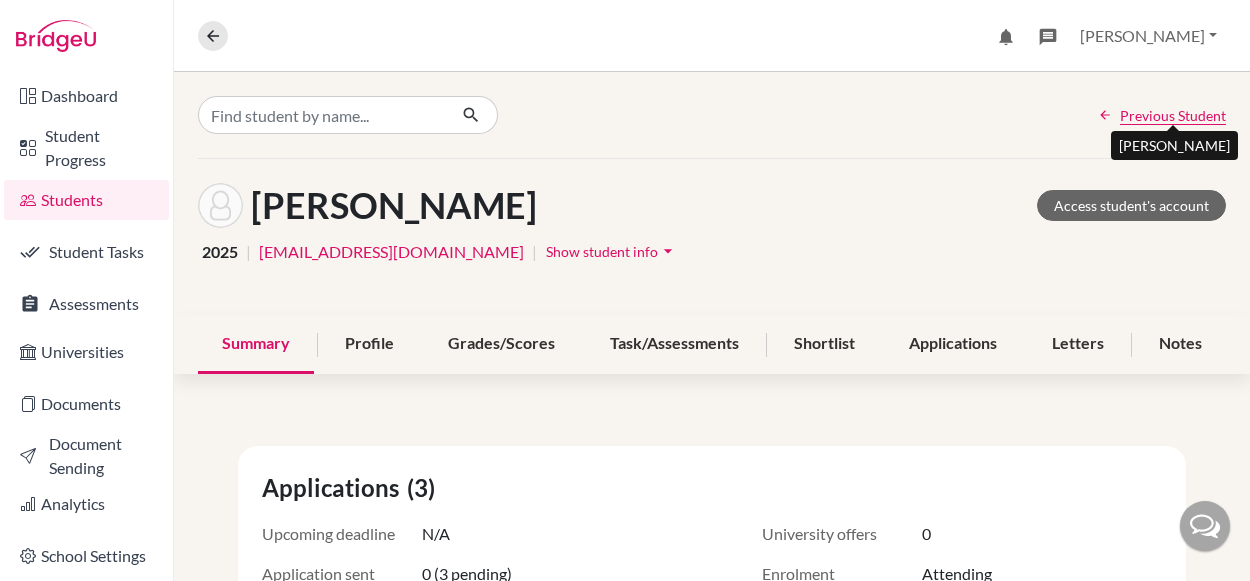 click on "Previous Student" at bounding box center [1173, 115] 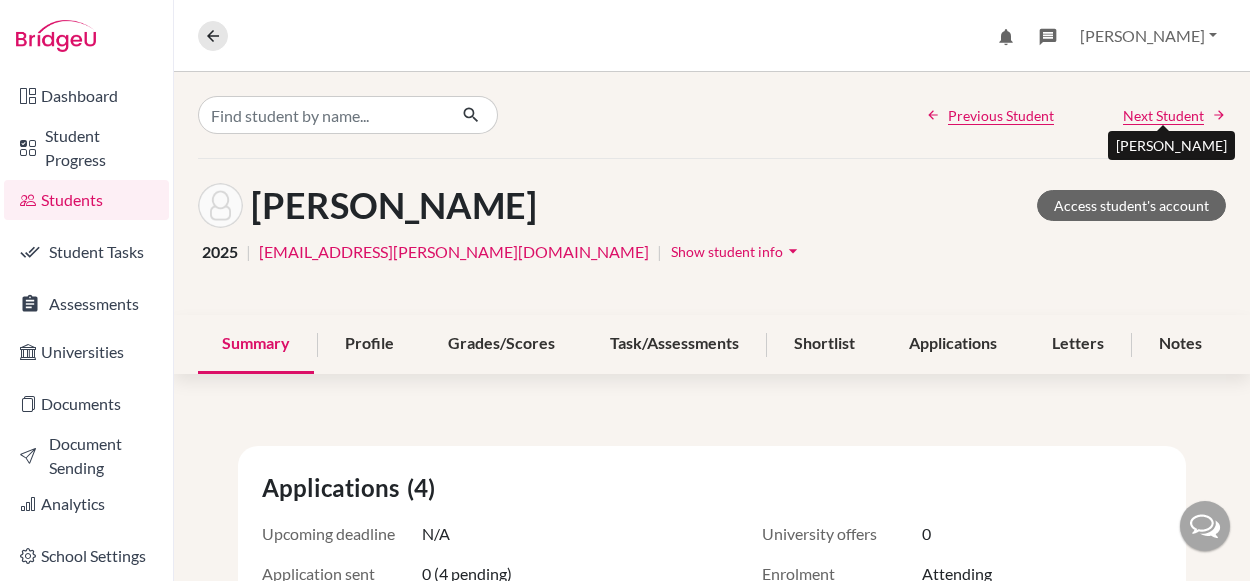 click on "Next Student" at bounding box center (1163, 115) 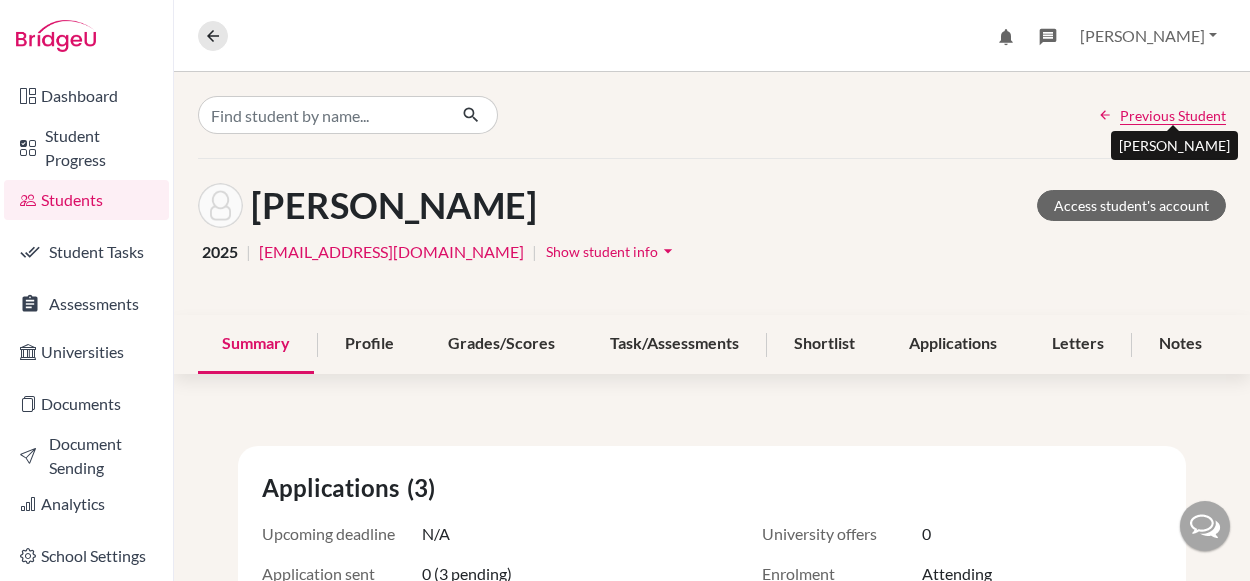 click on "Previous Student" at bounding box center (1173, 115) 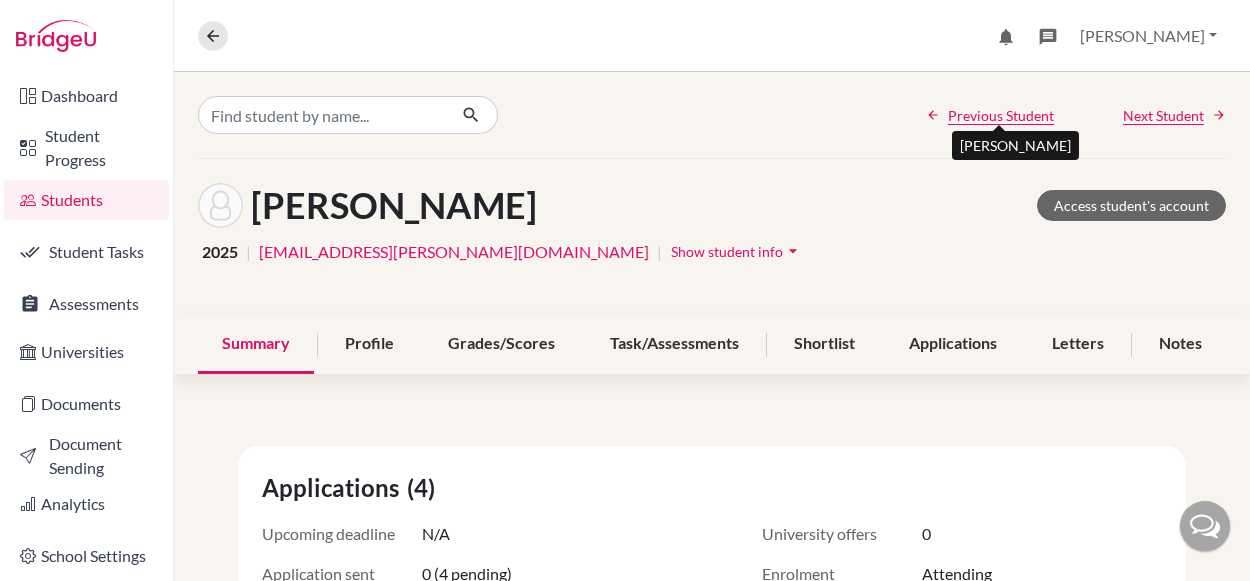 click on "Previous Student" at bounding box center (1001, 115) 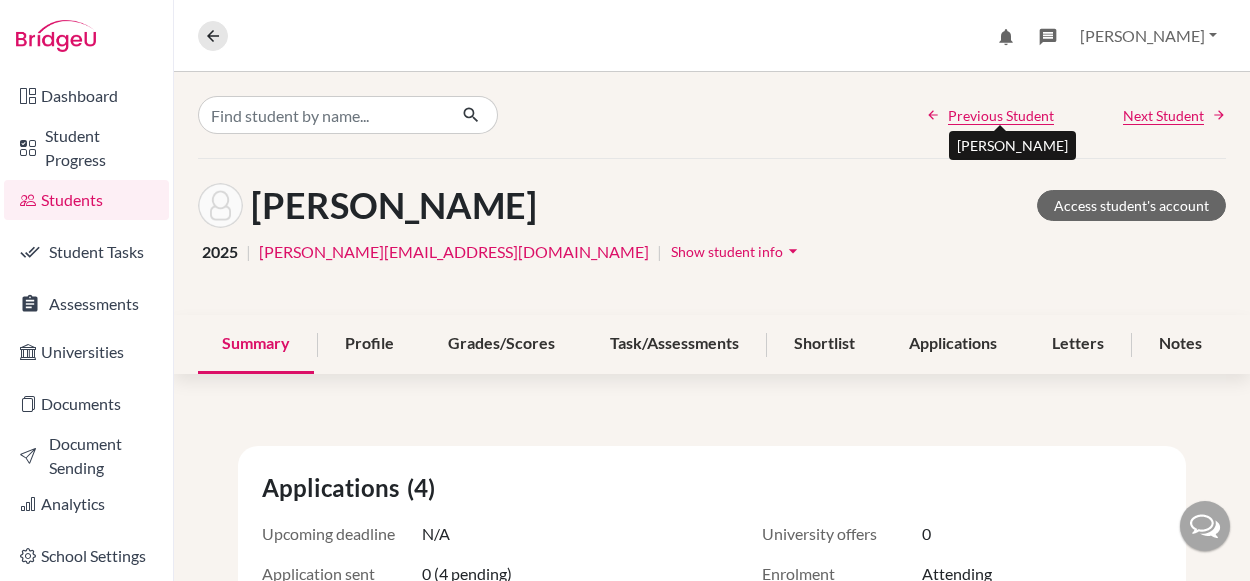 click on "Previous Student" at bounding box center (1001, 115) 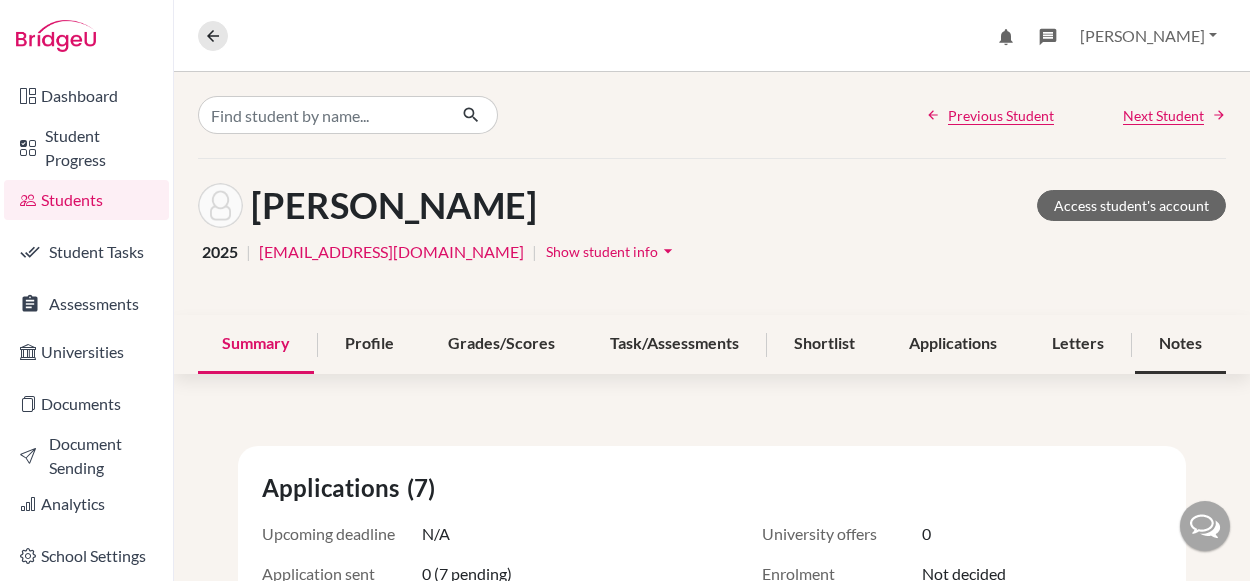 click on "Notes" at bounding box center (1180, 344) 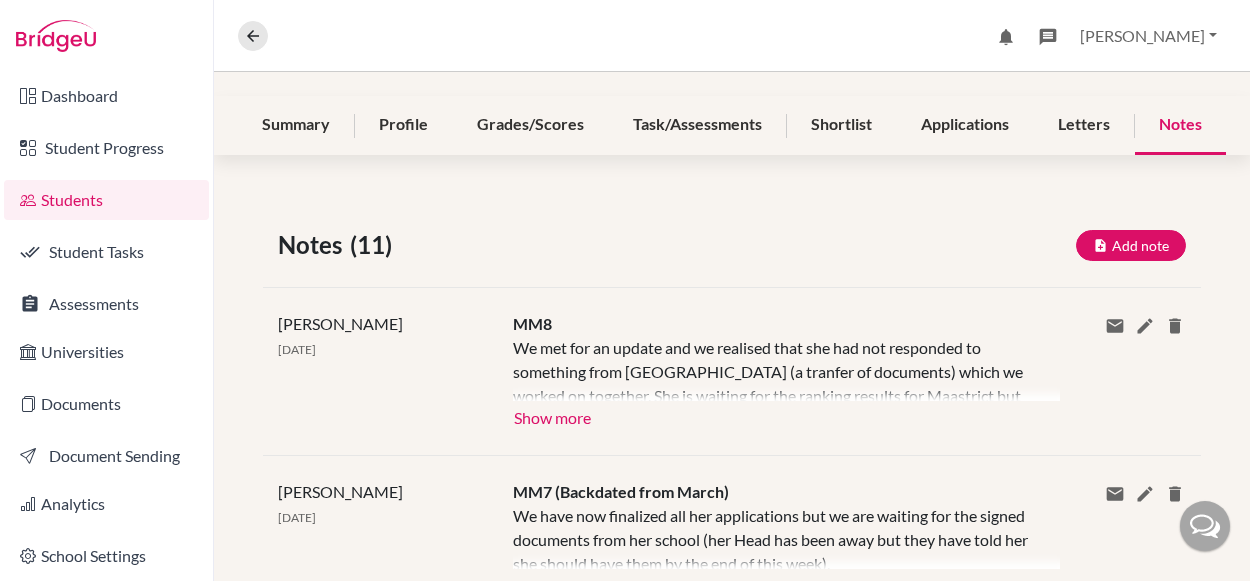 scroll, scrollTop: 240, scrollLeft: 0, axis: vertical 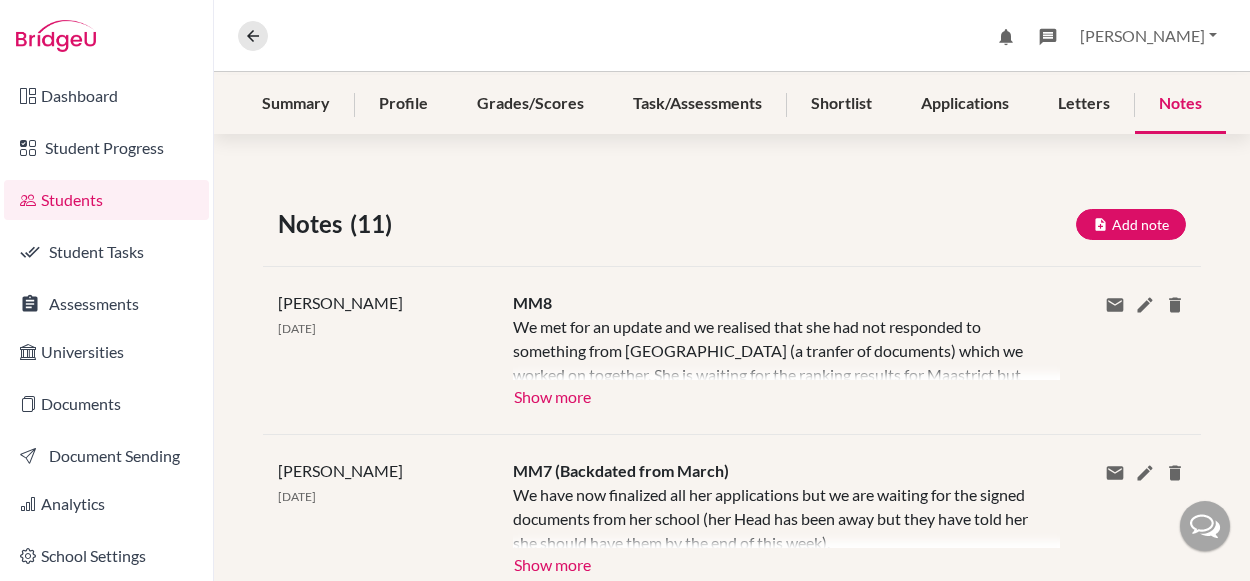 click on "Overview Student details
You haven't got any notifications yet
[PERSON_NAME]
[DATE]
Hi [PERSON_NAME] - can you update your profile to remove Spain please so that Engame c...
Go to conversation
[PERSON_NAME]
Profile
Log out" at bounding box center [732, 36] 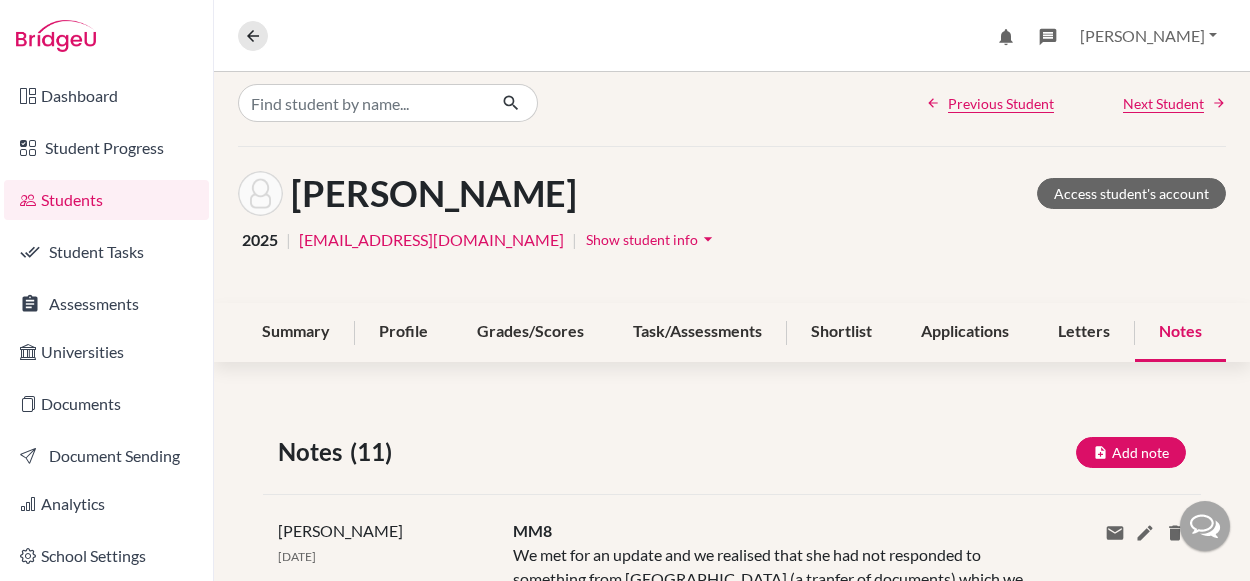 scroll, scrollTop: 0, scrollLeft: 0, axis: both 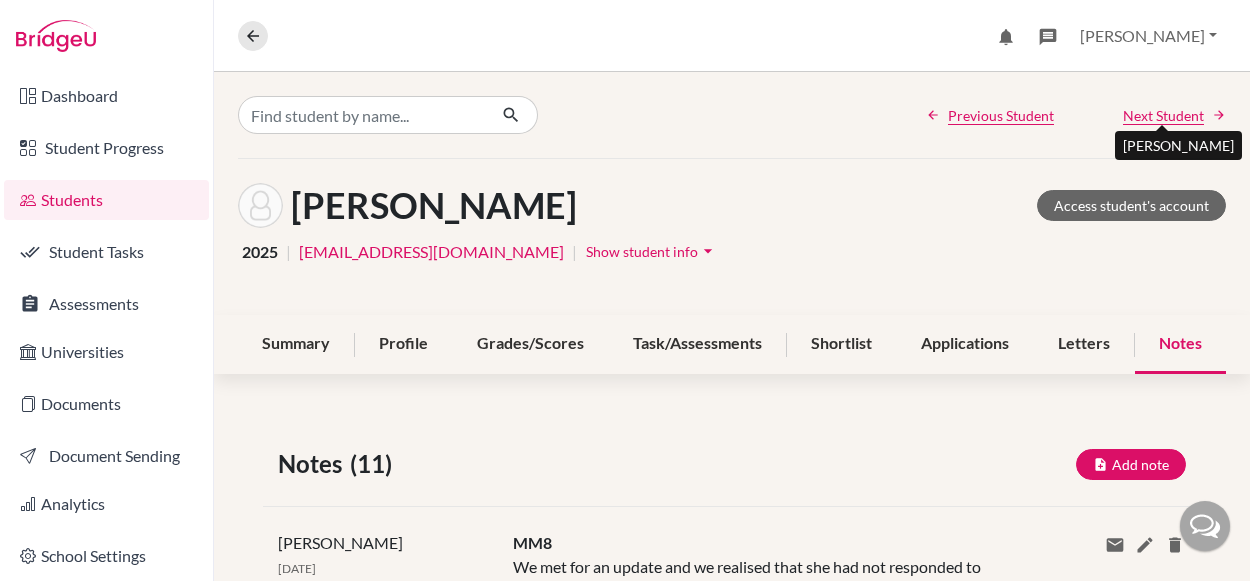 click on "Next Student" at bounding box center (1163, 115) 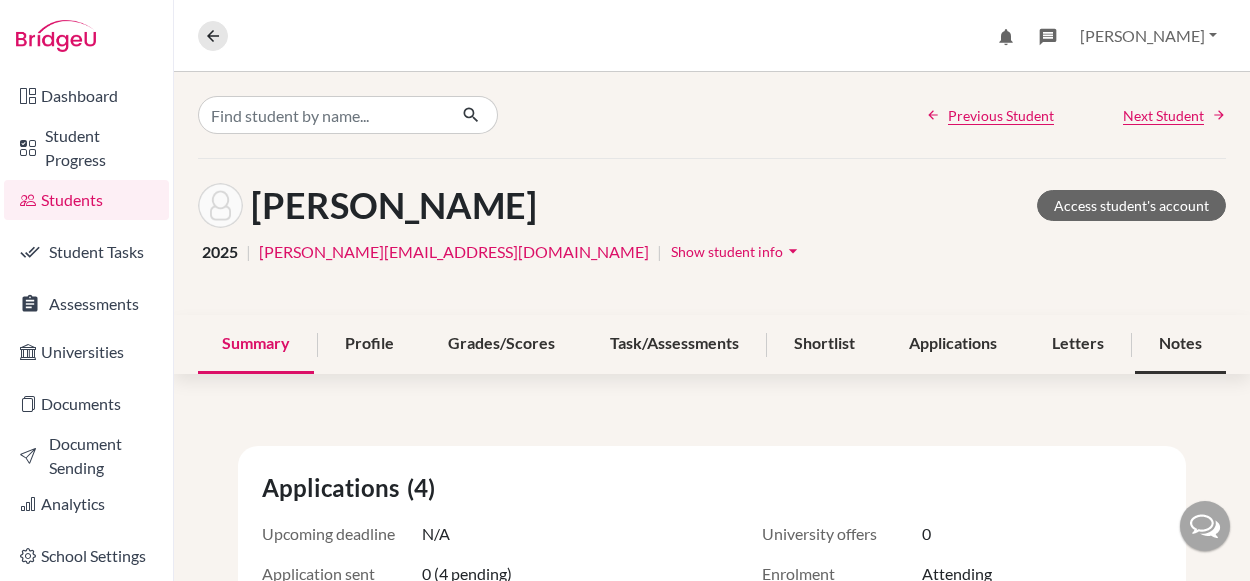 click on "Notes" at bounding box center (1180, 344) 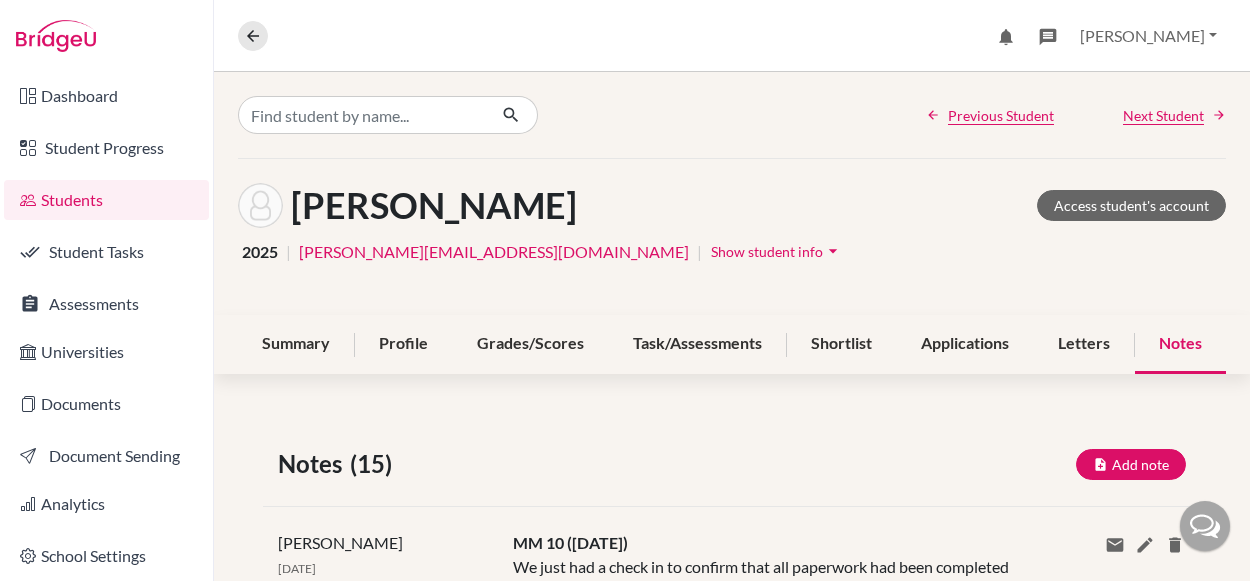 click on "2025 | [PERSON_NAME][EMAIL_ADDRESS][DOMAIN_NAME] | Show student info arrow_drop_down" at bounding box center [732, 251] 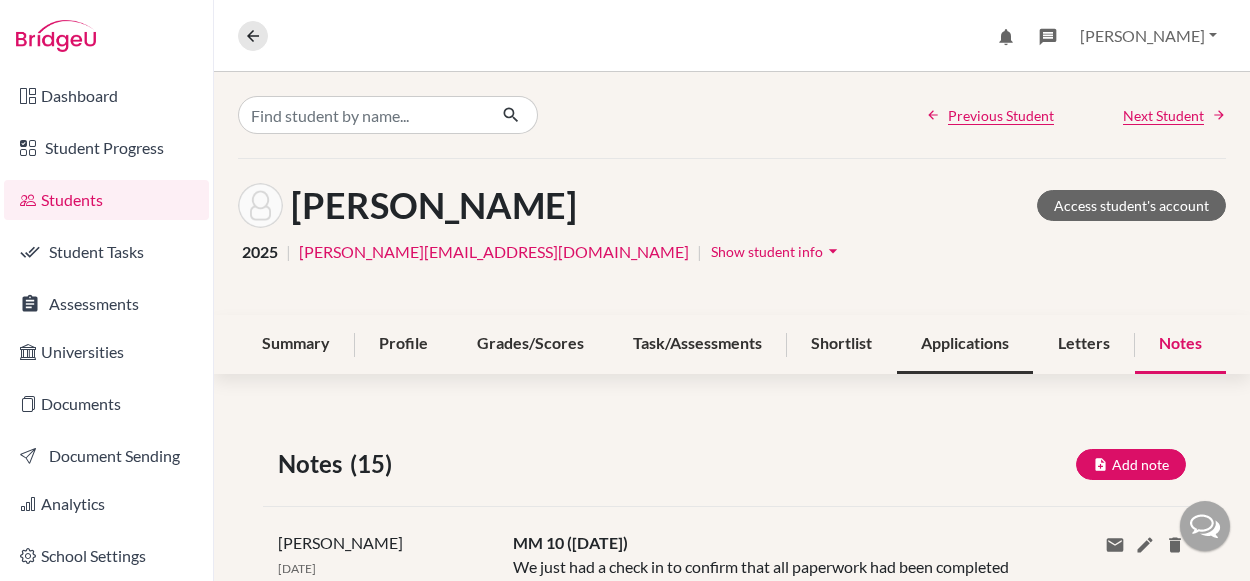 click on "Applications" at bounding box center (965, 344) 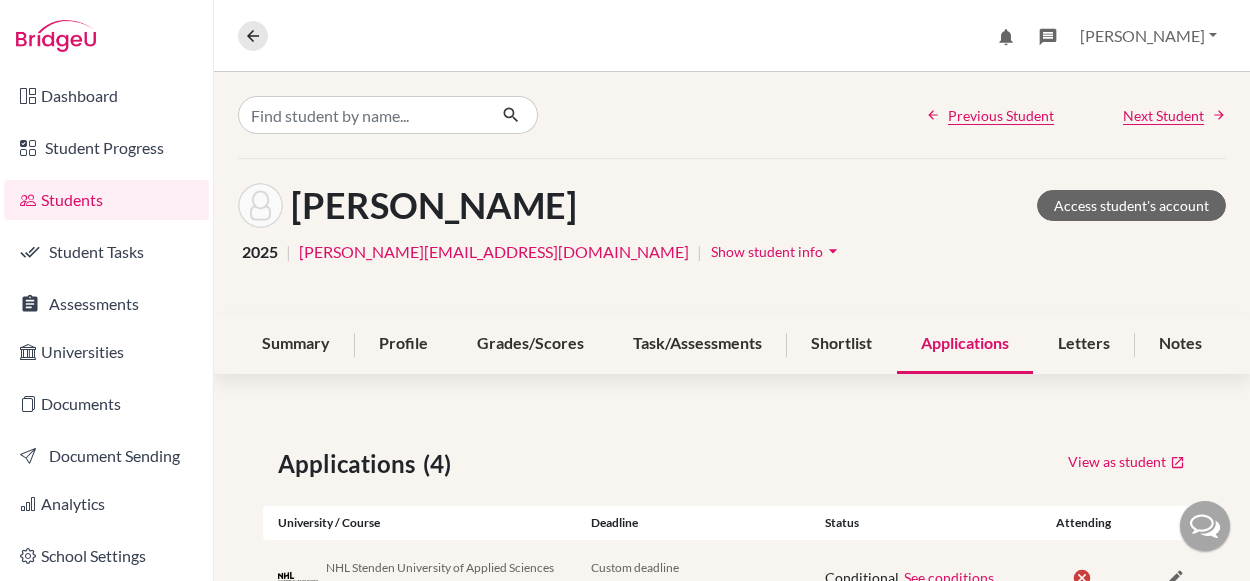 click on "View as student" at bounding box center [966, 464] 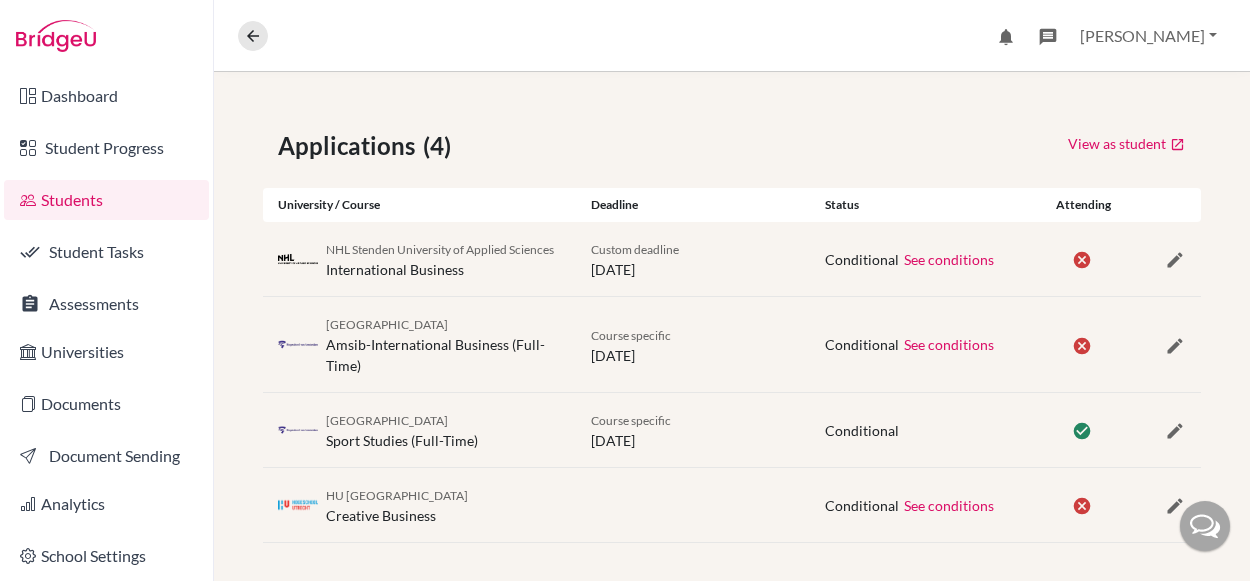 scroll, scrollTop: 325, scrollLeft: 0, axis: vertical 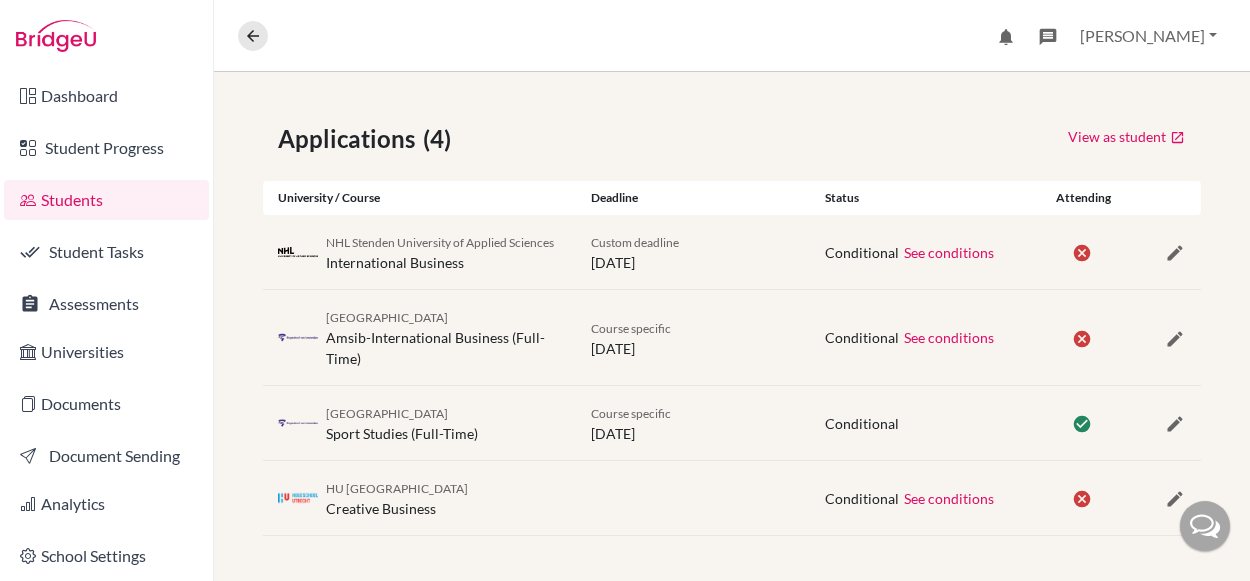 drag, startPoint x: 553, startPoint y: 413, endPoint x: 333, endPoint y: 412, distance: 220.00227 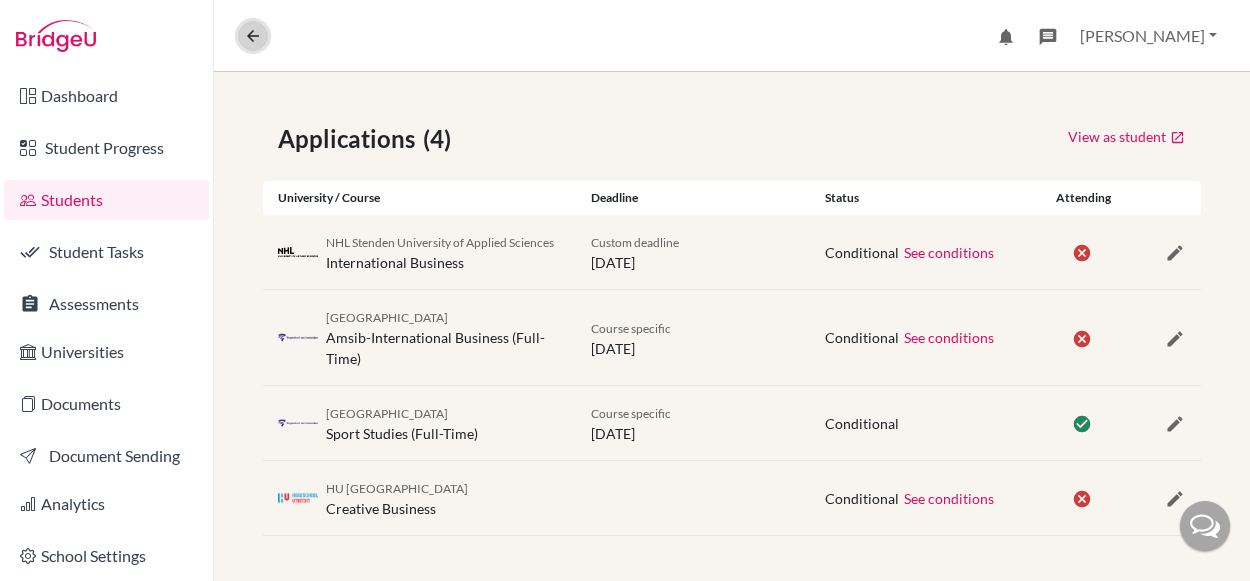 click at bounding box center [253, 36] 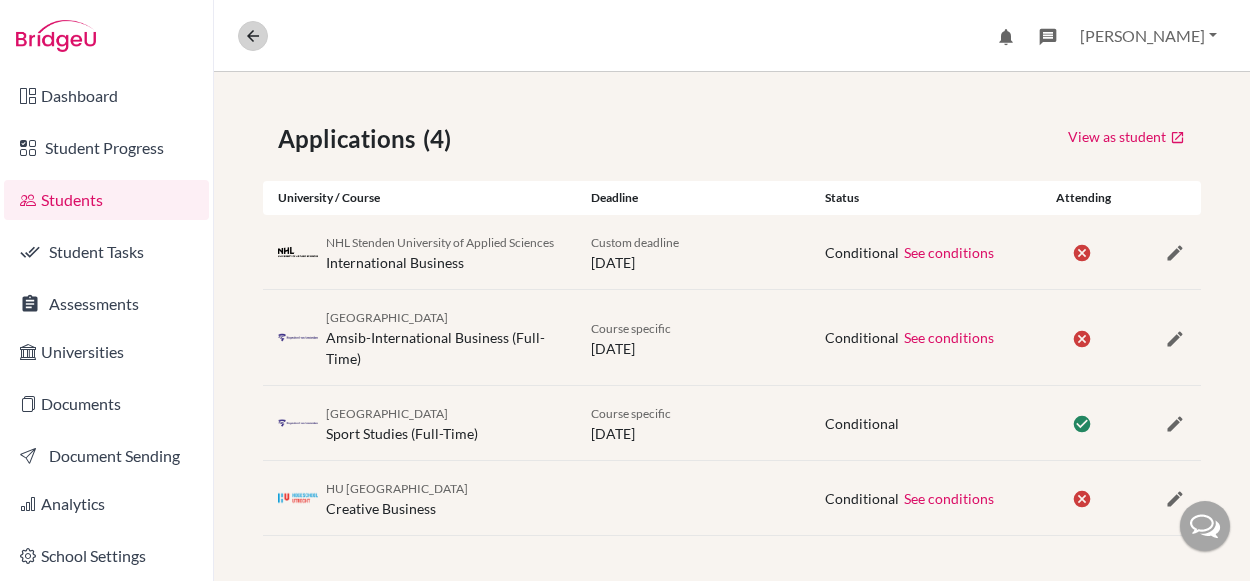 scroll, scrollTop: 0, scrollLeft: 0, axis: both 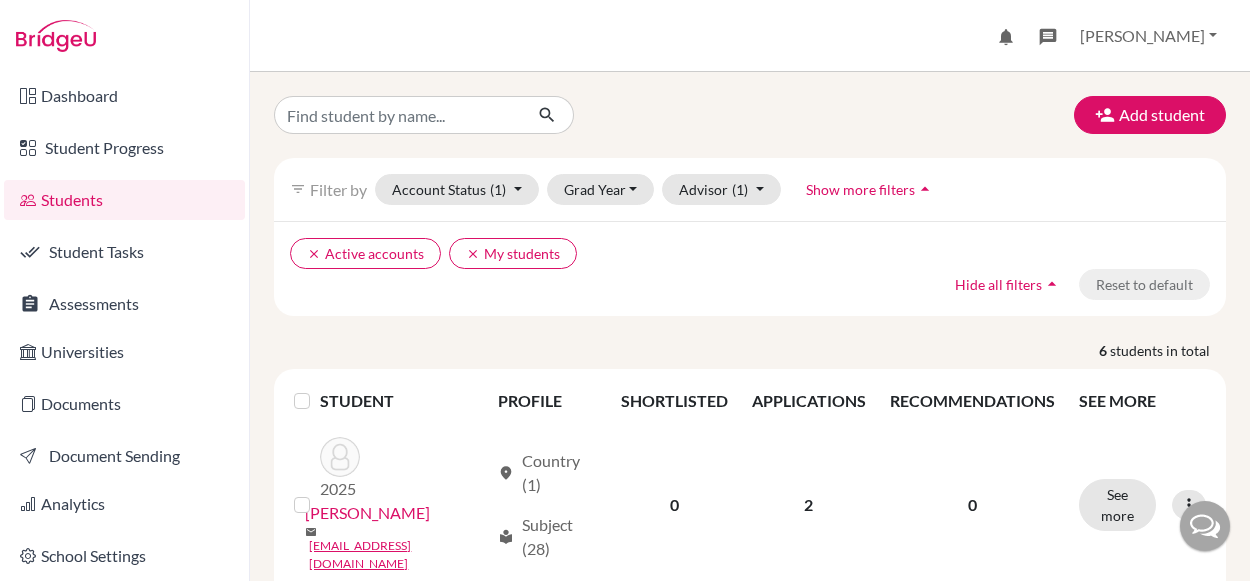 click on "Add student filter_list Filter by Account Status (1) Active accounts done Archived accounts Registered Unregistered Grad Year [DATE] 2025 2024 2023 2022 2021 2000 Advisor (1) My students done Without advisor [PERSON_NAME], [PERSON_NAME], [PERSON_NAME], [PERSON_NAME], [PERSON_NAME] Hanga  [PERSON_NAME], [PERSON_NAME], [PERSON_NAME], [PERSON_NAME], [PERSON_NAME], [PERSON_NAME], [PERSON_NAME], [PERSON_NAME], [PERSON_NAME], [PERSON_NAME], [PERSON_NAME], [PERSON_NAME], [PERSON_NAME], [PERSON_NAME], [PERSON_NAME], [PERSON_NAME], [PERSON_NAME], [PERSON_NAME], [PERSON_NAME], [PERSON_NAME], [PERSON_NAME], [PERSON_NAME], [PERSON_NAME], [PERSON_NAME], [PERSON_NAME], [PERSON_NAME], [PERSON_NAME], [PERSON_NAME], [PERSON_NAME], [PERSON_NAME], [PERSON_NAME], [PERSON_NAME], [PERSON_NAME], [PERSON_NAME], [PERSON_NAME], [PERSON_NAME], [PERSON_NAME], [PERSON_NAME], [PERSON_NAME], [PERSON_NAME], [PERSON_NAME], [PERSON_NAME] Zombai-[PERSON_NAME], [PERSON_NAME], [PERSON_NAME] Show more filters arrow_drop_up clear clear 6  2025" at bounding box center [750, 738] 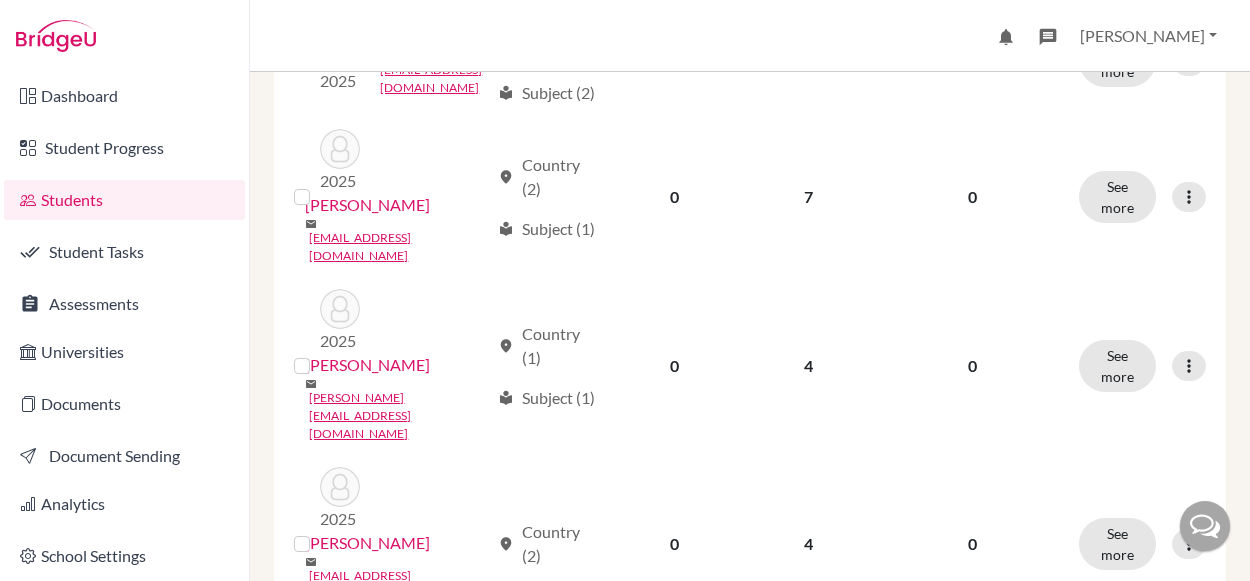 scroll, scrollTop: 600, scrollLeft: 0, axis: vertical 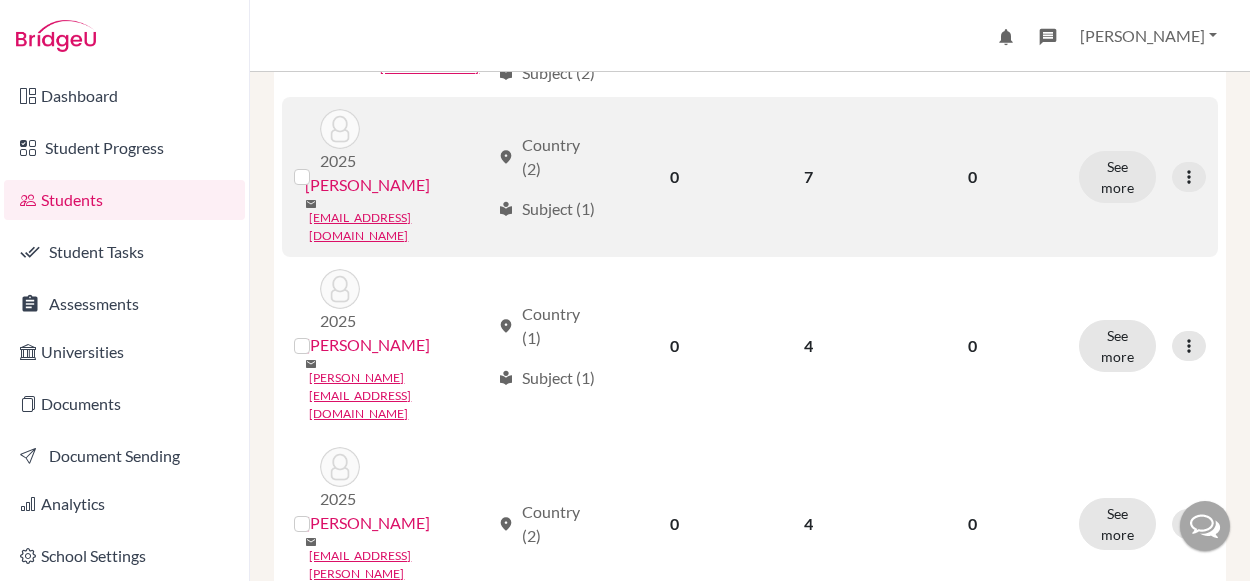 click on "[PERSON_NAME]" at bounding box center (367, 185) 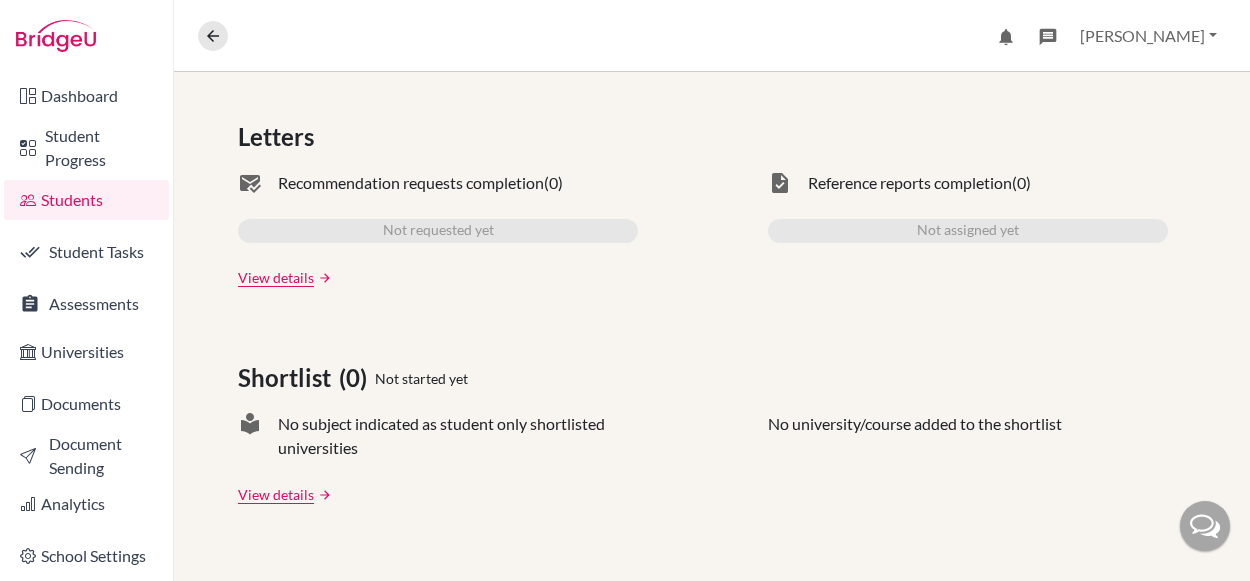 scroll, scrollTop: 0, scrollLeft: 0, axis: both 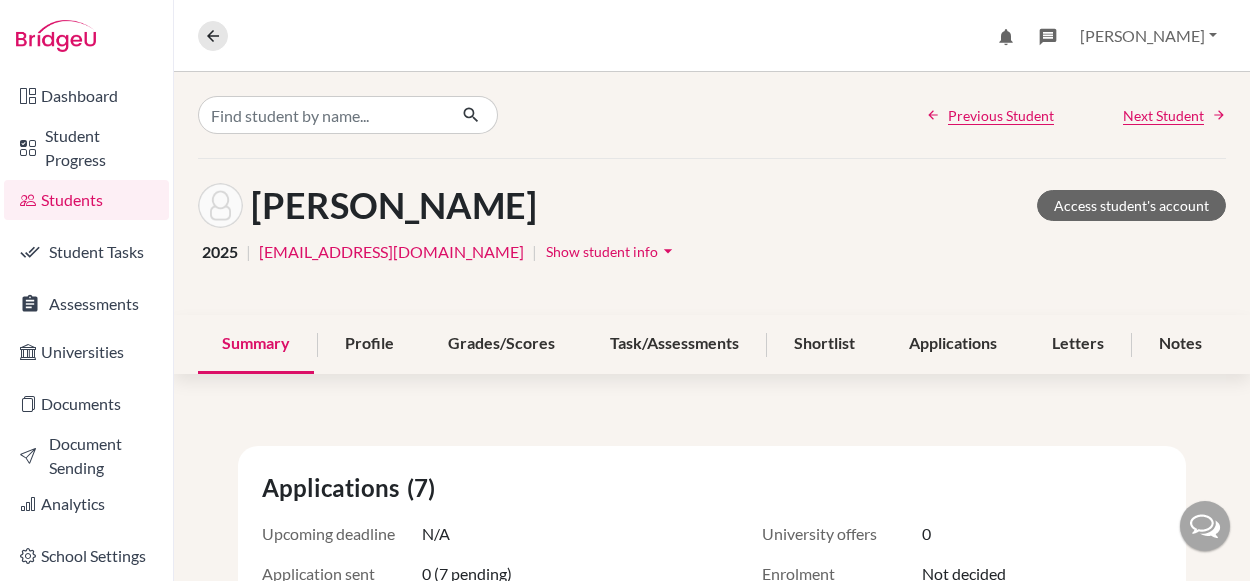 click on "[PERSON_NAME] Access student's account" at bounding box center (712, 205) 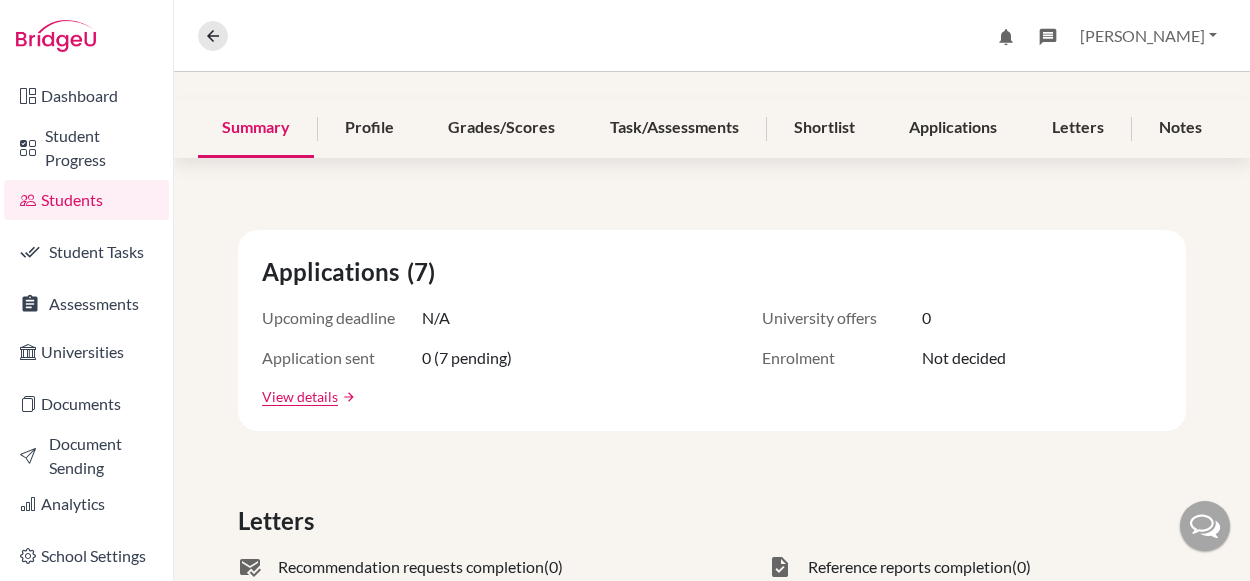 scroll, scrollTop: 120, scrollLeft: 0, axis: vertical 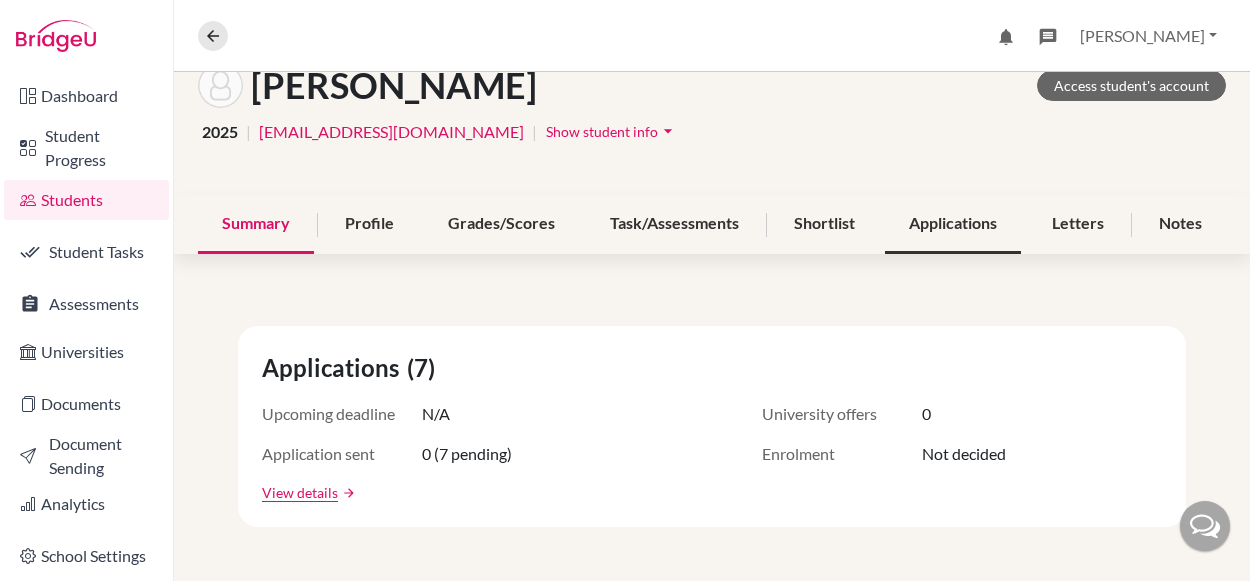 click on "Applications" at bounding box center (953, 224) 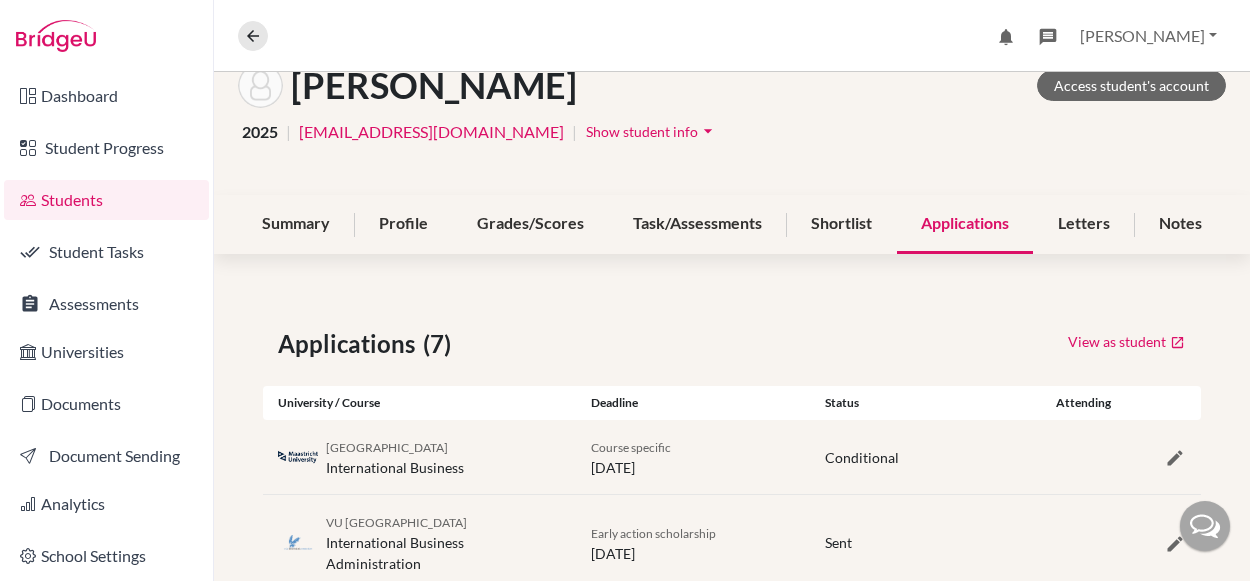 scroll, scrollTop: 0, scrollLeft: 0, axis: both 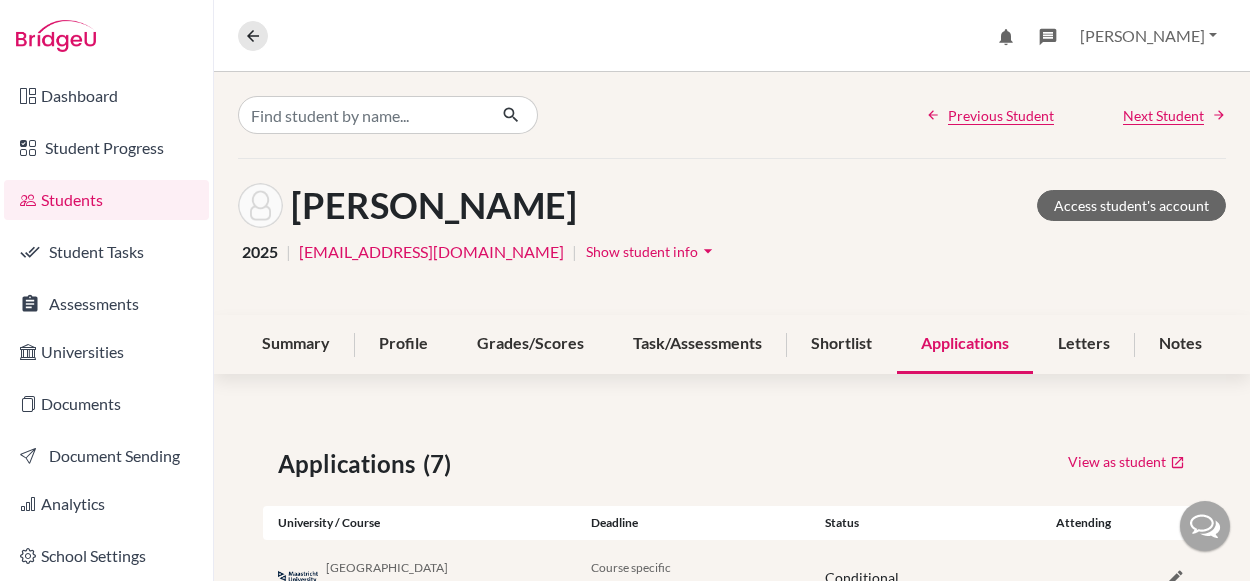 click on "2025 | [EMAIL_ADDRESS][DOMAIN_NAME] | Show student info arrow_drop_down" at bounding box center (732, 251) 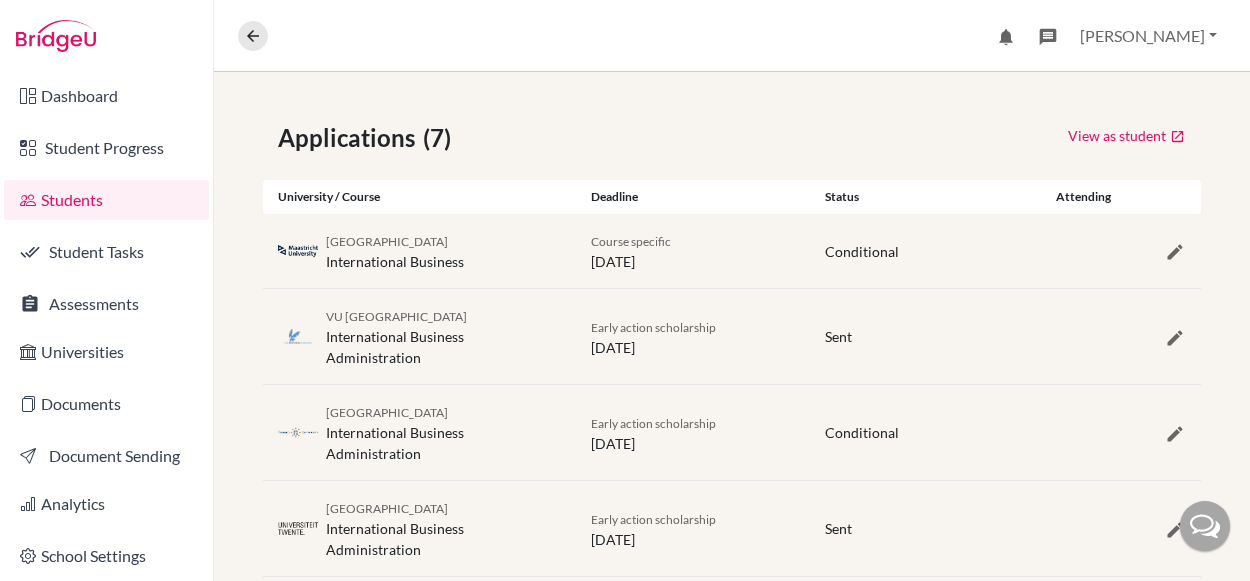 scroll, scrollTop: 323, scrollLeft: 0, axis: vertical 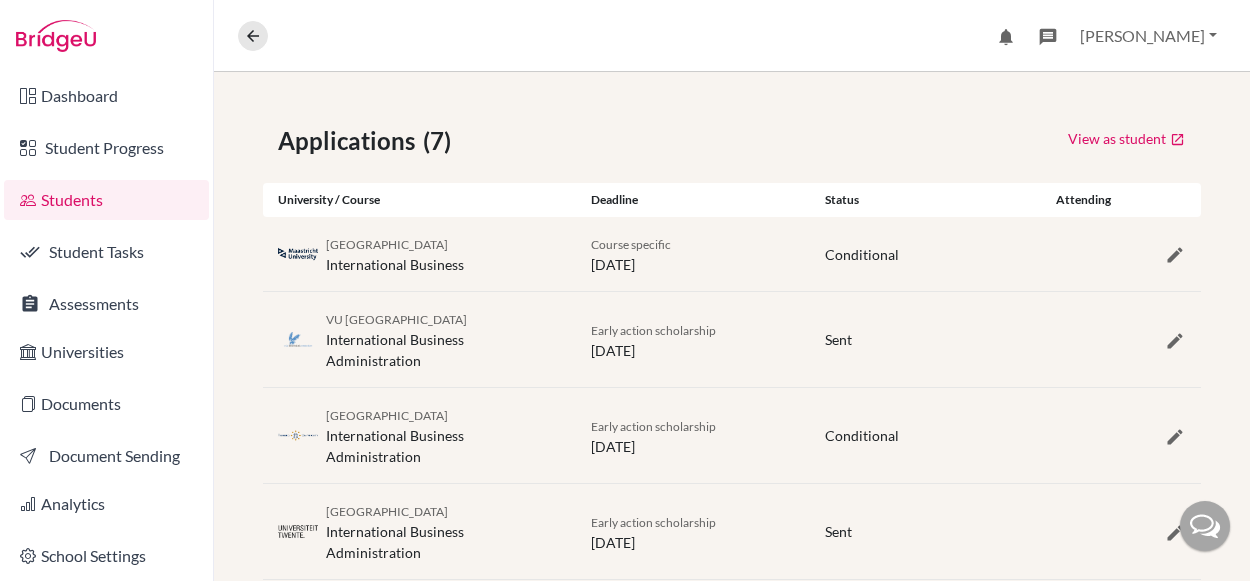 click on "Applications (7) View as student University / Course Deadline Status Attending [GEOGRAPHIC_DATA] International Business Course specific [DATE] Conditional VU Amsterdam International Business Administration Early action scholarship [DATE] [GEOGRAPHIC_DATA] International Business Administration Early action scholarship [DATE] Conditional [GEOGRAPHIC_DATA] International Business Administration Early action scholarship [DATE] [GEOGRAPHIC_DATA] Sent [GEOGRAPHIC_DATA] [GEOGRAPHIC_DATA] and Economics Sent" 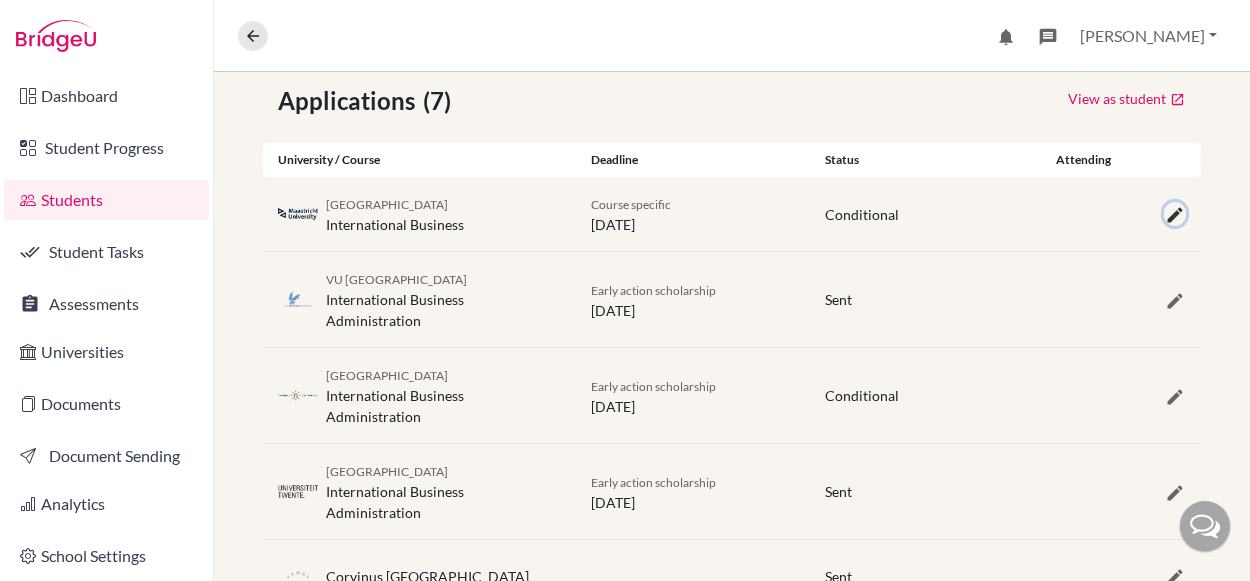 click at bounding box center (1175, 215) 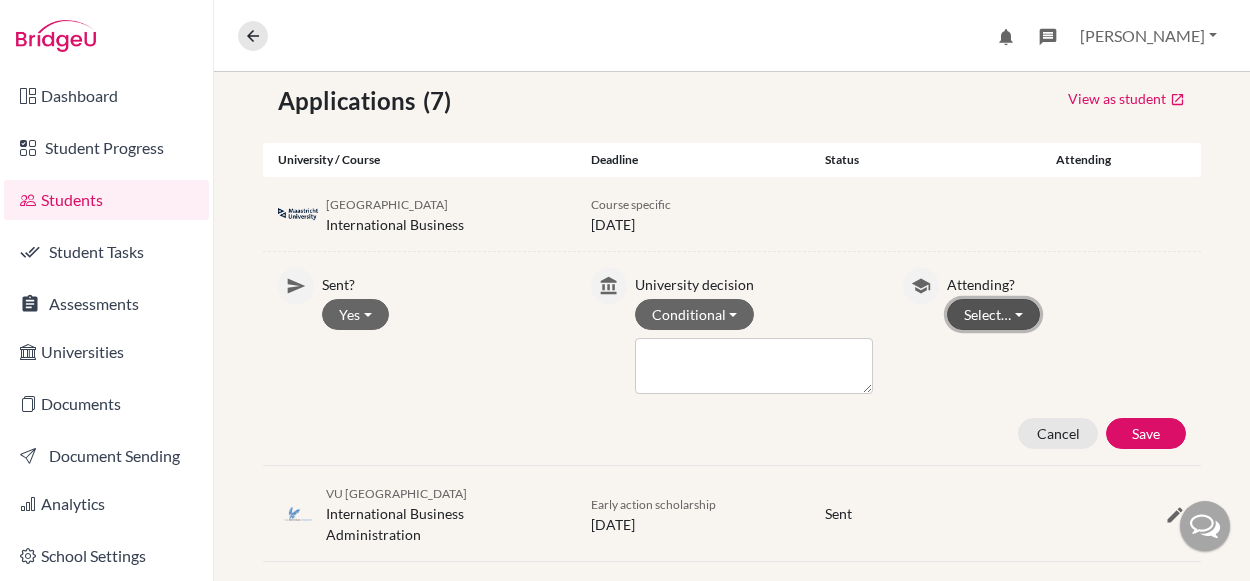 click on "Select…" at bounding box center (993, 314) 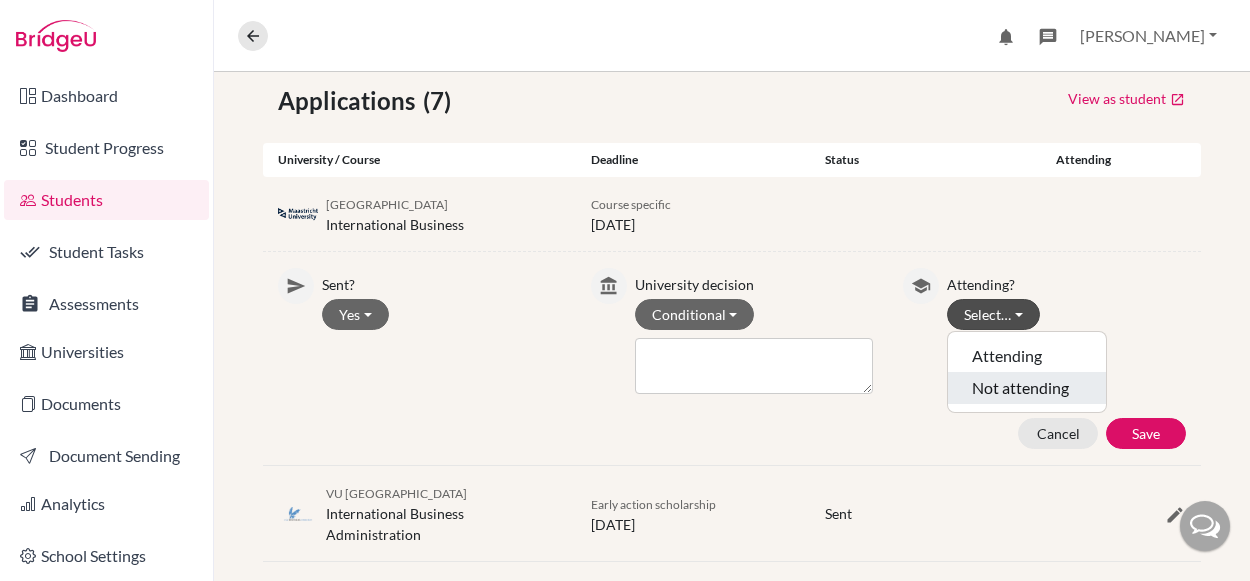 click on "Not attending" 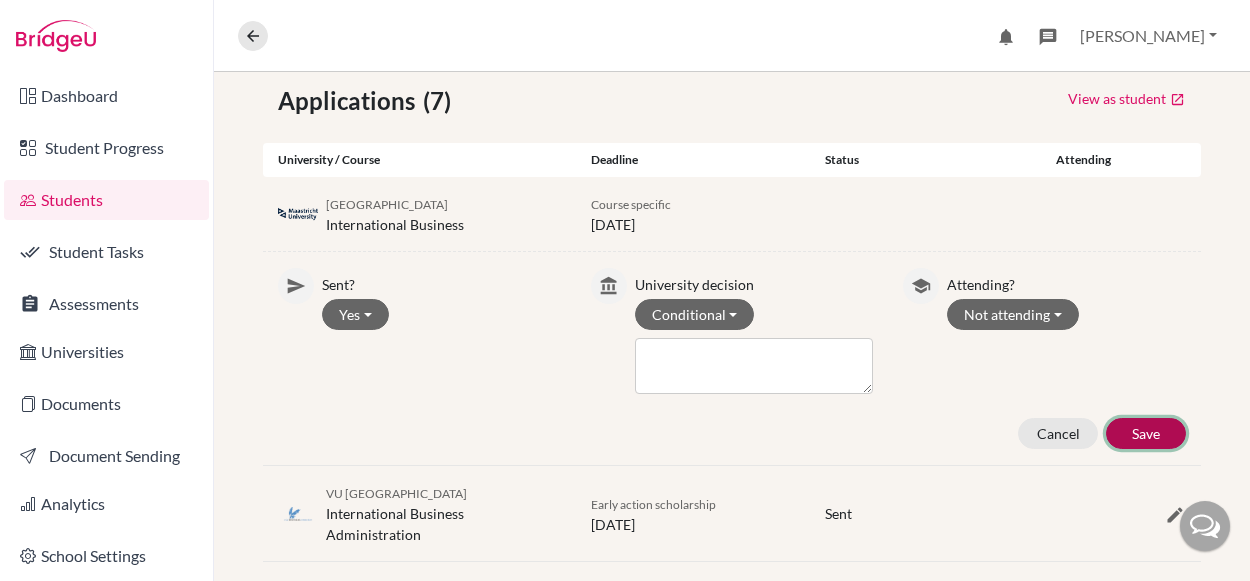click on "Save" at bounding box center [1146, 433] 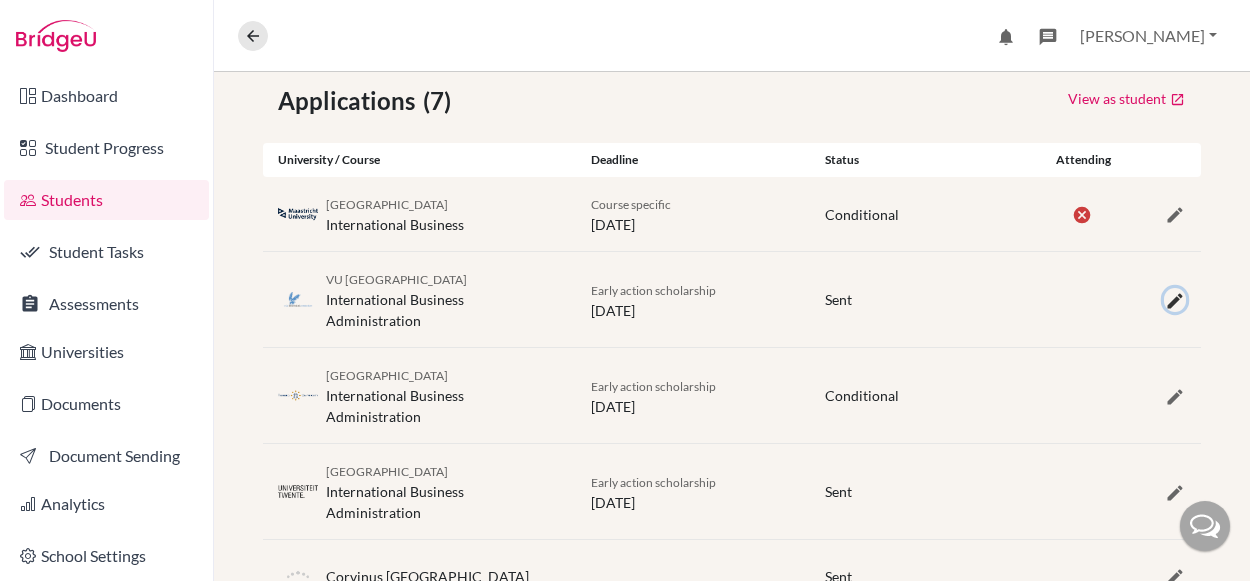 click at bounding box center [1175, 301] 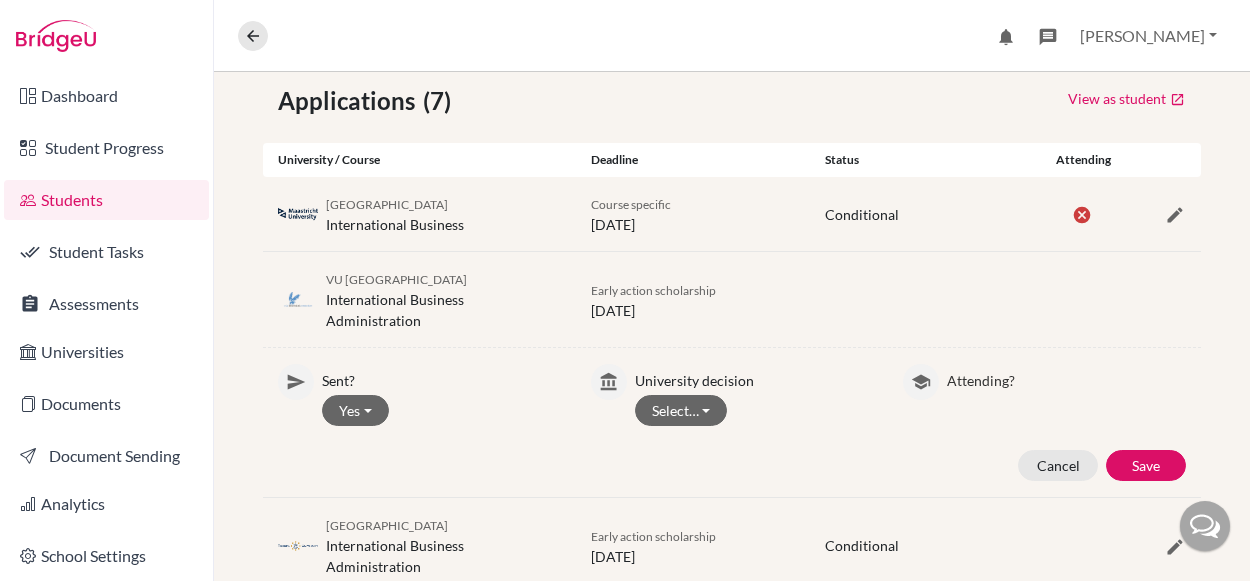 click on "Attending?" at bounding box center (1066, 377) 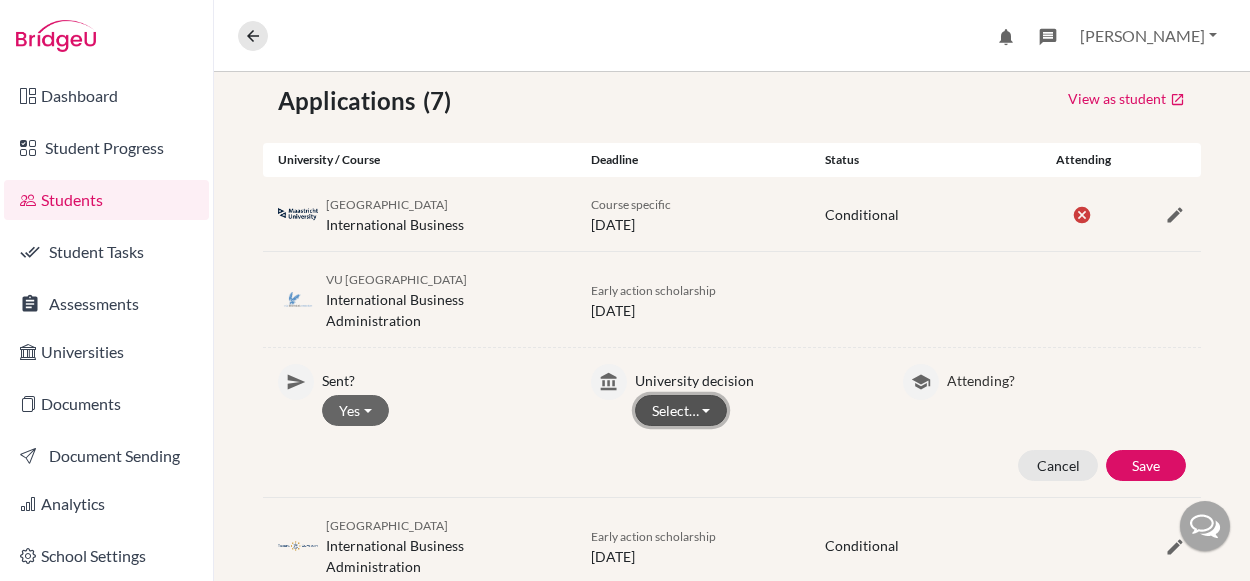 click on "Select…" at bounding box center (681, 410) 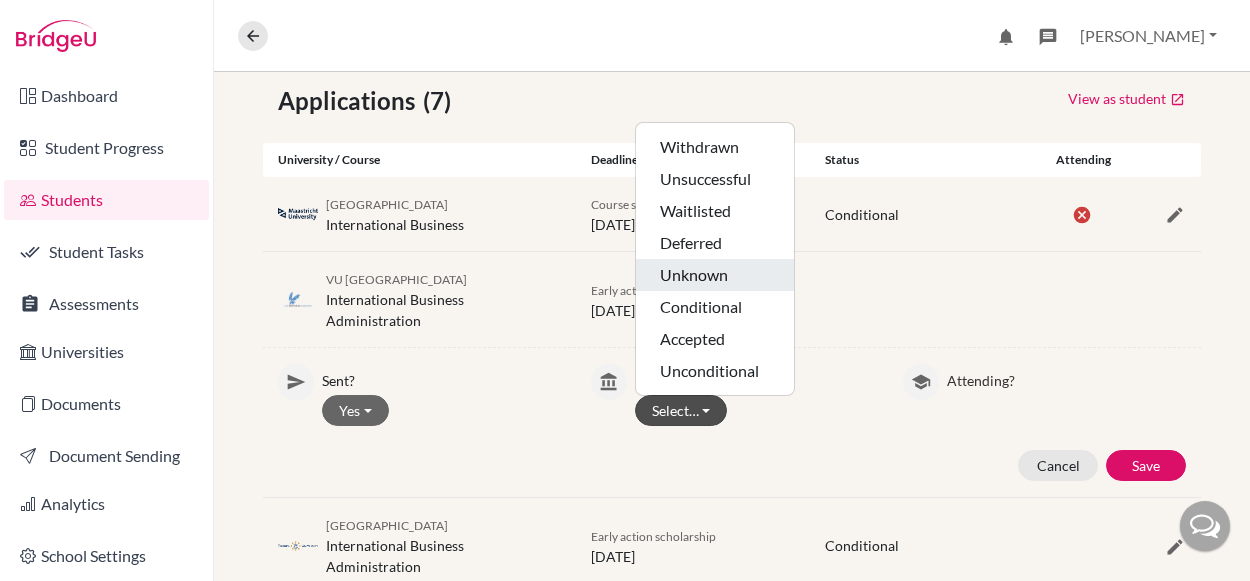 click on "Unknown" 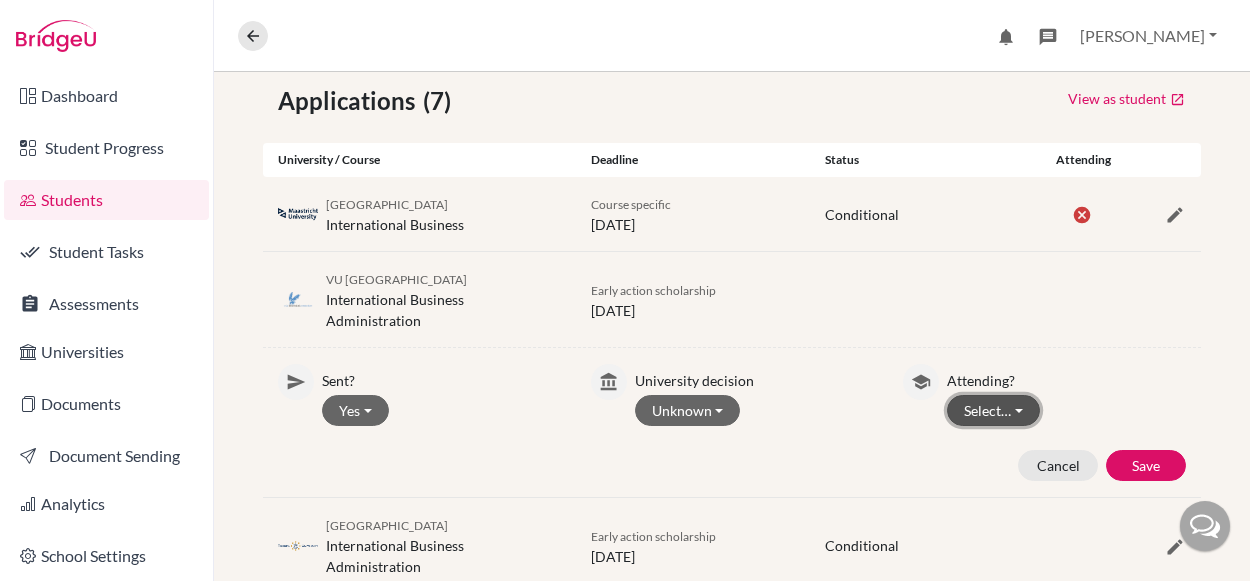 click on "Select…" at bounding box center [993, 410] 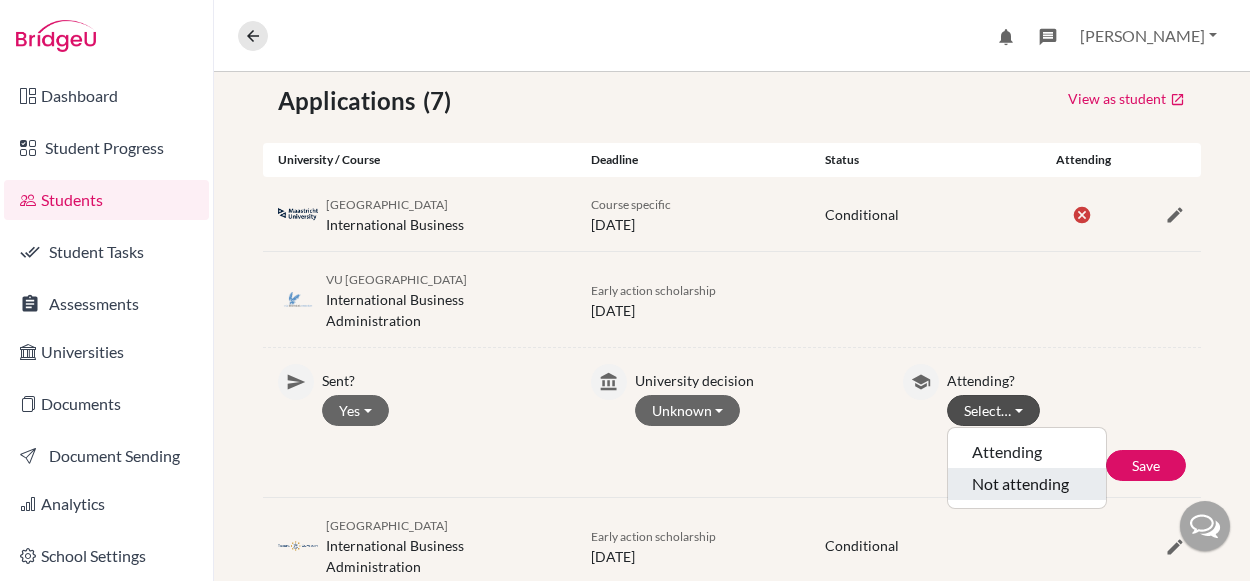 click on "Not attending" 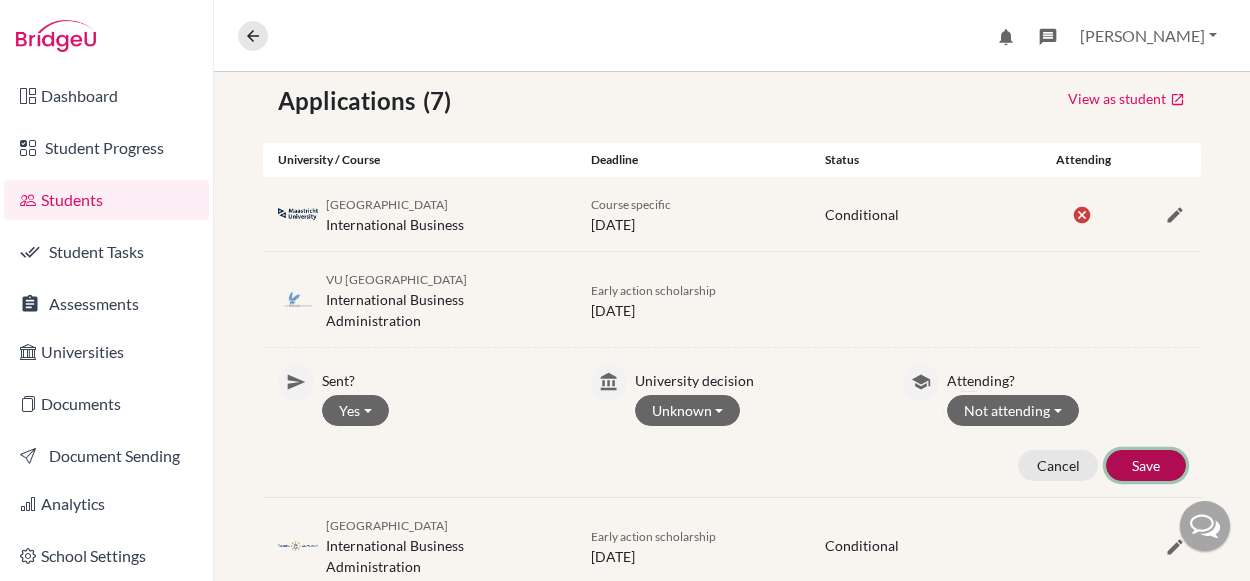 click on "Save" at bounding box center [1146, 465] 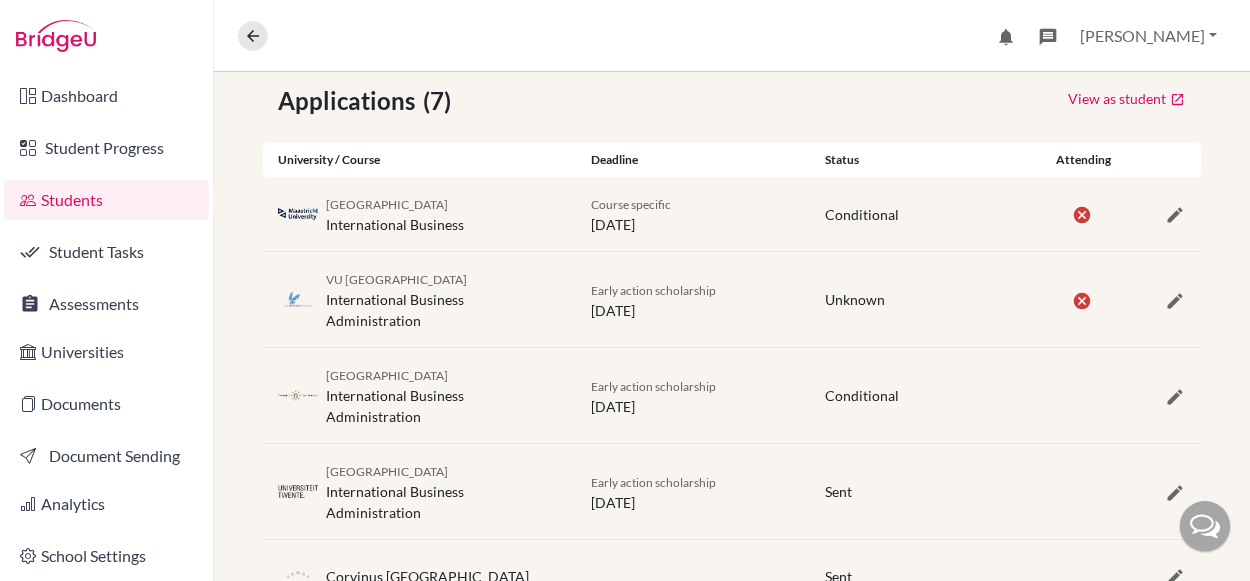 click 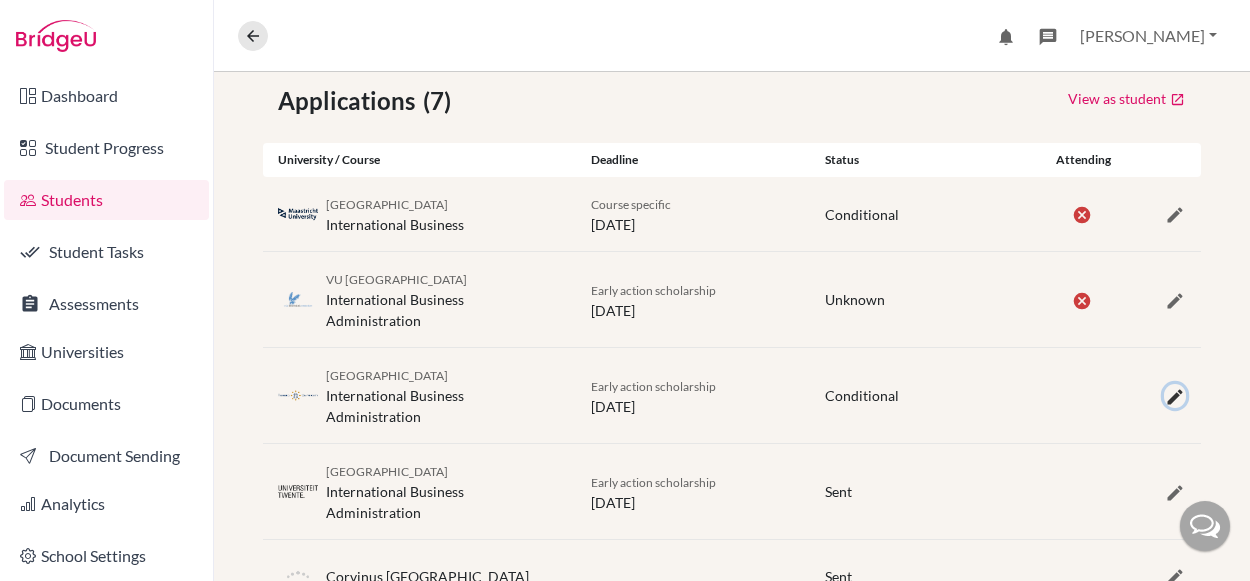 click at bounding box center [1175, 397] 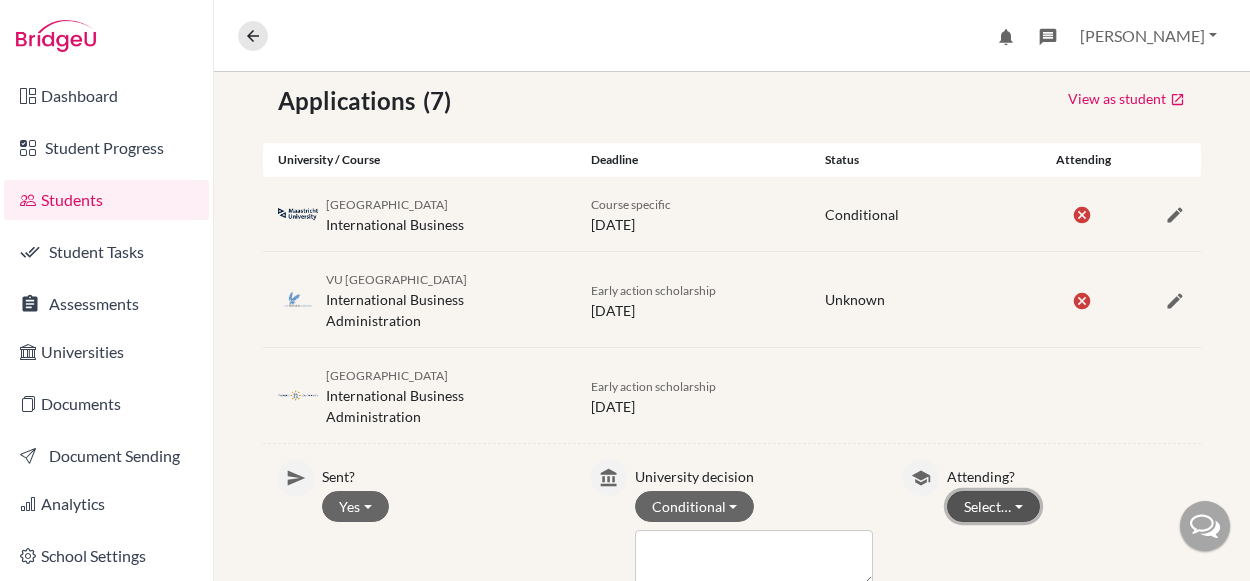 click on "Select…" at bounding box center (993, 506) 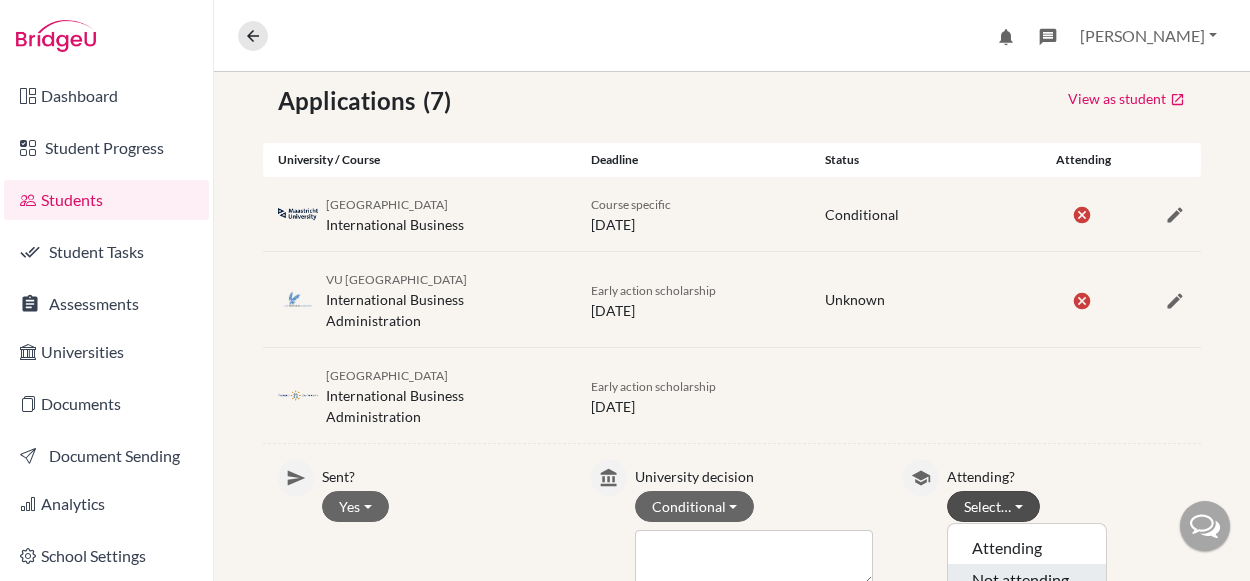 click on "Not attending" 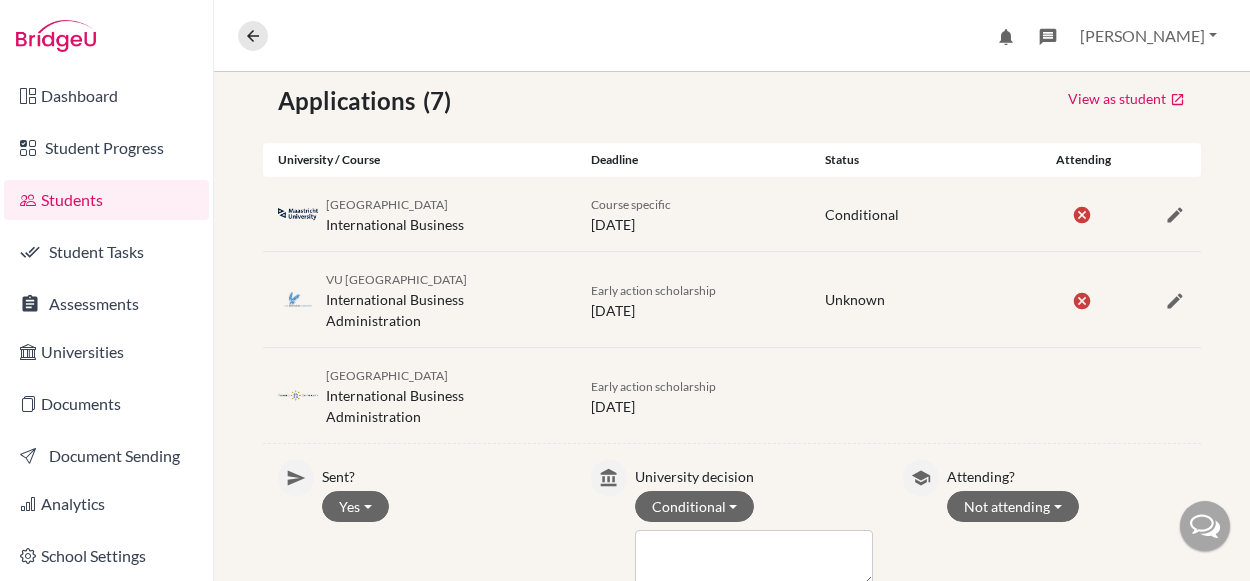 click on "Attending? Not attending Attending Not attending" at bounding box center [1044, 523] 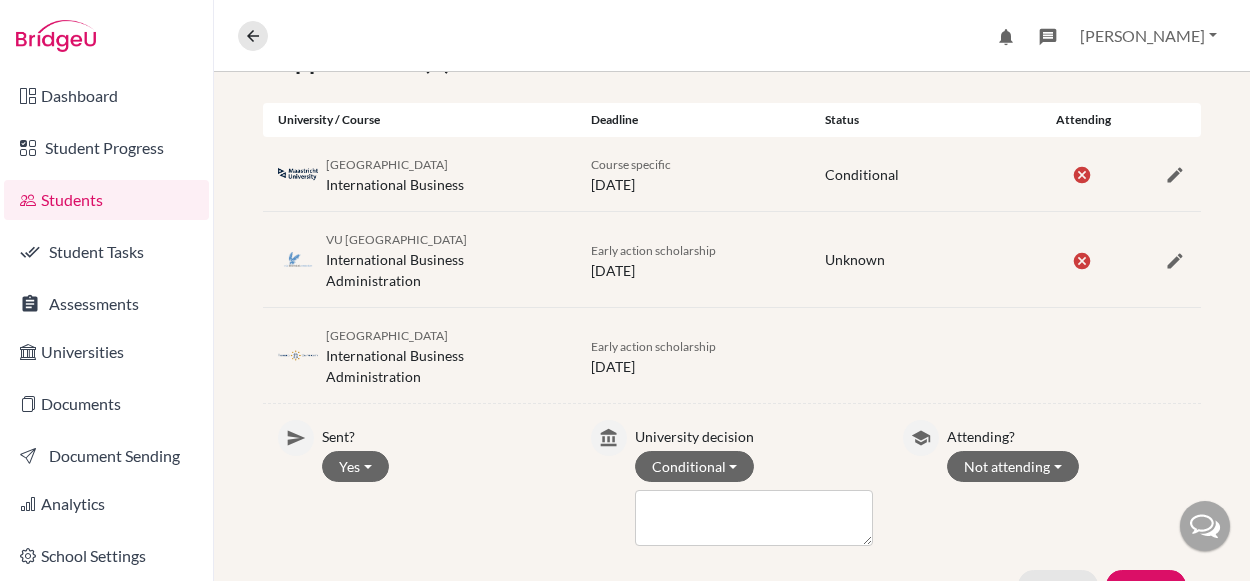 scroll, scrollTop: 443, scrollLeft: 0, axis: vertical 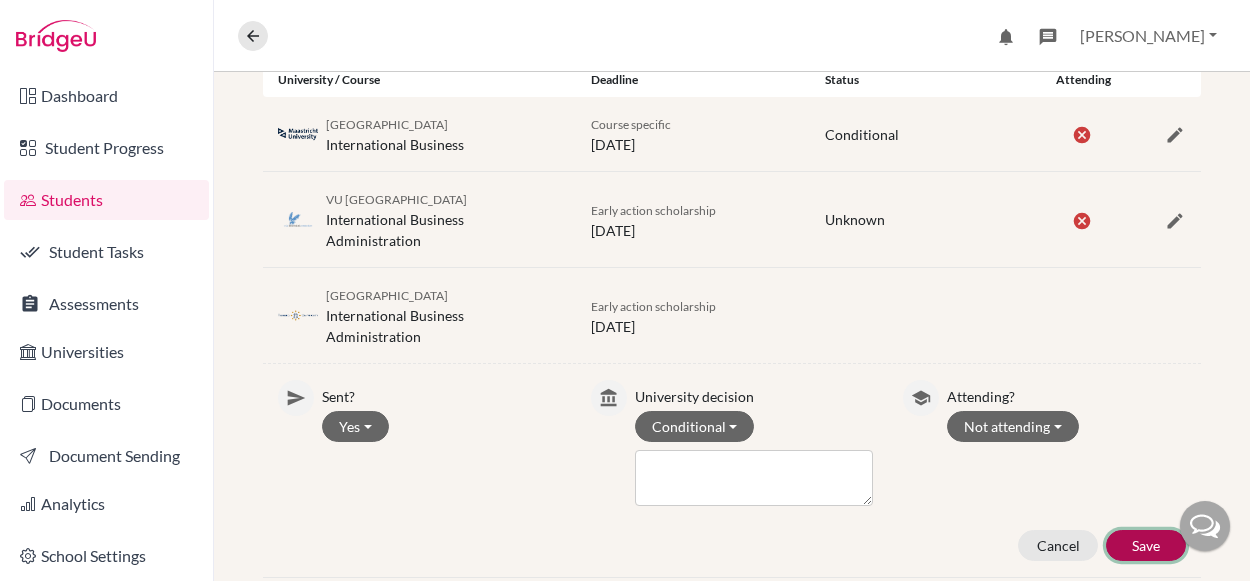 click on "Save" at bounding box center (1146, 545) 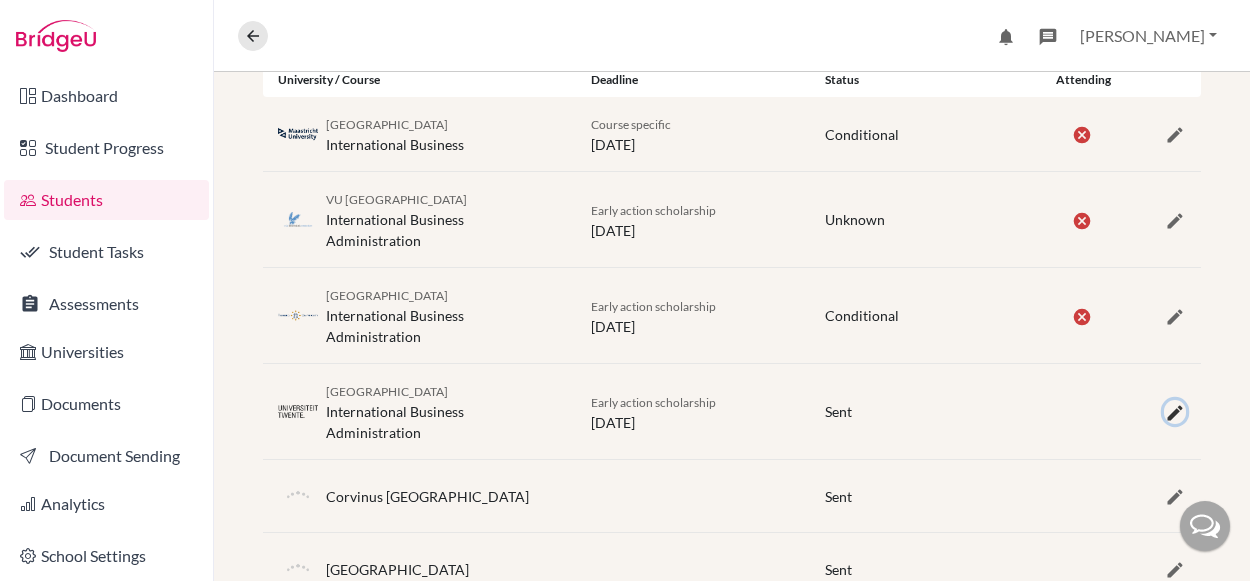 click at bounding box center [1175, 413] 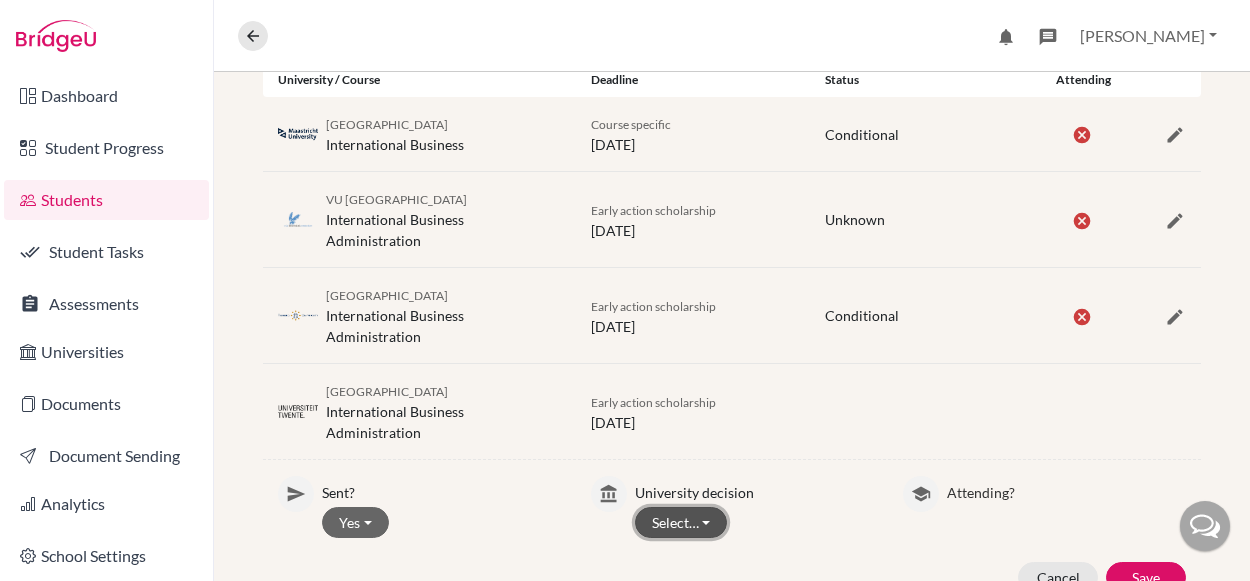 click on "Select…" at bounding box center [681, 522] 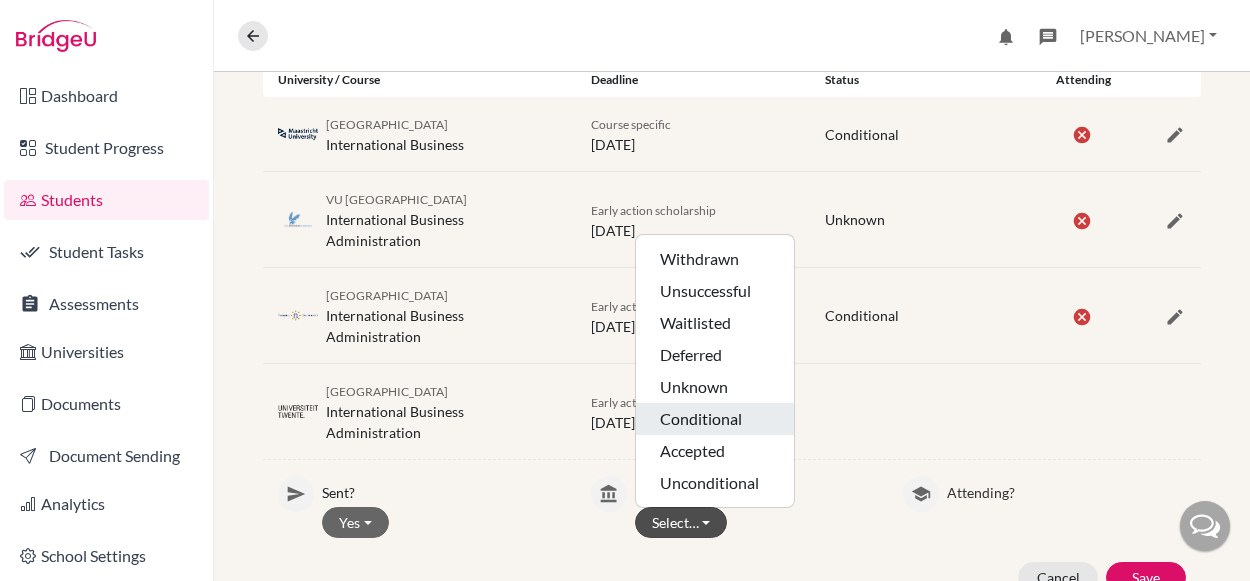 click on "Conditional" 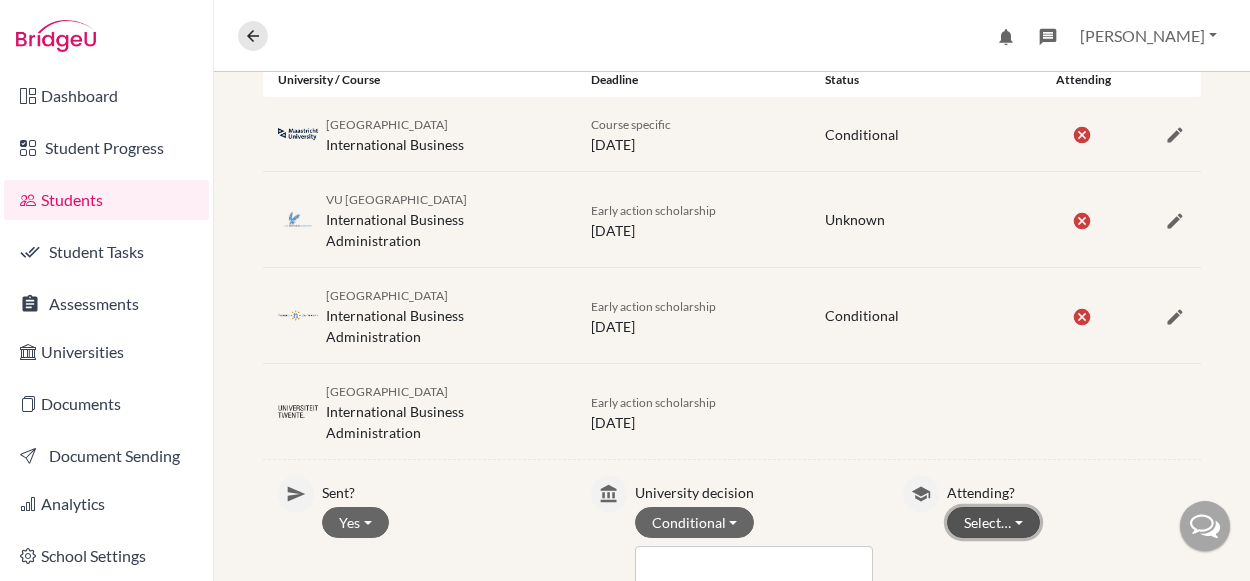 click on "Select…" at bounding box center (993, 522) 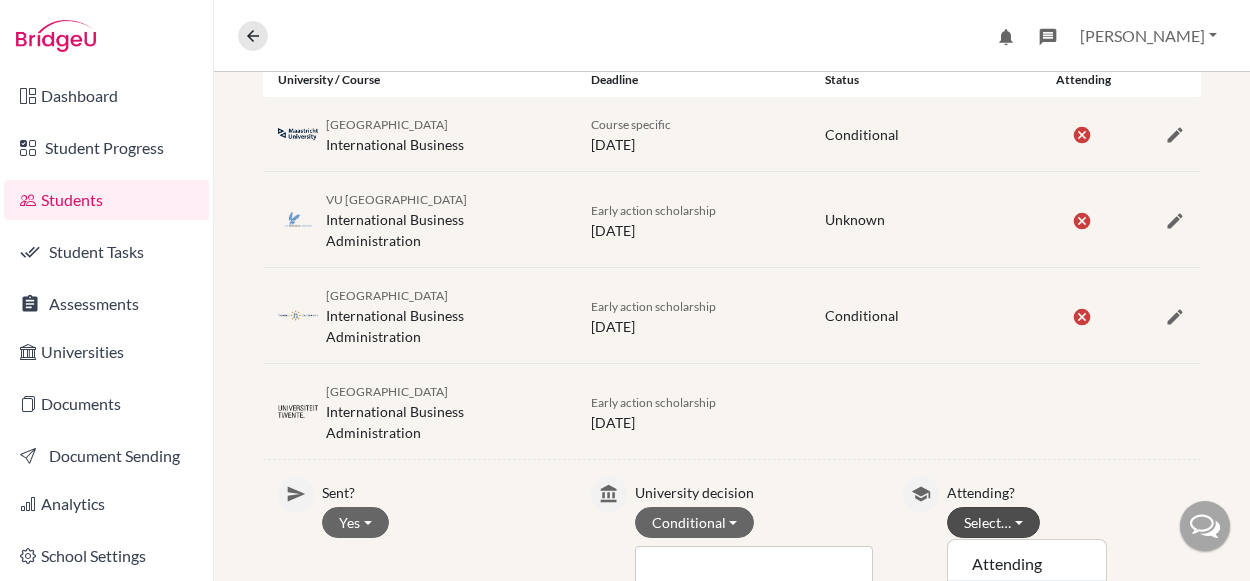 click on "Not attending" 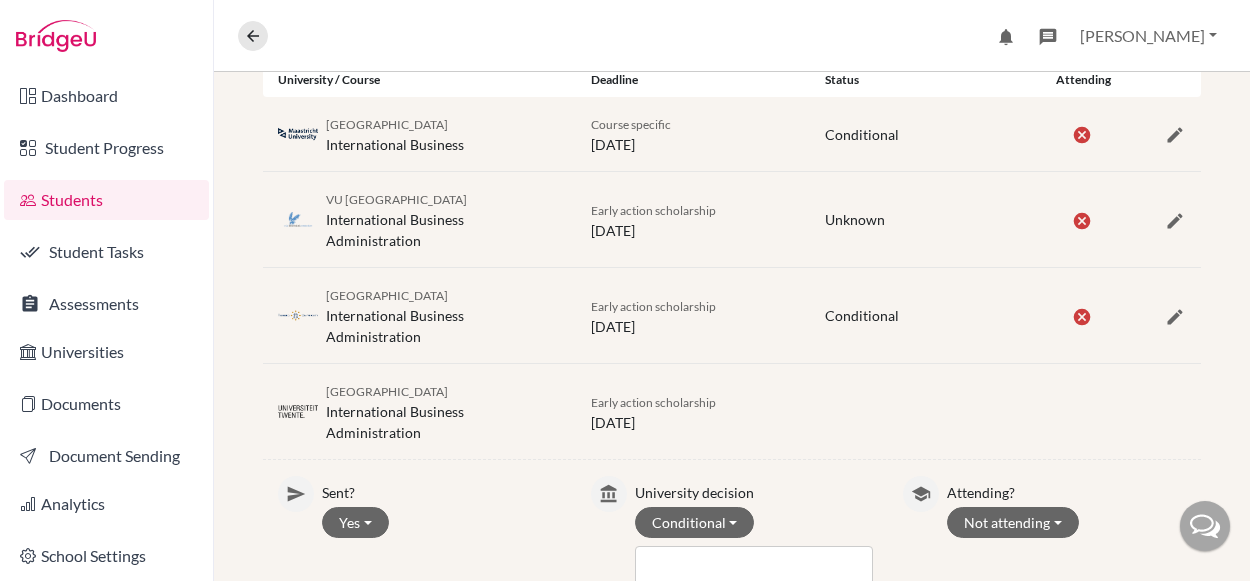 click on "Save" at bounding box center [1146, 641] 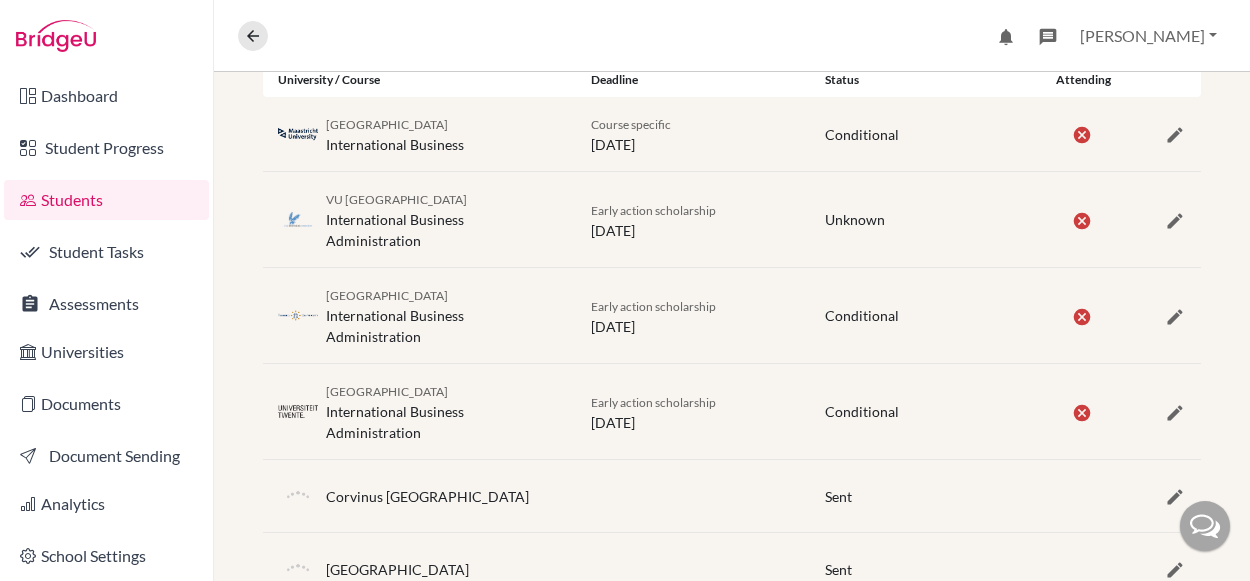 click 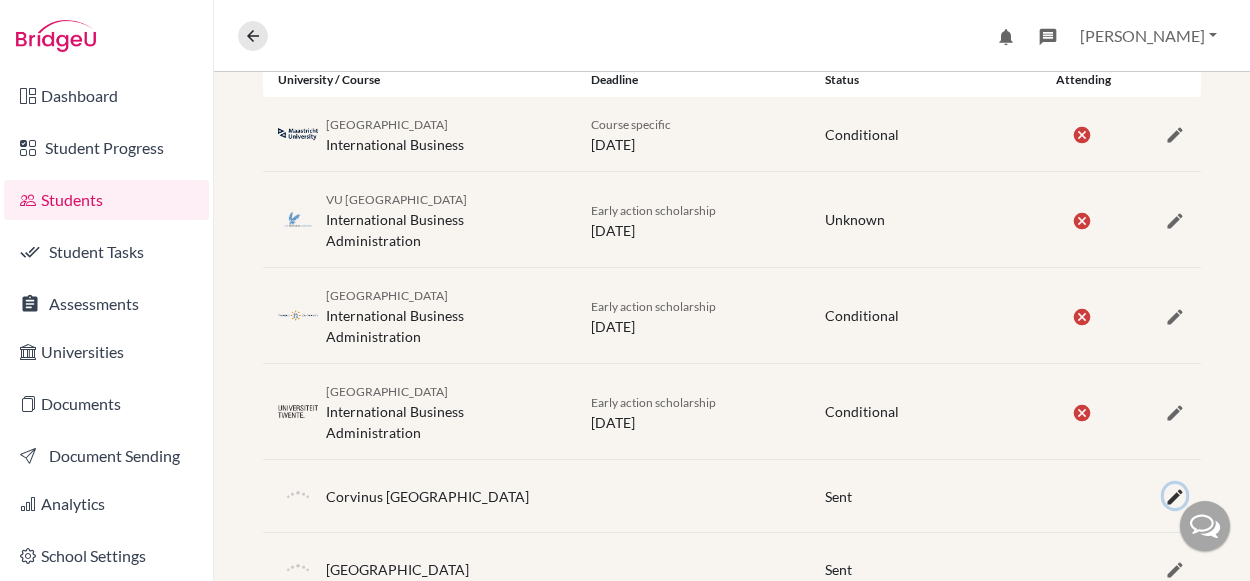 click at bounding box center [1175, 497] 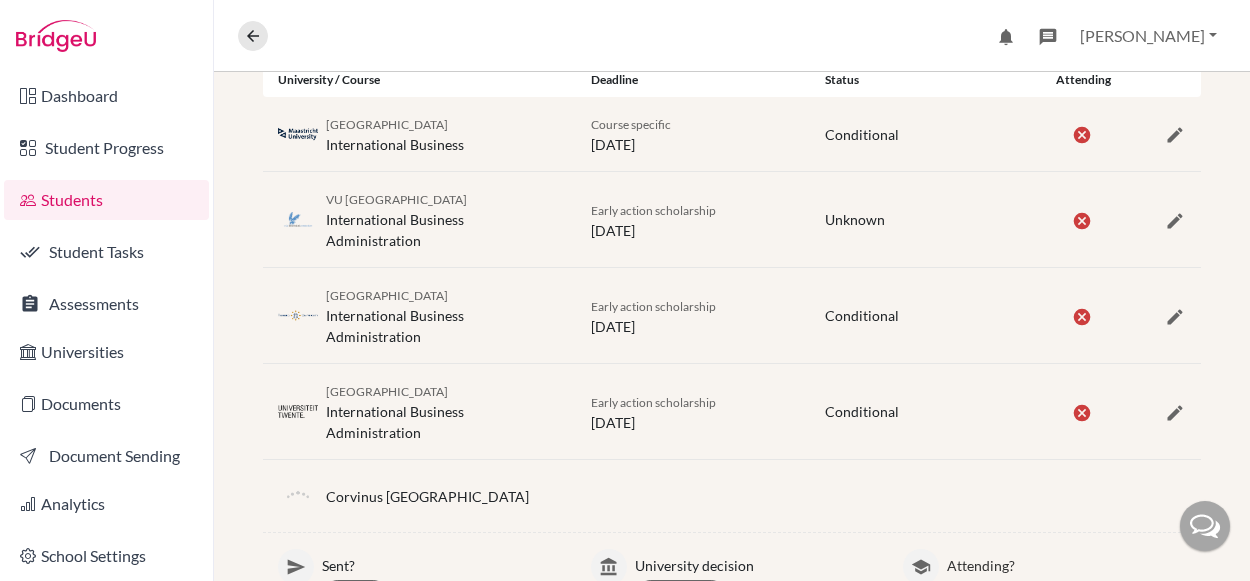click on "Corvinus [GEOGRAPHIC_DATA]" at bounding box center [732, 496] 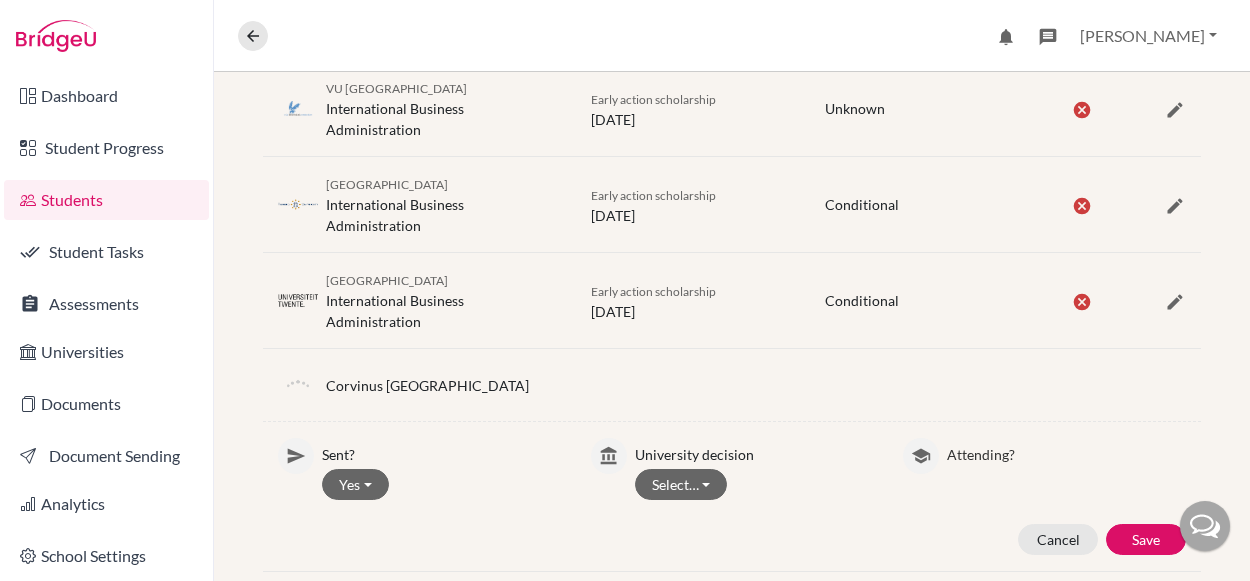 scroll, scrollTop: 603, scrollLeft: 0, axis: vertical 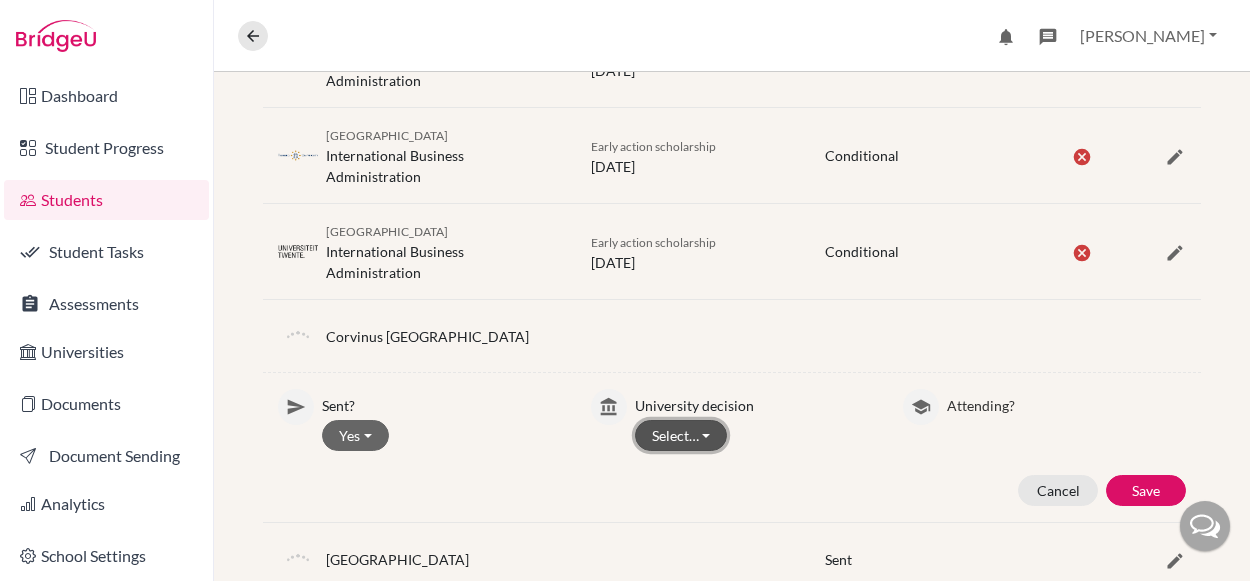 click on "Select…" at bounding box center [681, 435] 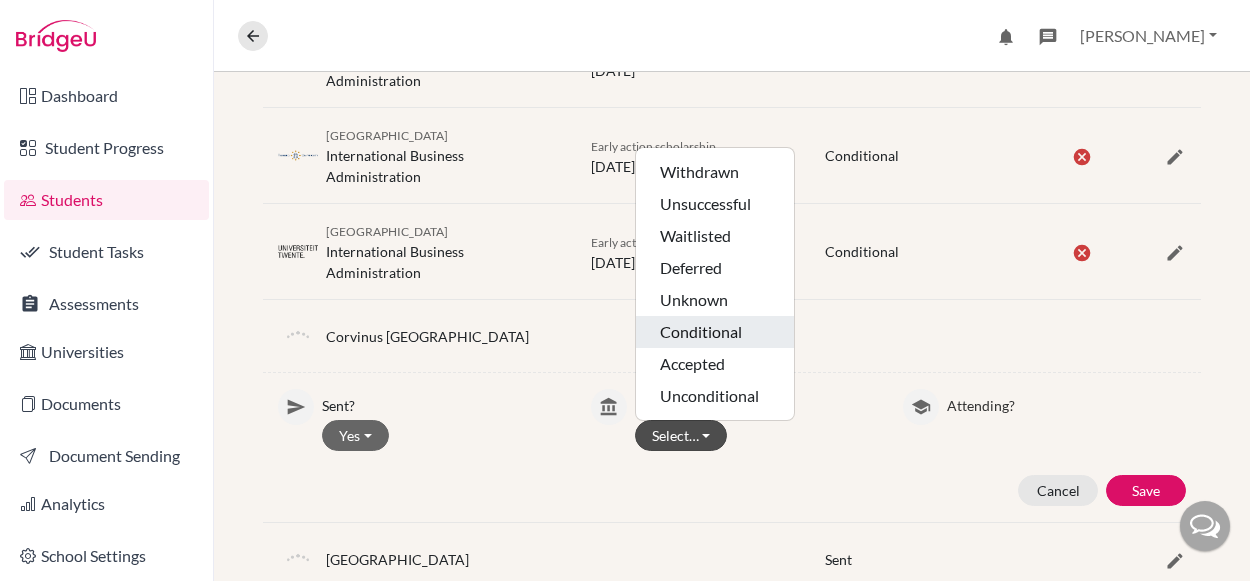 click on "Conditional" 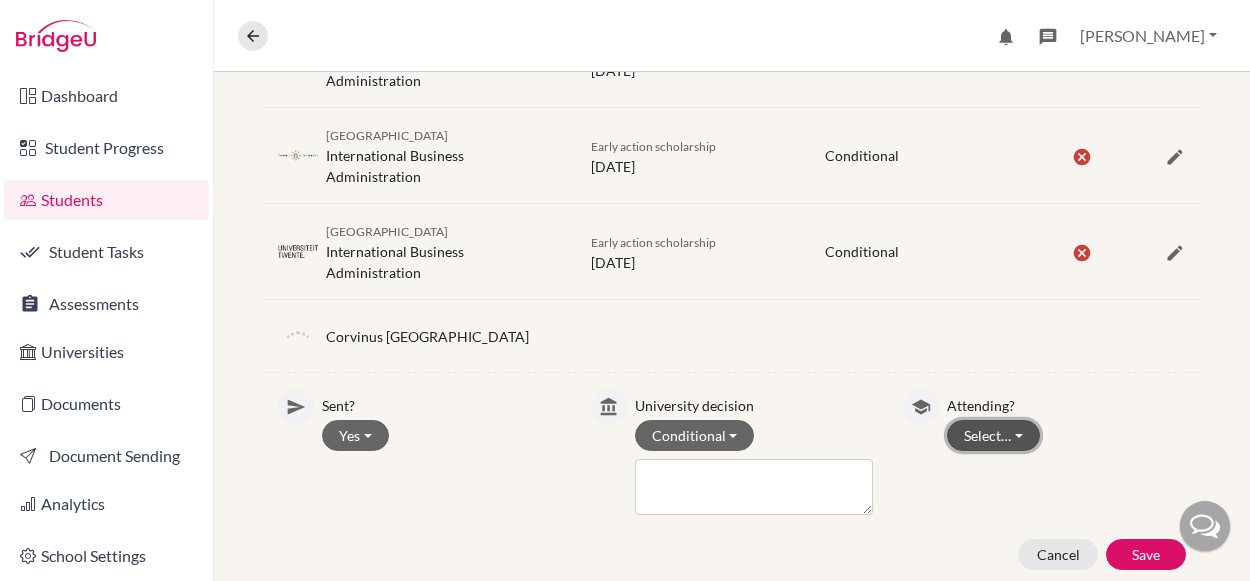 click on "Select…" at bounding box center [993, 435] 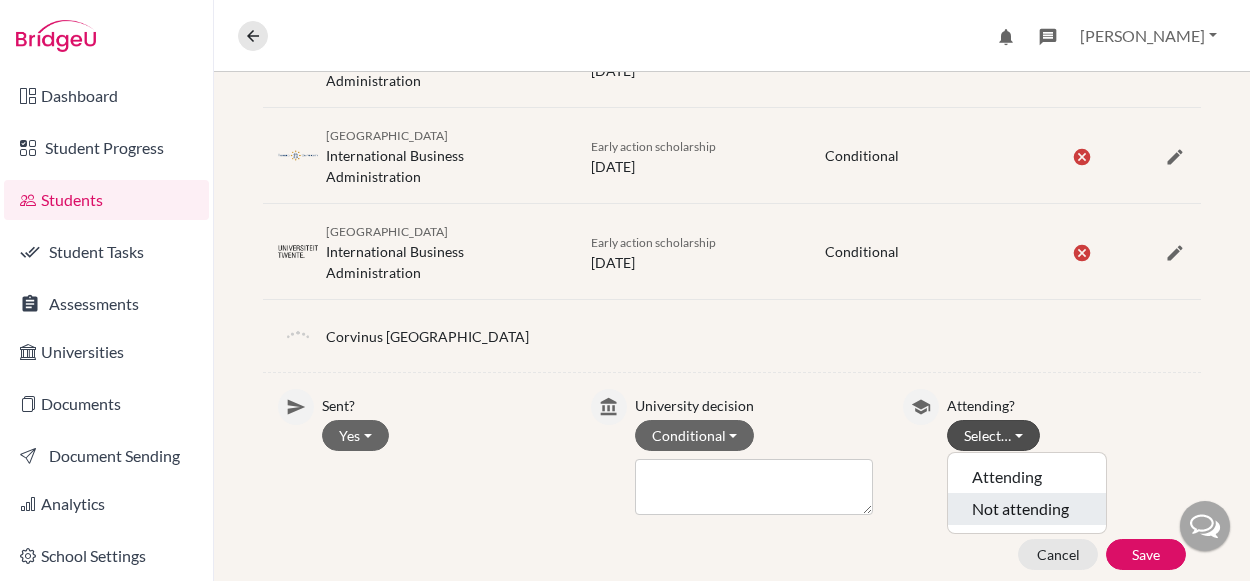 click on "Not attending" 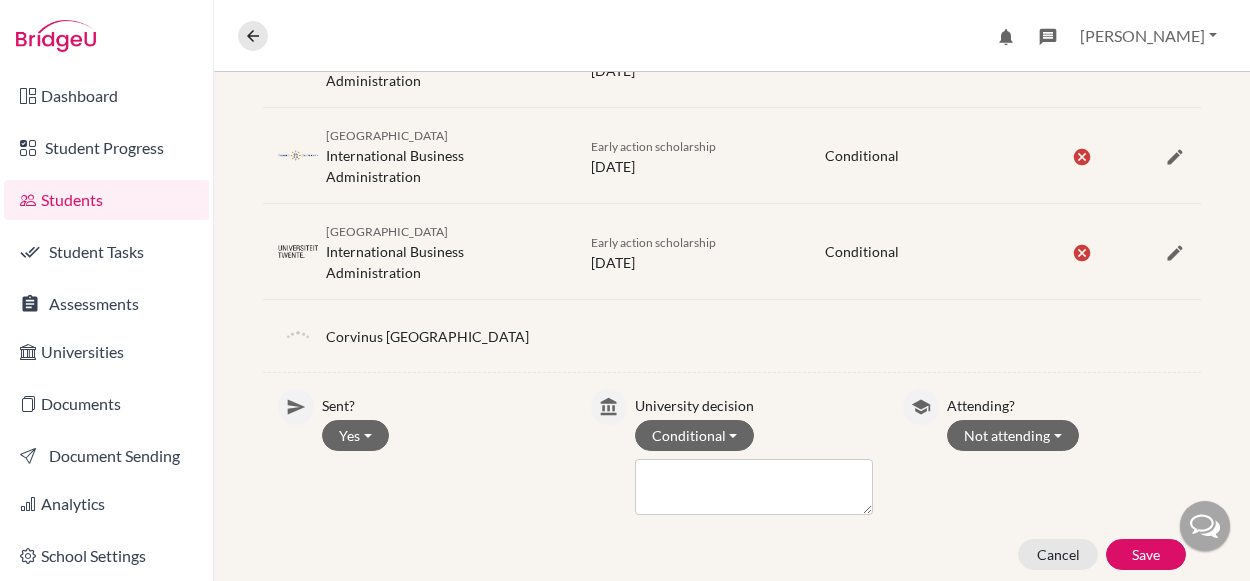click on "Sent? Yes Yes No University decision Conditional Withdrawn Unsuccessful Waitlisted Deferred Unknown Conditional Accepted Unconditional Attending? Not attending Attending Not attending Cancel Save" at bounding box center [732, 479] 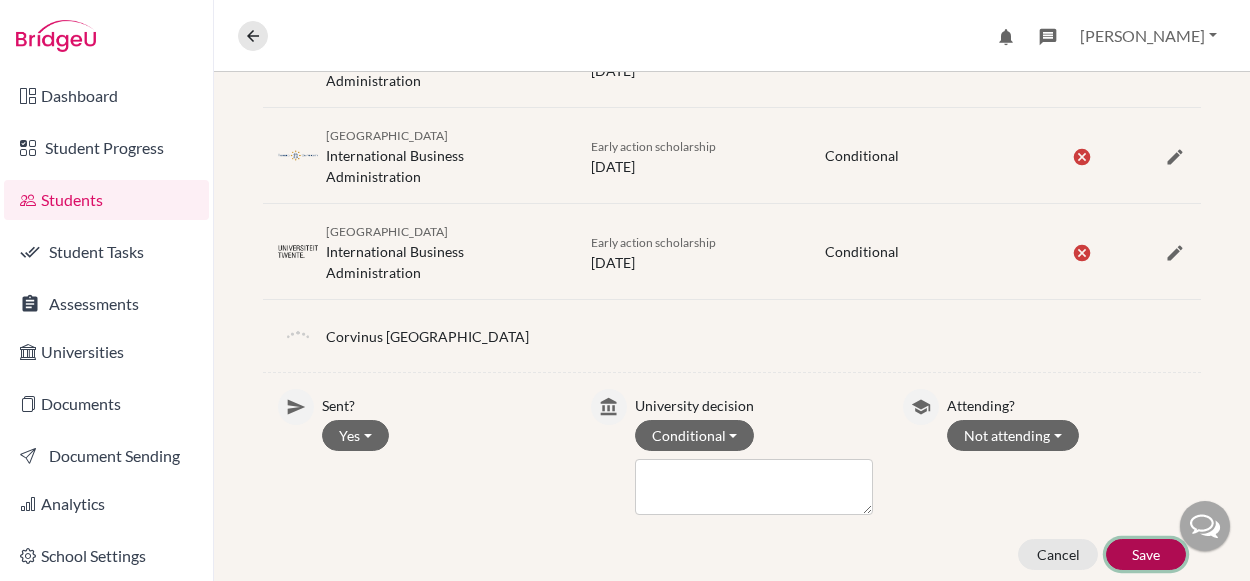 click on "Save" at bounding box center (1146, 554) 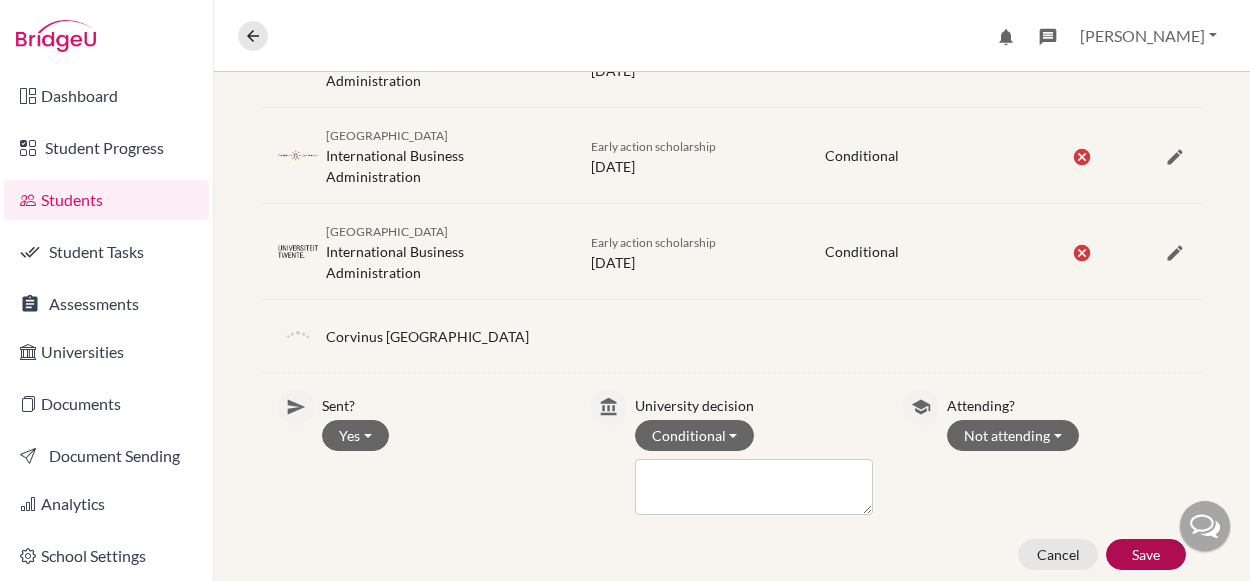 scroll, scrollTop: 523, scrollLeft: 0, axis: vertical 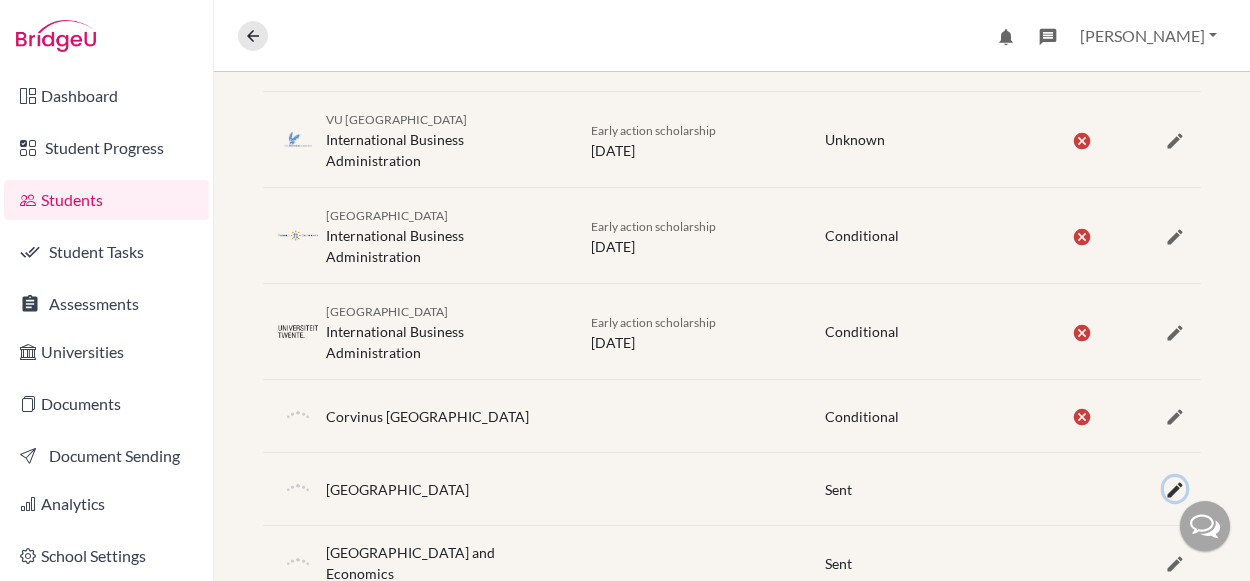 click at bounding box center (1175, 490) 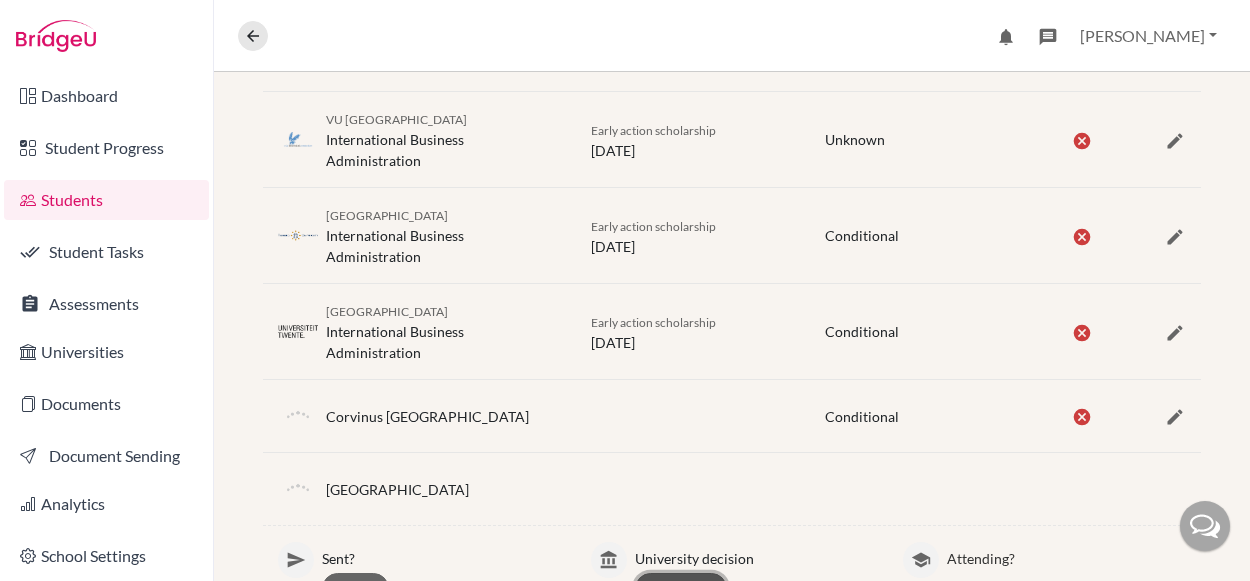 click on "Select…" at bounding box center (681, 588) 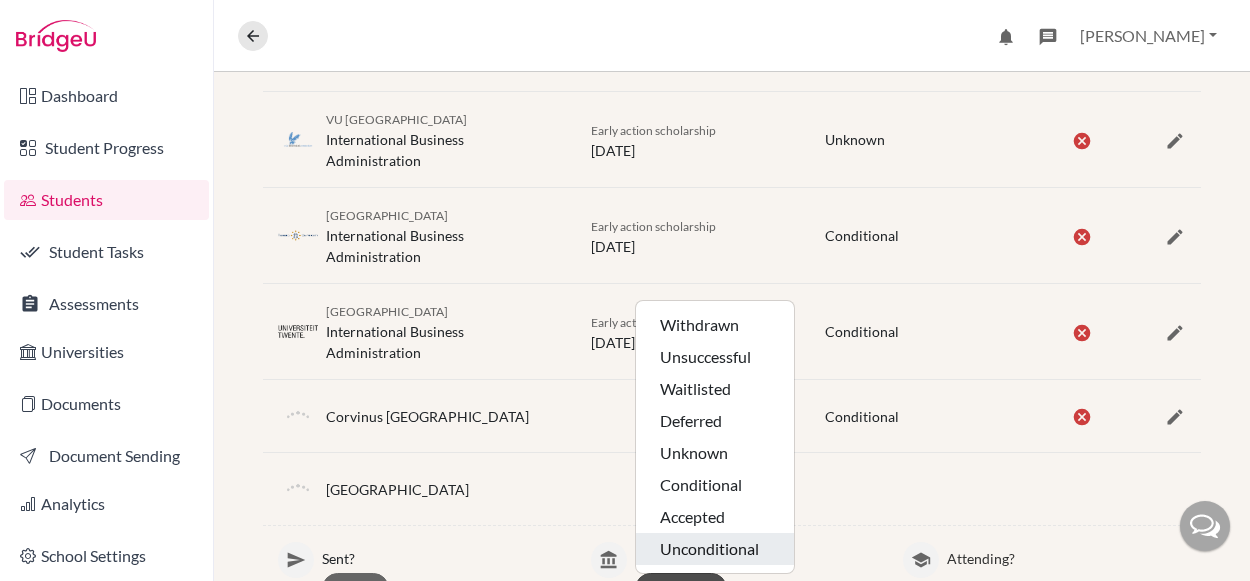 click on "Unconditional" 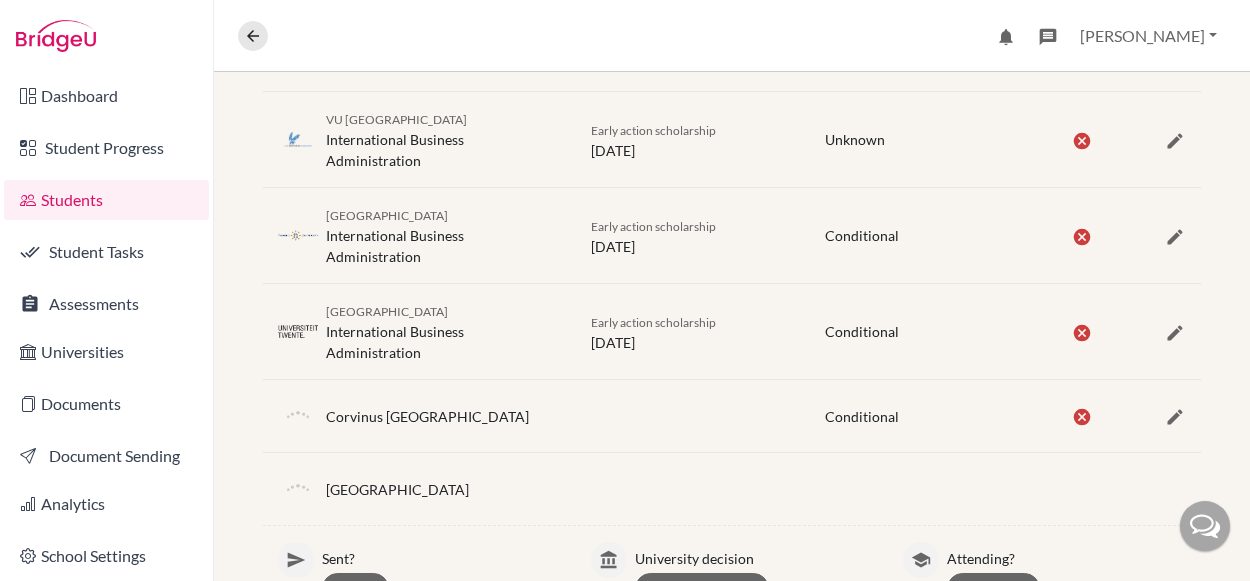 click on "Sent? Yes Yes No University decision Unconditional Withdrawn Unsuccessful Waitlisted Deferred Unknown Conditional Accepted Unconditional Attending? Select… Attending Not attending Cancel Save" at bounding box center [732, 600] 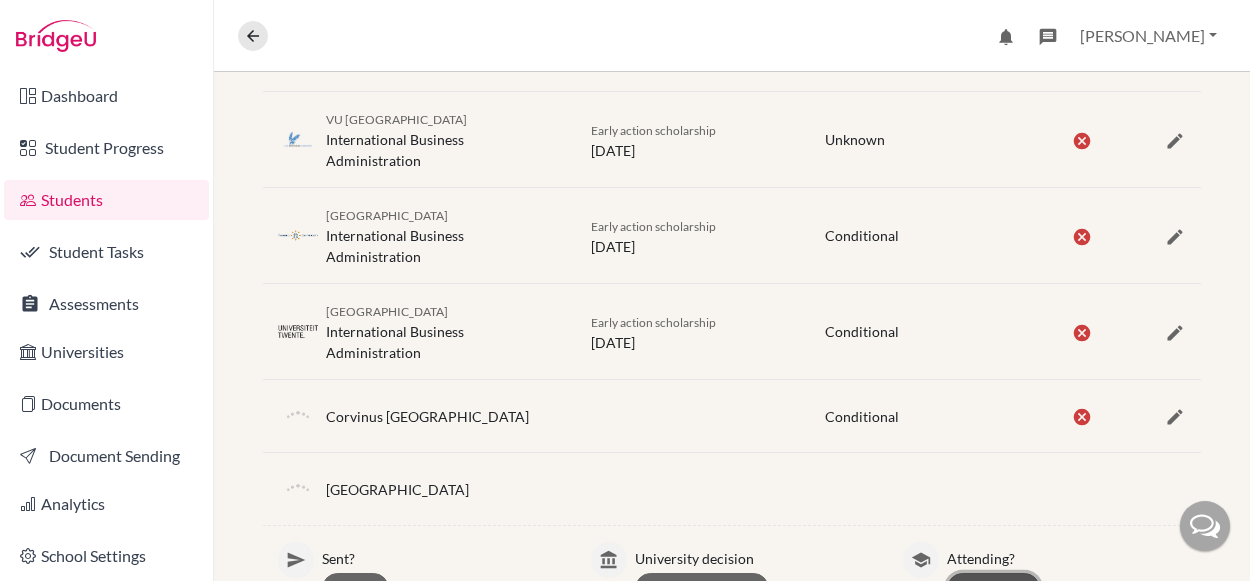 click on "Select…" at bounding box center [993, 588] 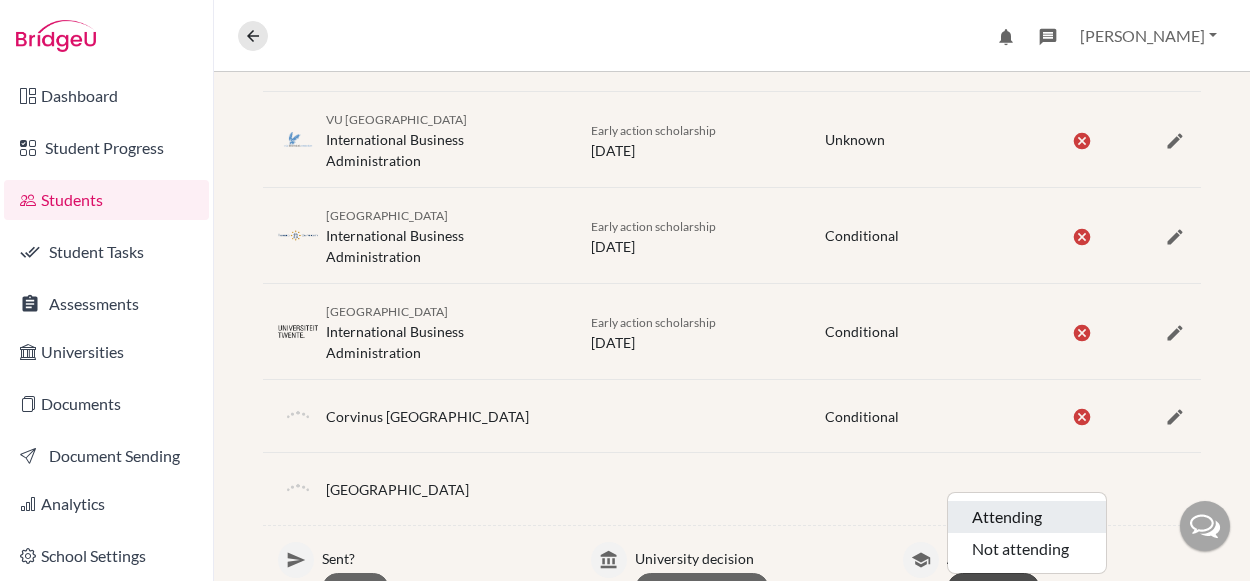 click on "Attending" 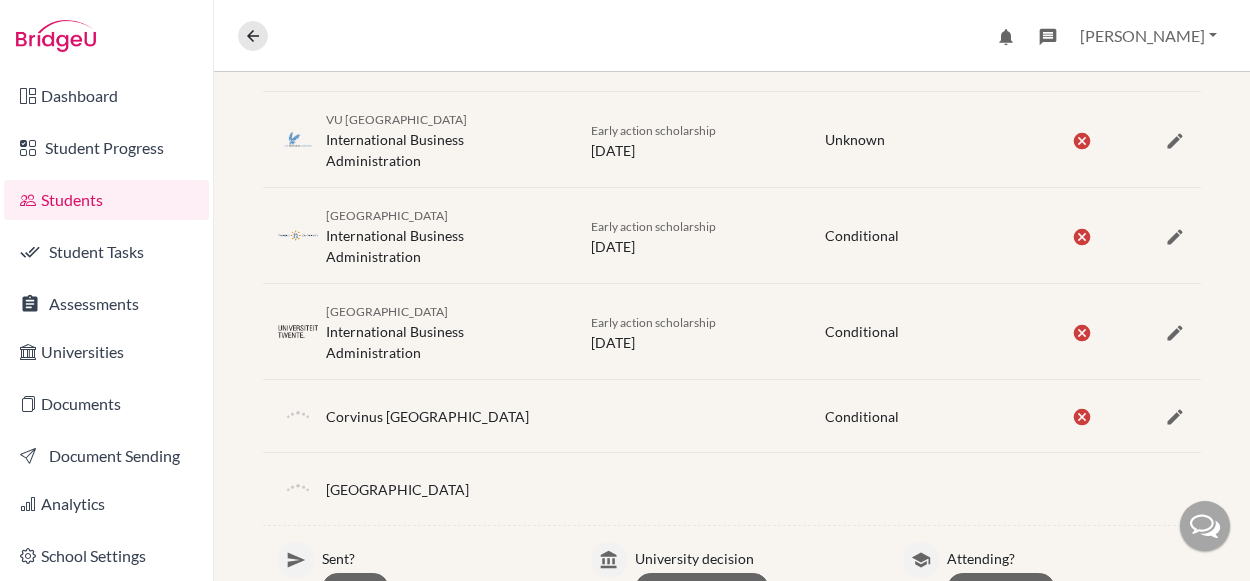 click on "[GEOGRAPHIC_DATA]" at bounding box center [732, 489] 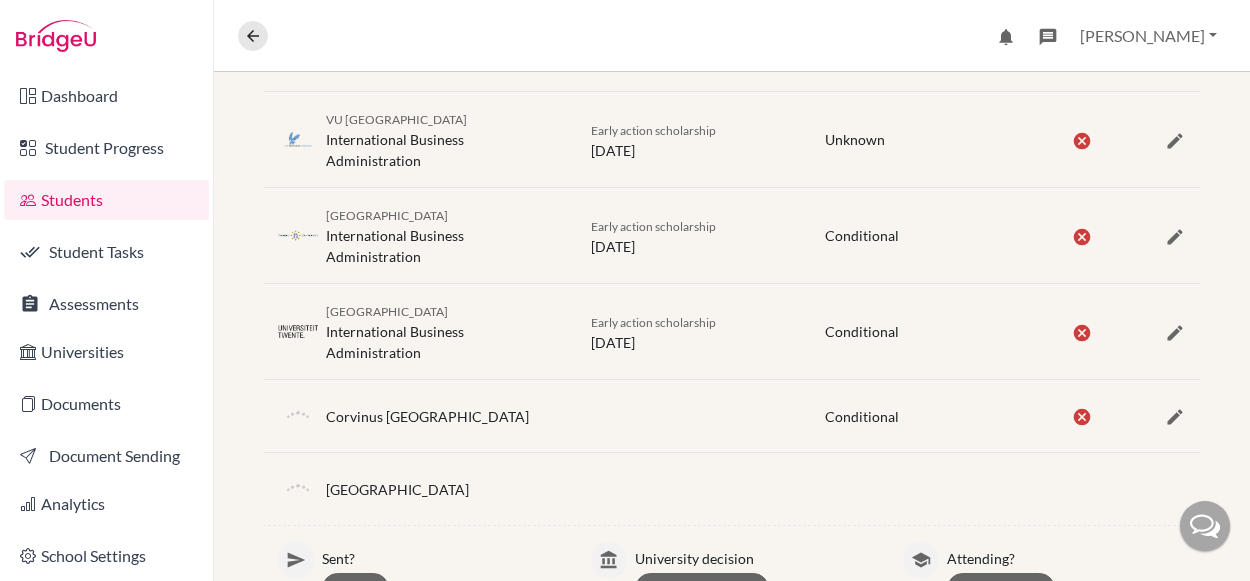 click on "Save" at bounding box center (1146, 643) 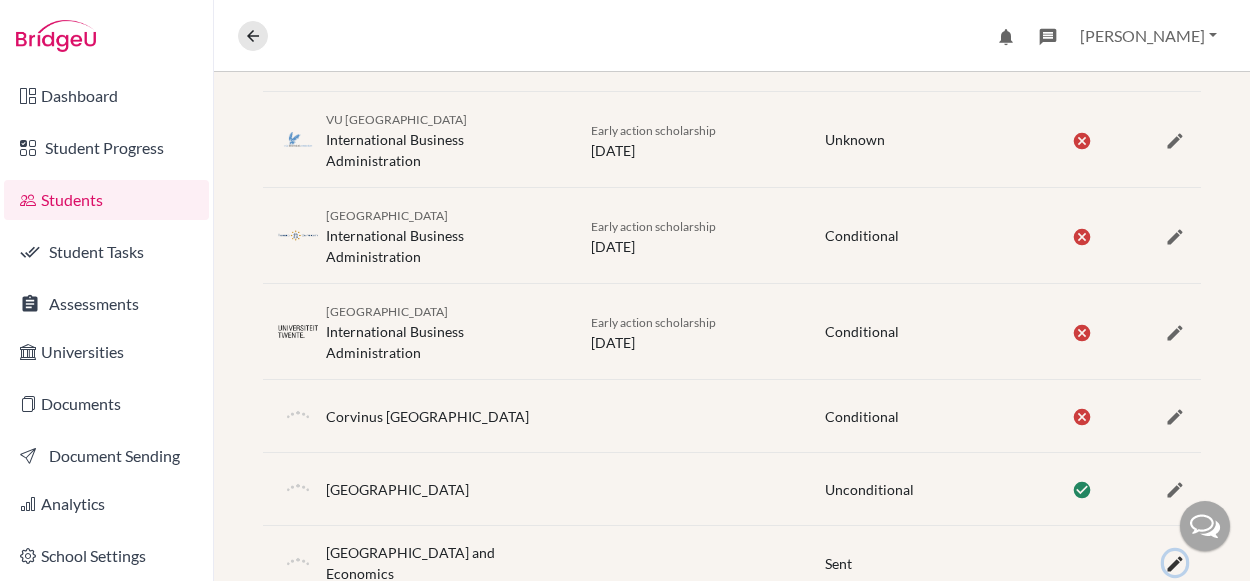 click at bounding box center (1175, 564) 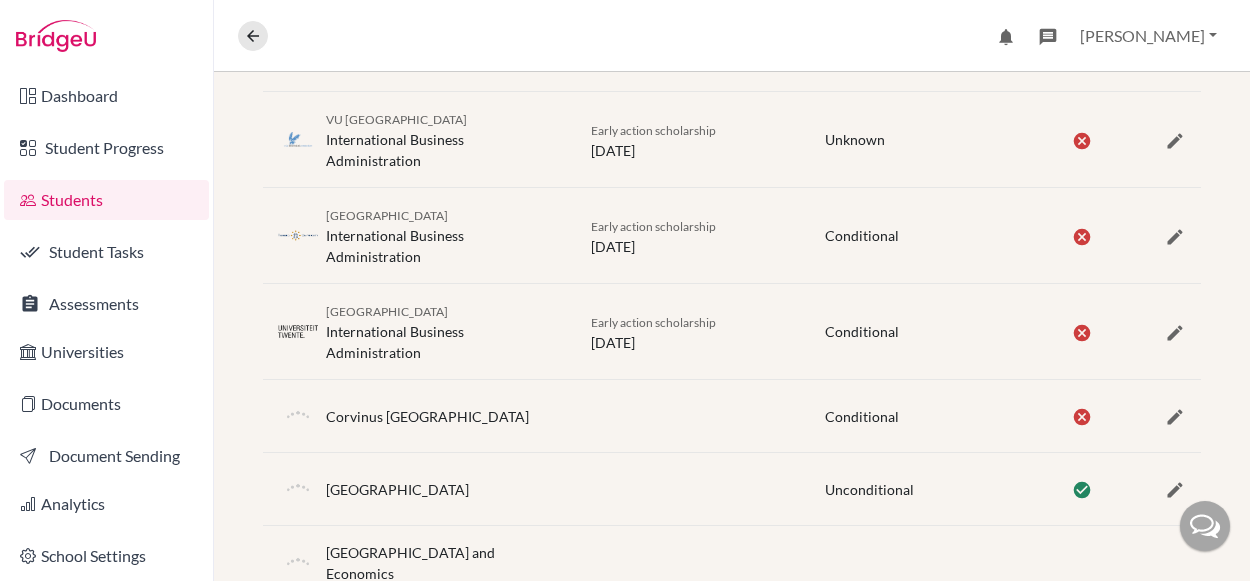 click on "[GEOGRAPHIC_DATA] and Economics" at bounding box center [732, 563] 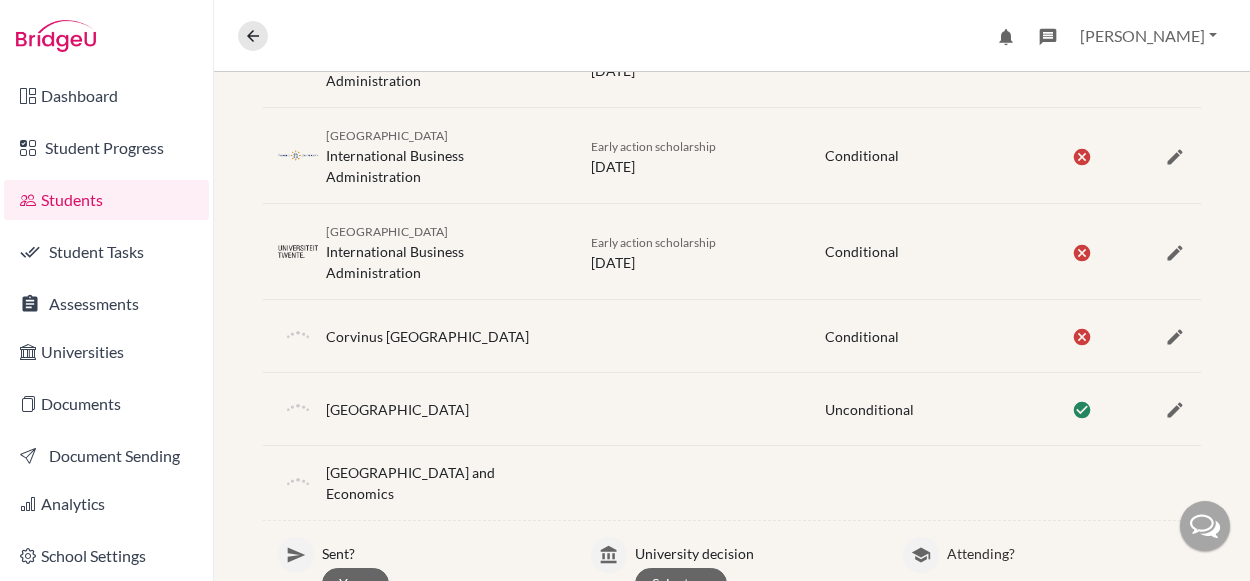scroll, scrollTop: 672, scrollLeft: 0, axis: vertical 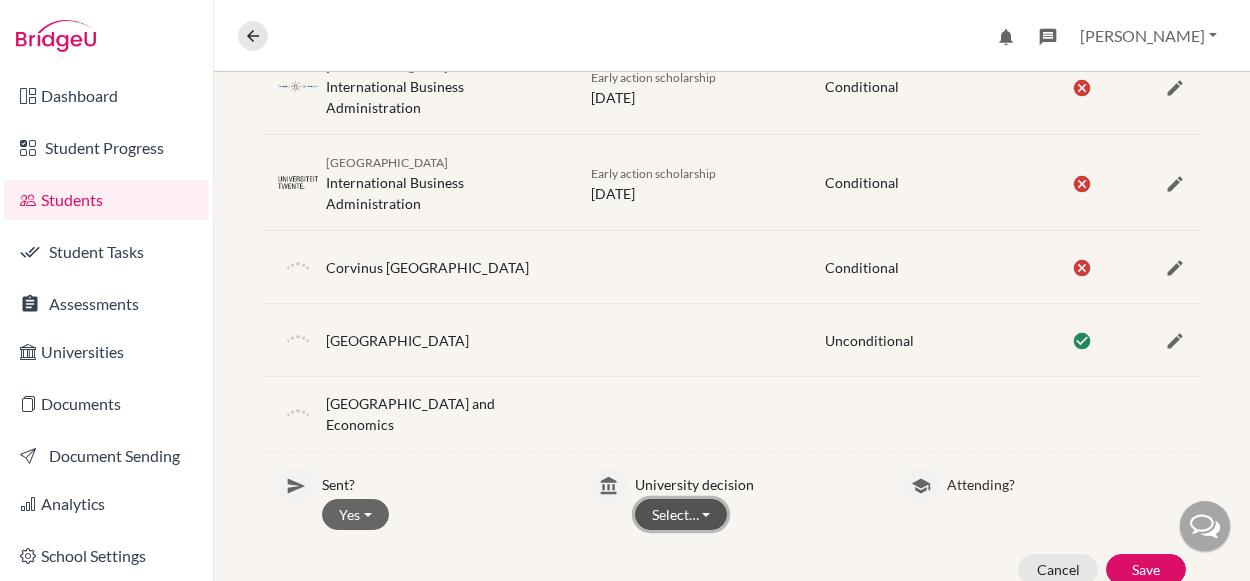 click on "Select…" at bounding box center [681, 514] 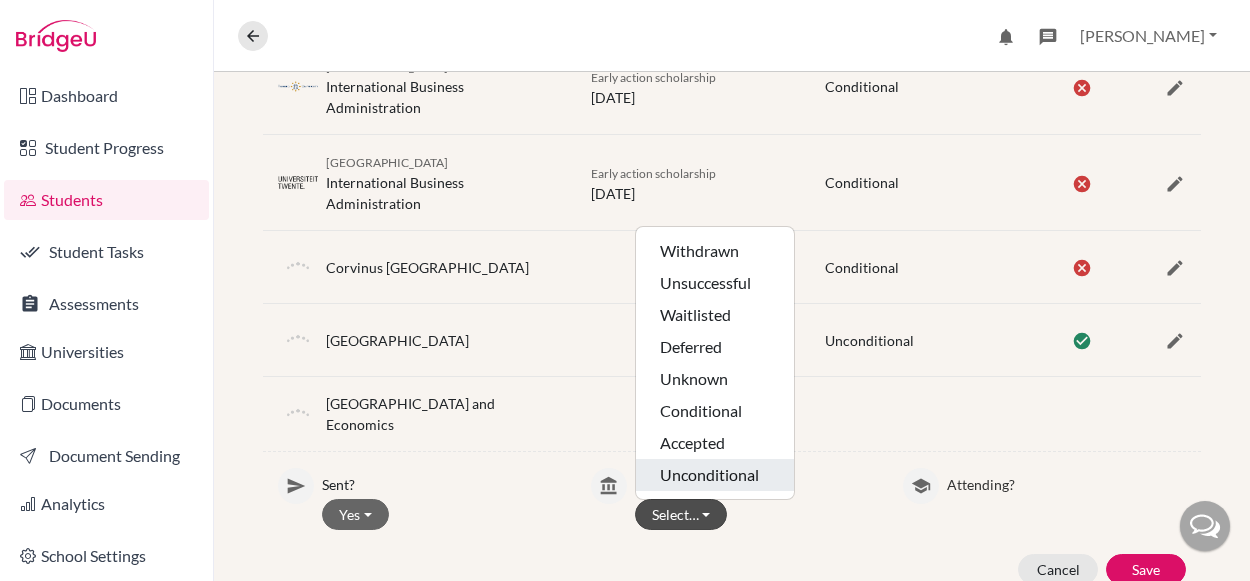 click on "Unconditional" 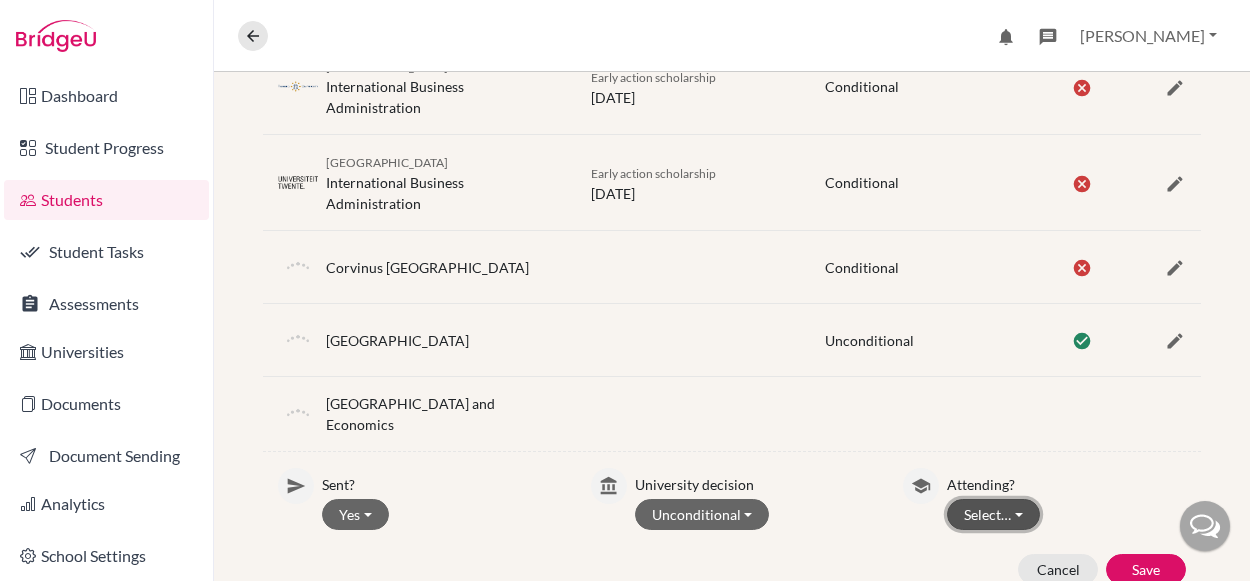 click on "Select…" at bounding box center [993, 514] 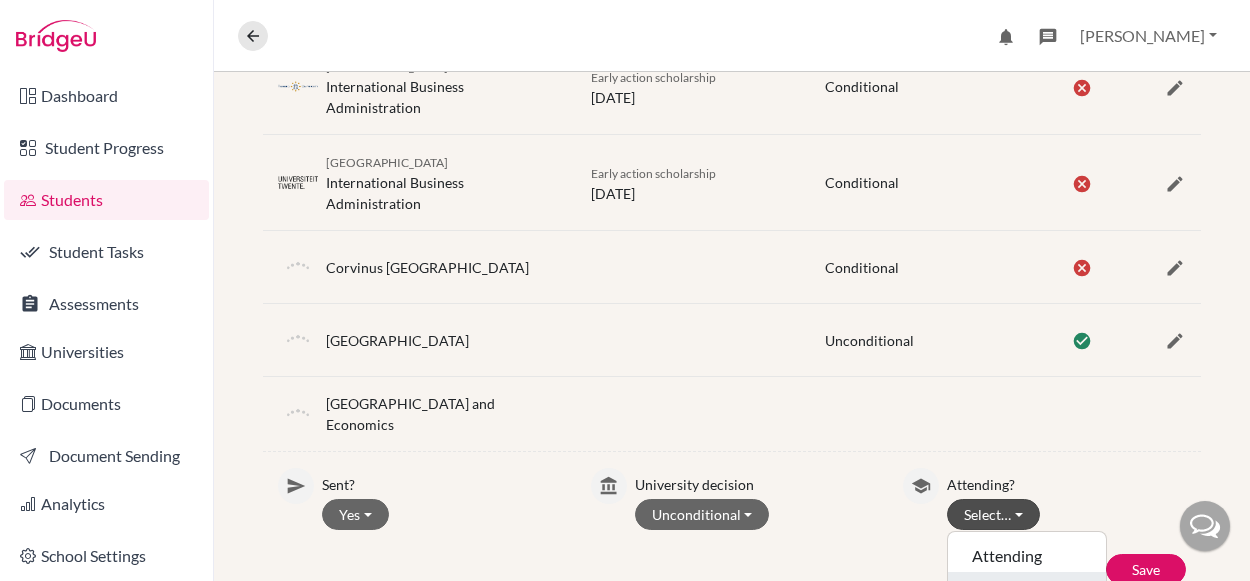 click on "Not attending" 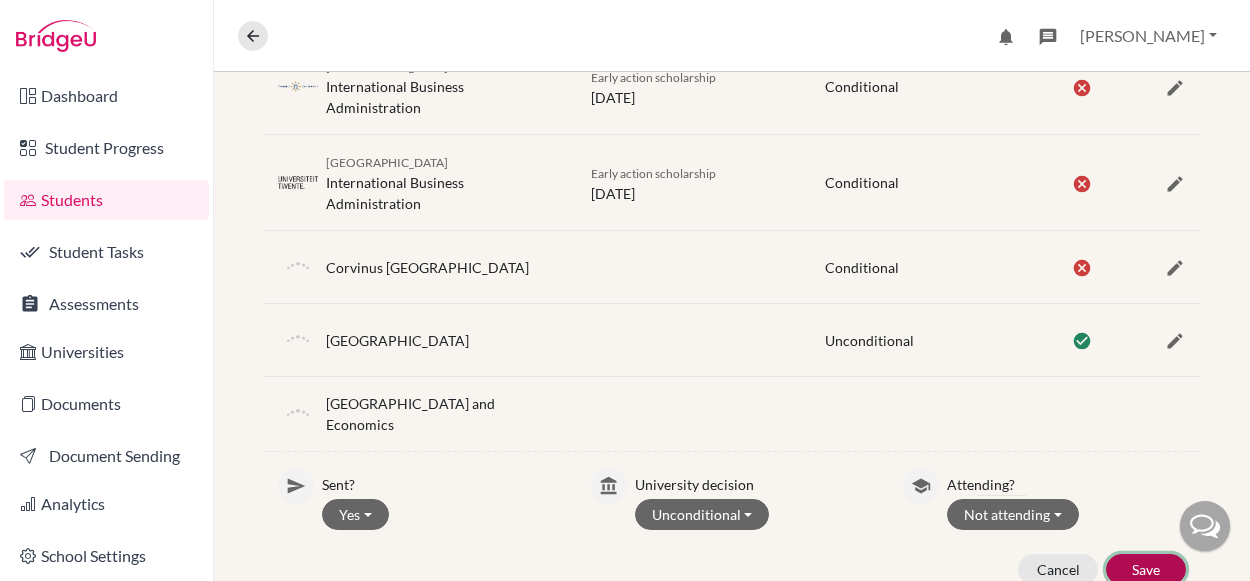 click on "Save" at bounding box center (1146, 569) 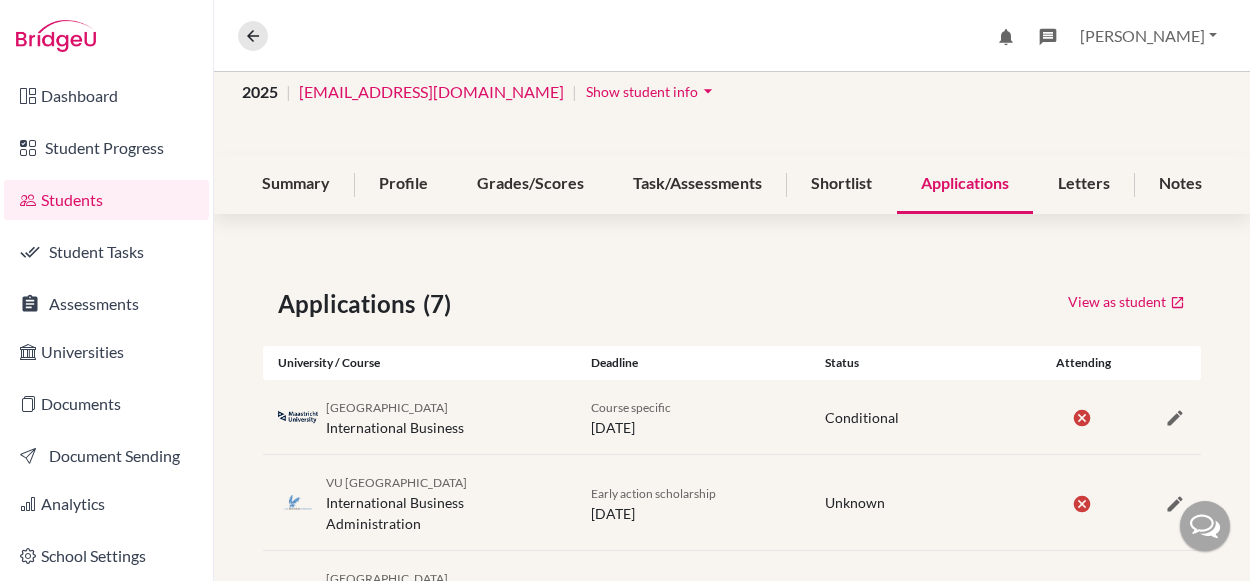 scroll, scrollTop: 0, scrollLeft: 0, axis: both 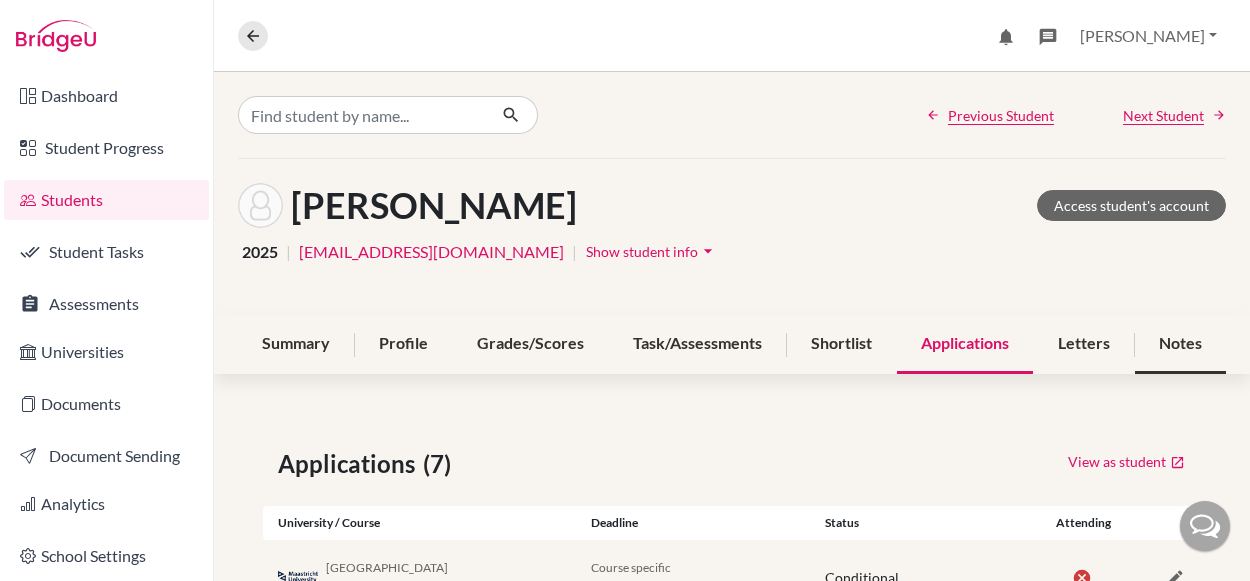 click on "Notes" at bounding box center [1180, 344] 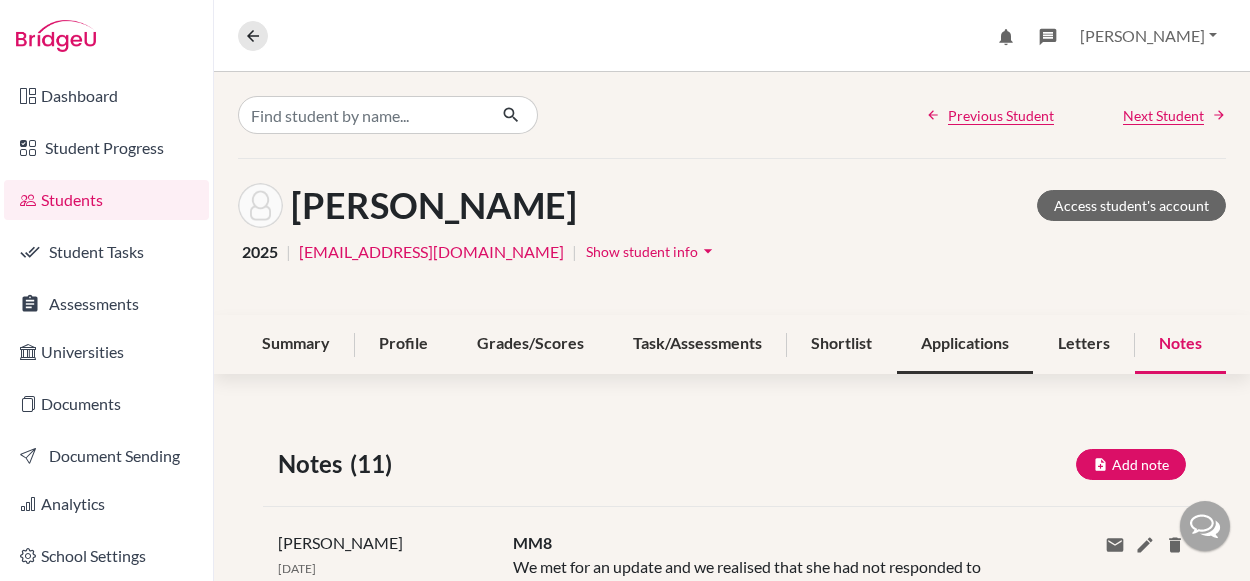 click on "Applications" at bounding box center [965, 344] 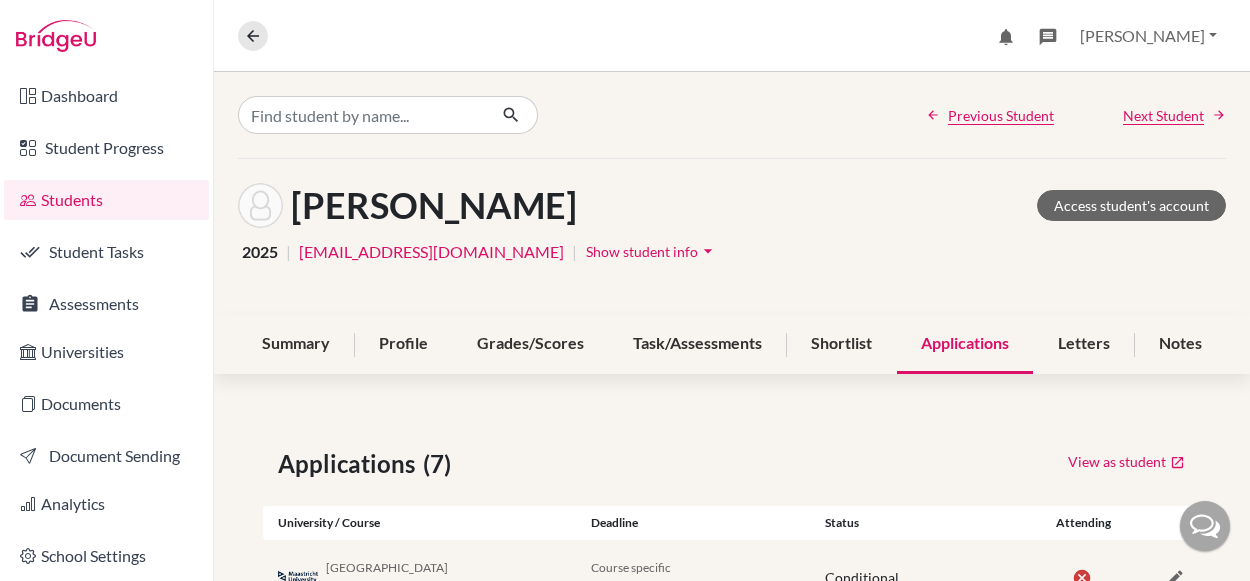 click on "Applications (7) View as student University / Course Deadline Status Attending [GEOGRAPHIC_DATA] International Business Course specific [DATE] Conditional VU Amsterdam International Business Administration Early action scholarship [DATE] Unknown [GEOGRAPHIC_DATA] International Business Administration Early action scholarship [DATE] Conditional [GEOGRAPHIC_DATA] International Business Administration Early action scholarship [DATE] Conditional Corvinus [GEOGRAPHIC_DATA] Conditional [GEOGRAPHIC_DATA] Unconditional [GEOGRAPHIC_DATA] and Economics Unconditional" 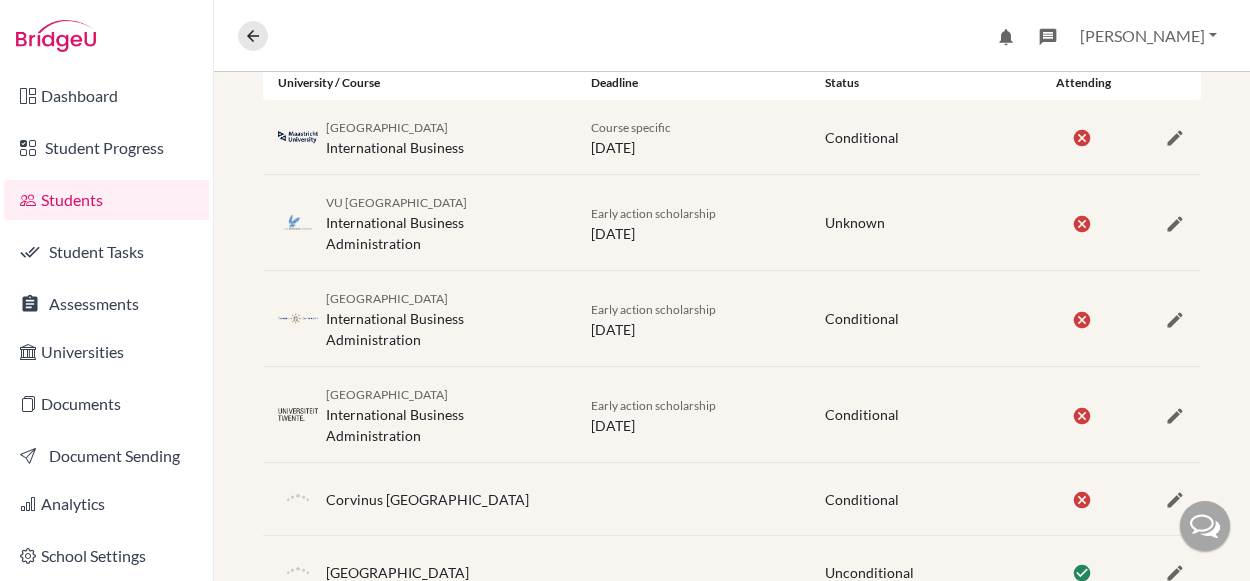 scroll, scrollTop: 480, scrollLeft: 0, axis: vertical 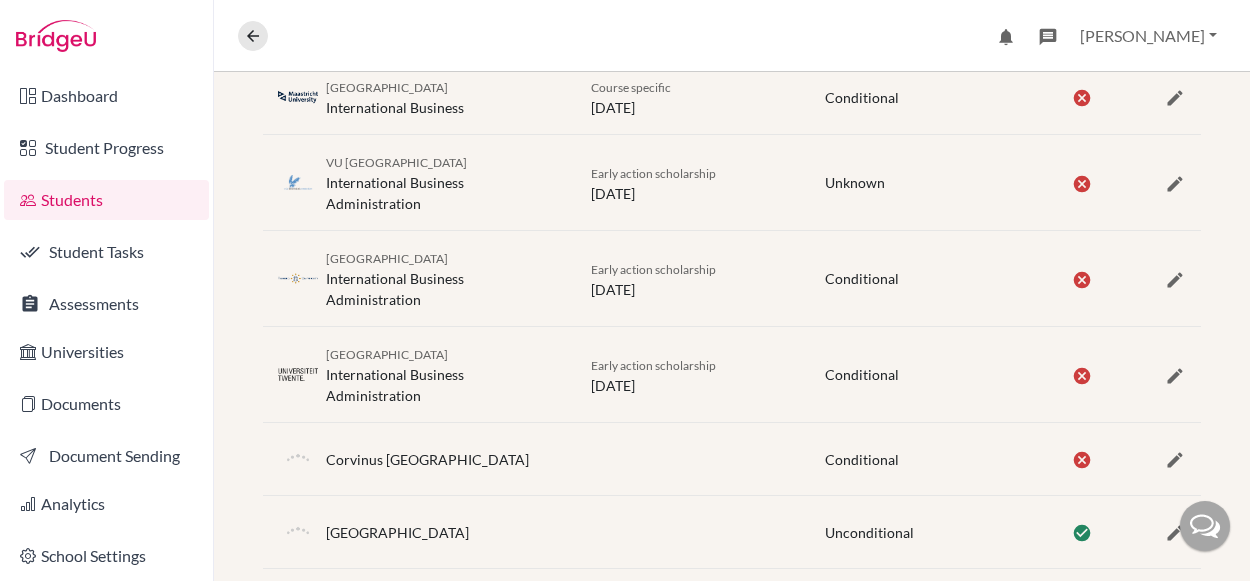 drag, startPoint x: 502, startPoint y: 460, endPoint x: 333, endPoint y: 464, distance: 169.04733 